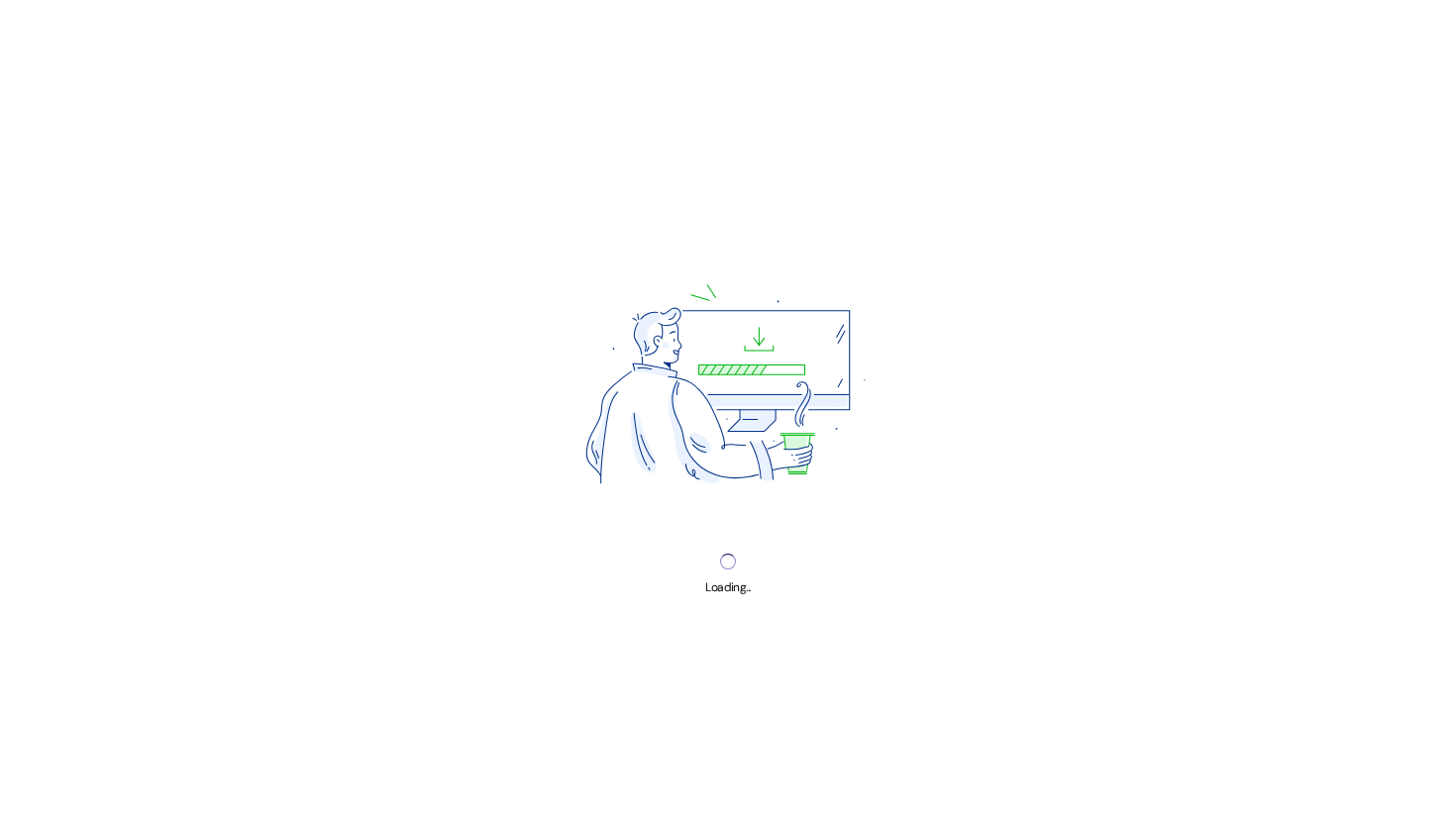 scroll, scrollTop: 0, scrollLeft: 0, axis: both 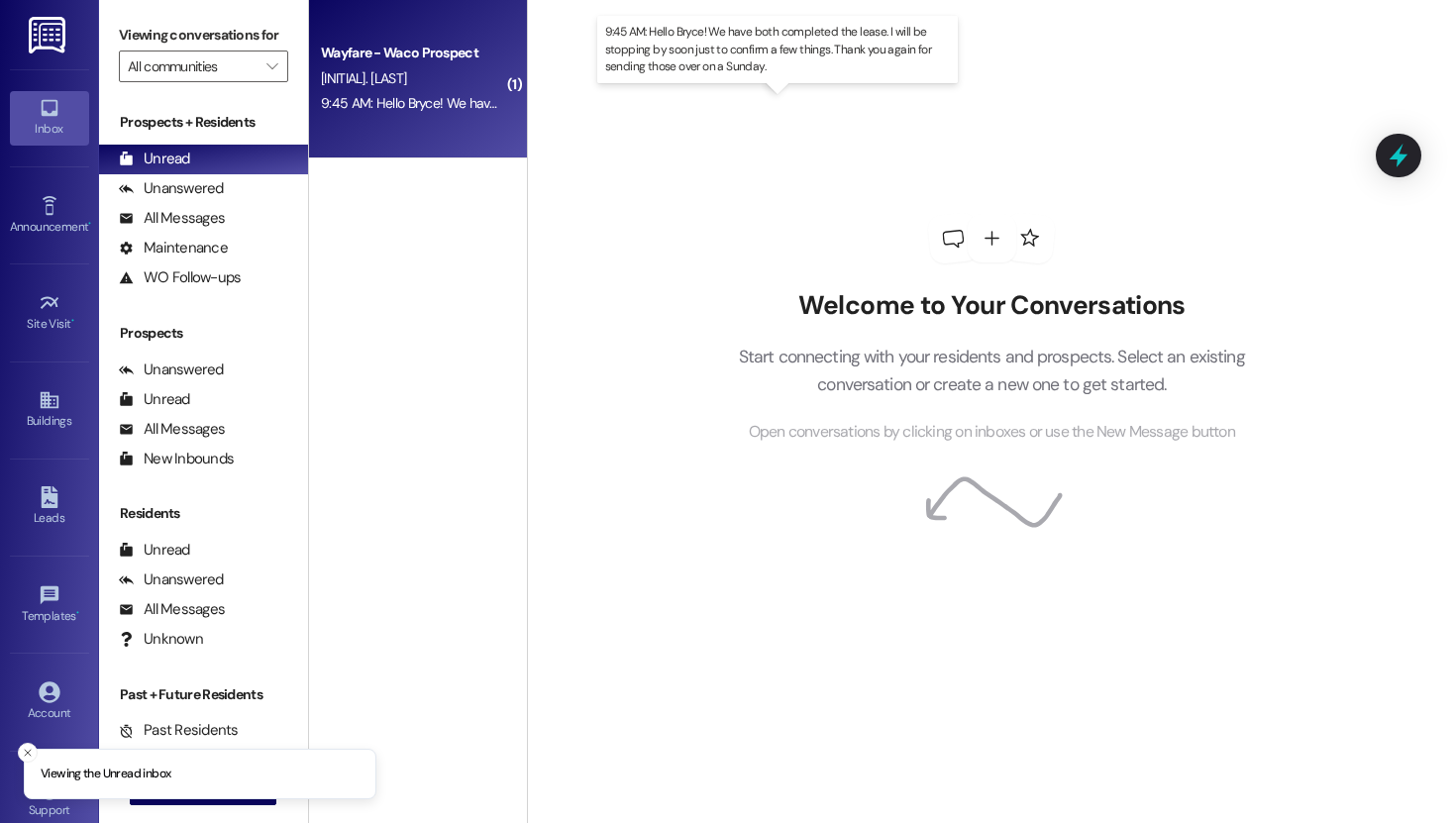 click on "9:45 AM: Hello Bryce! We have both completed the lease. I will be stopping by soon just to confirm a few things.
Thank you again for sending those over on a Sunday. 9:45 AM: Hello Bryce! We have both completed the lease. I will be stopping by soon just to confirm a few things.
Thank you again for sending those over on a Sunday." at bounding box center (792, 103) 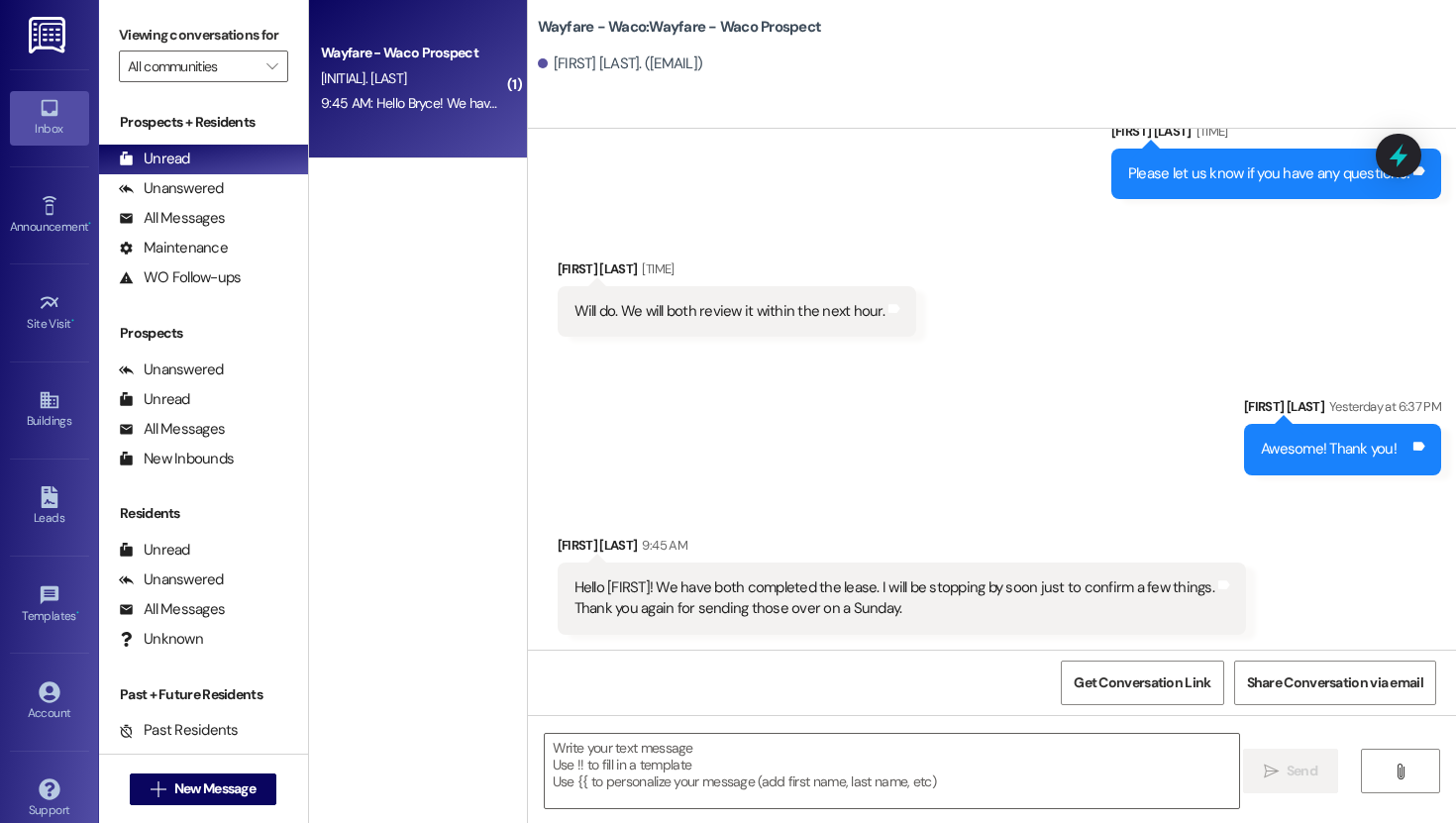 scroll, scrollTop: 1427, scrollLeft: 0, axis: vertical 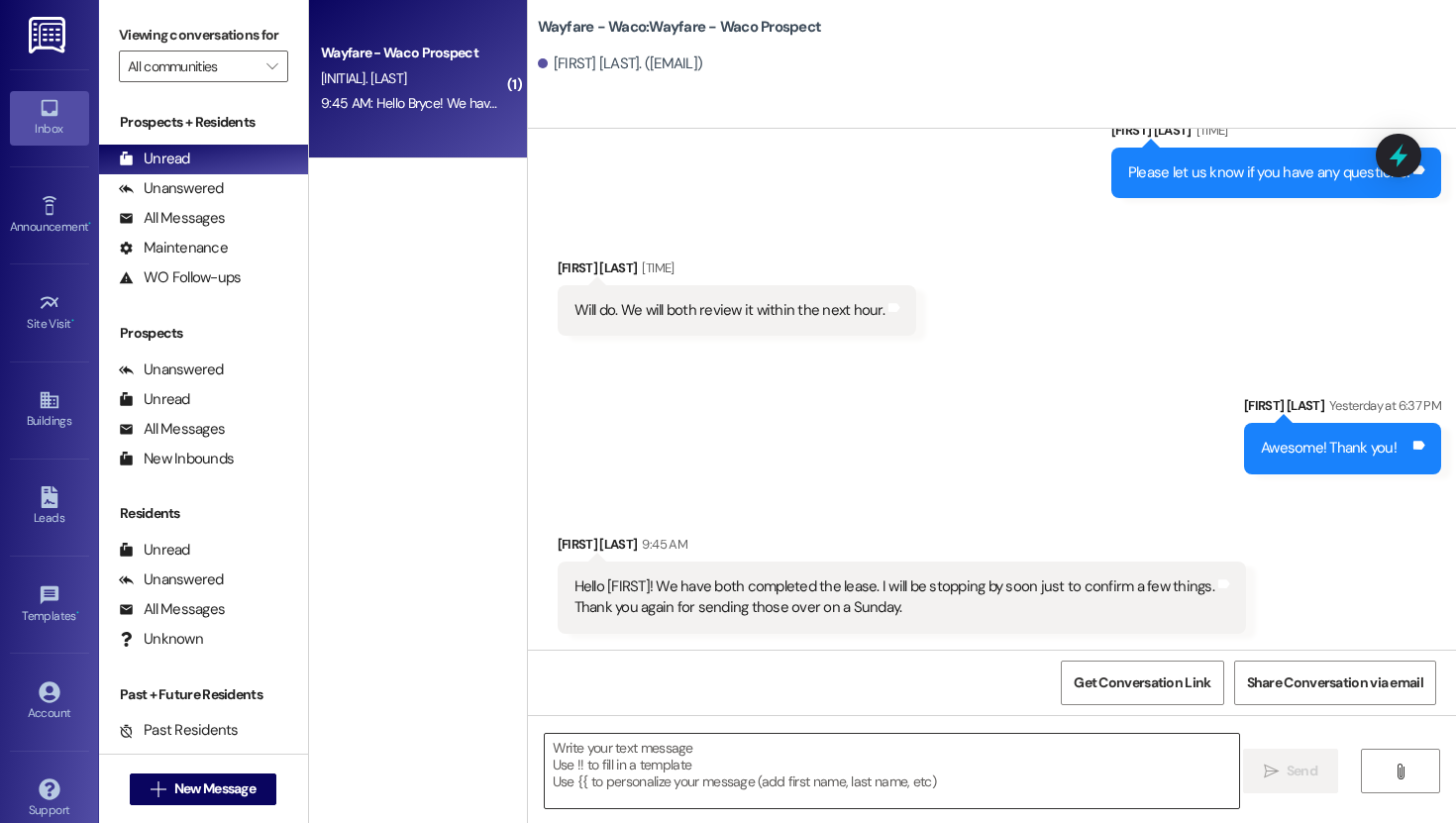 click at bounding box center (891, 771) 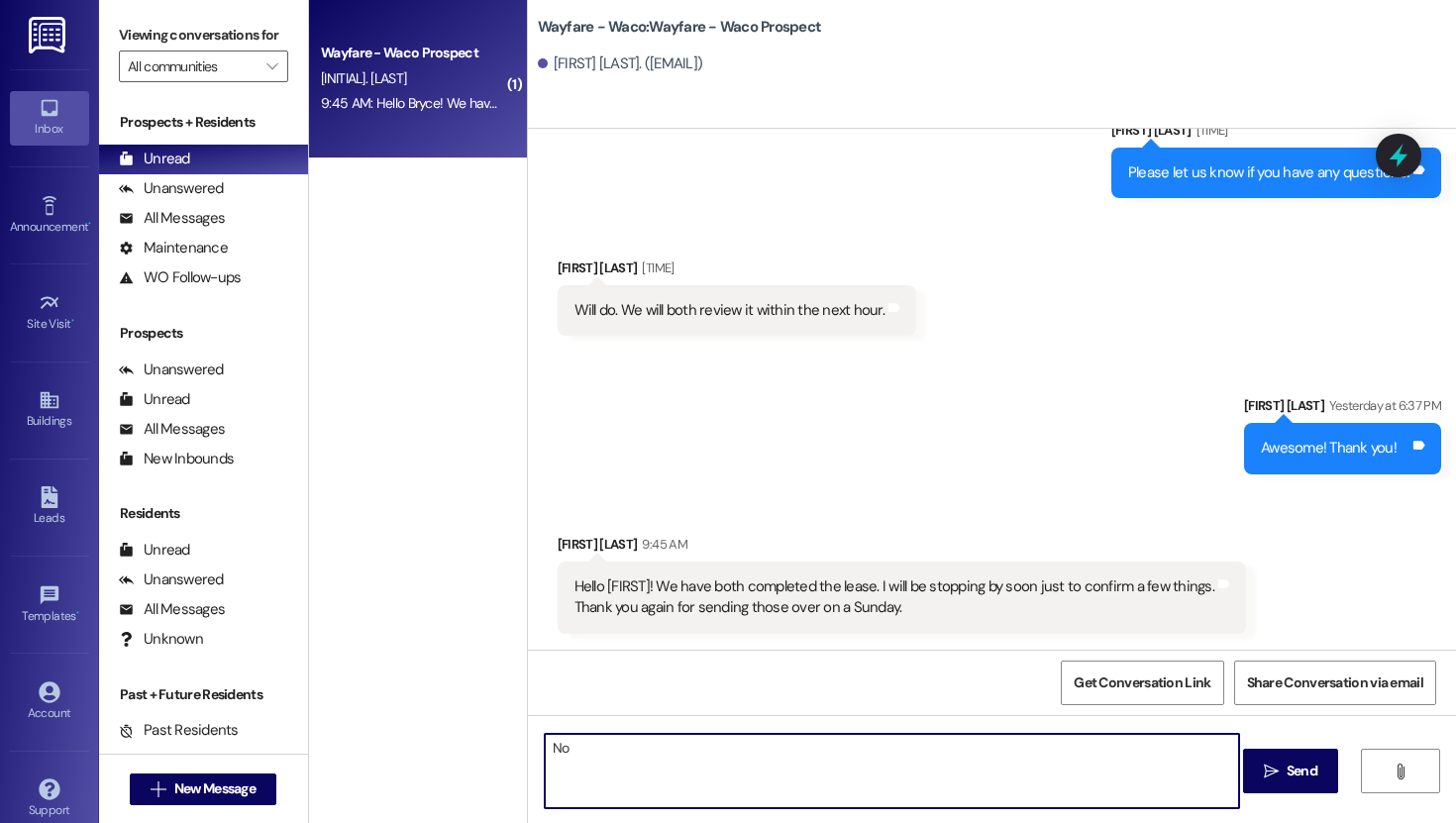 type on "N" 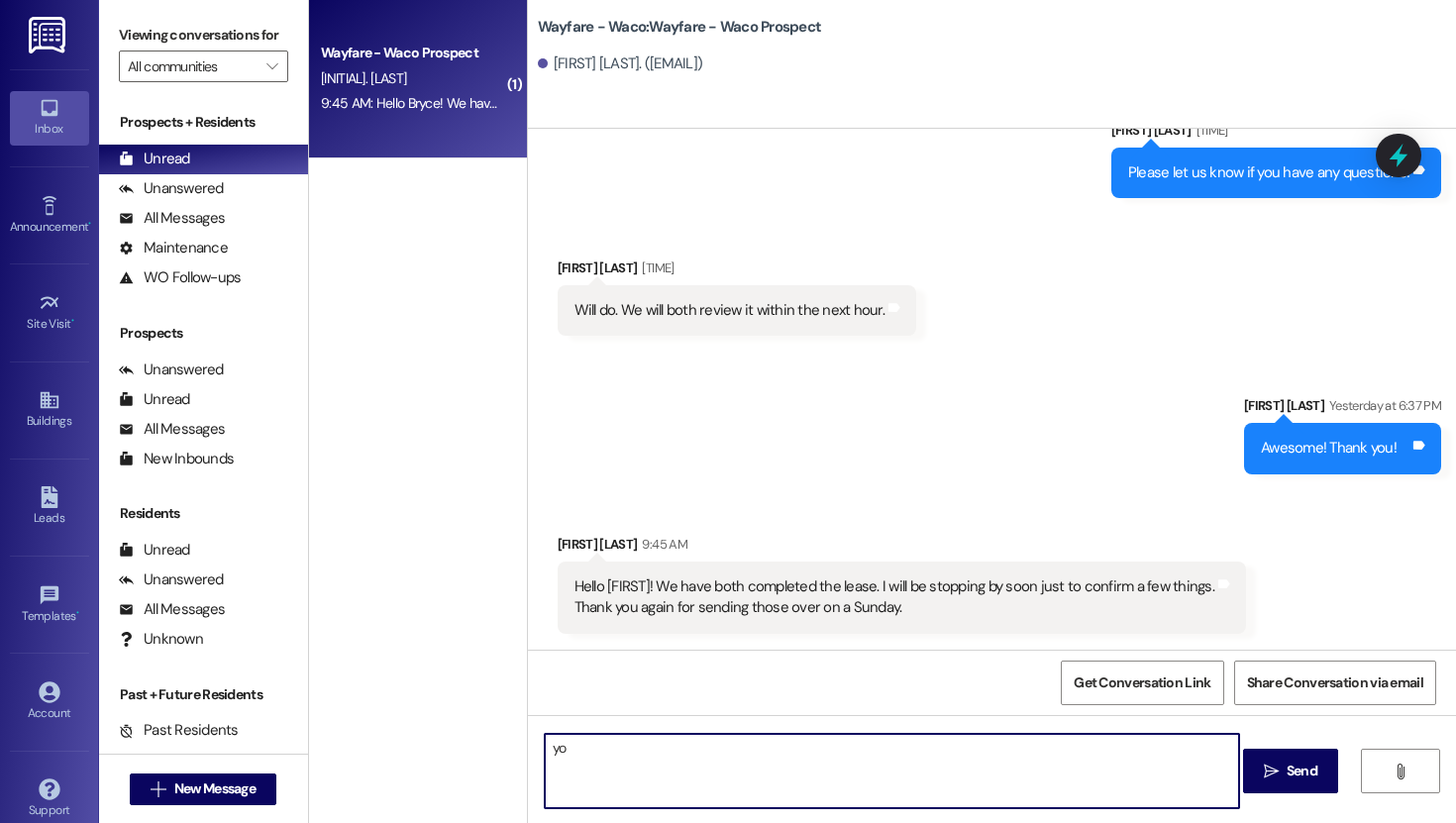 type on "y" 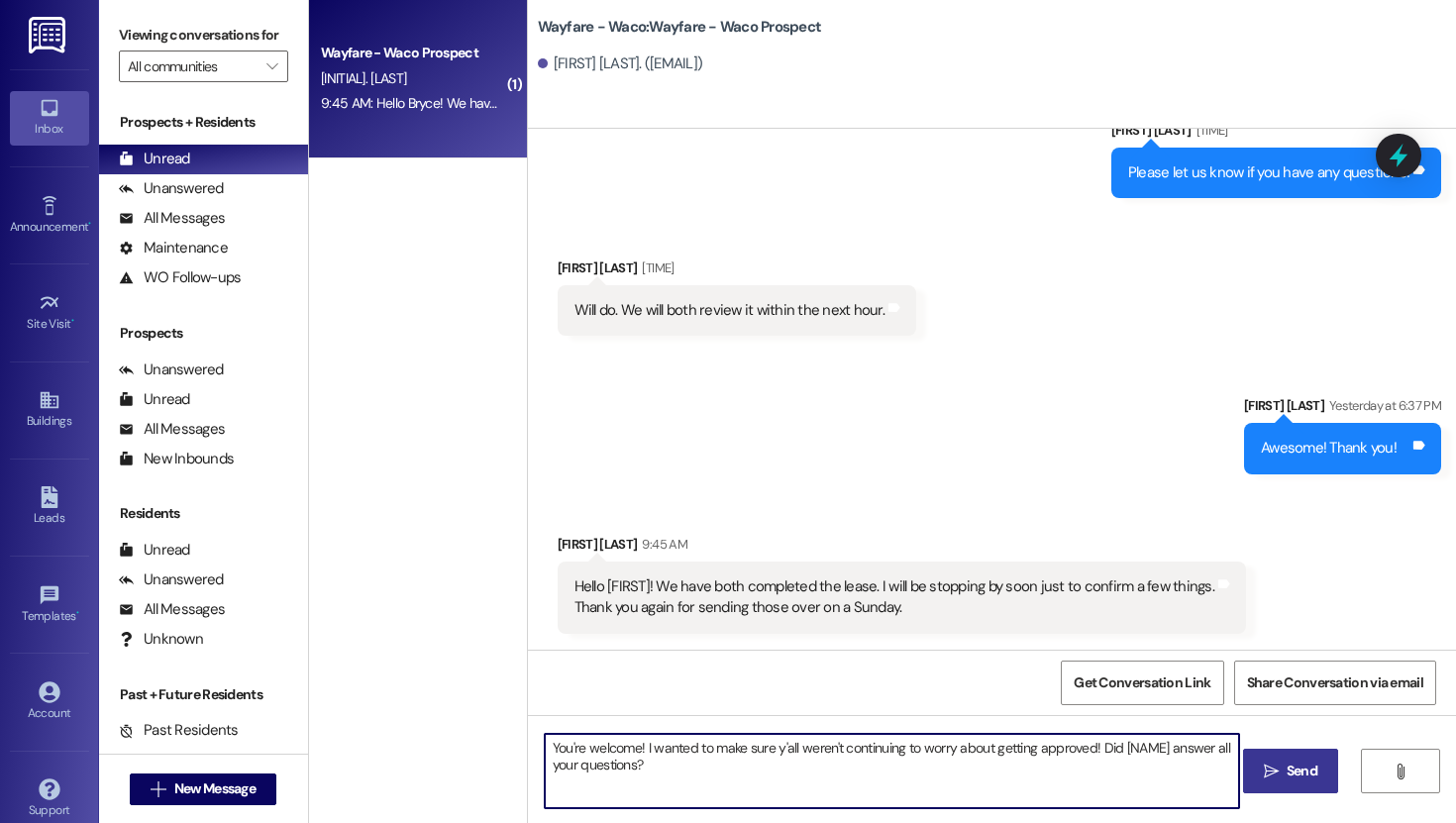 type on "You're welcome! I wanted to make sure y'all weren't continuing to worry about getting approved! Did [NAME] answer all your questions?" 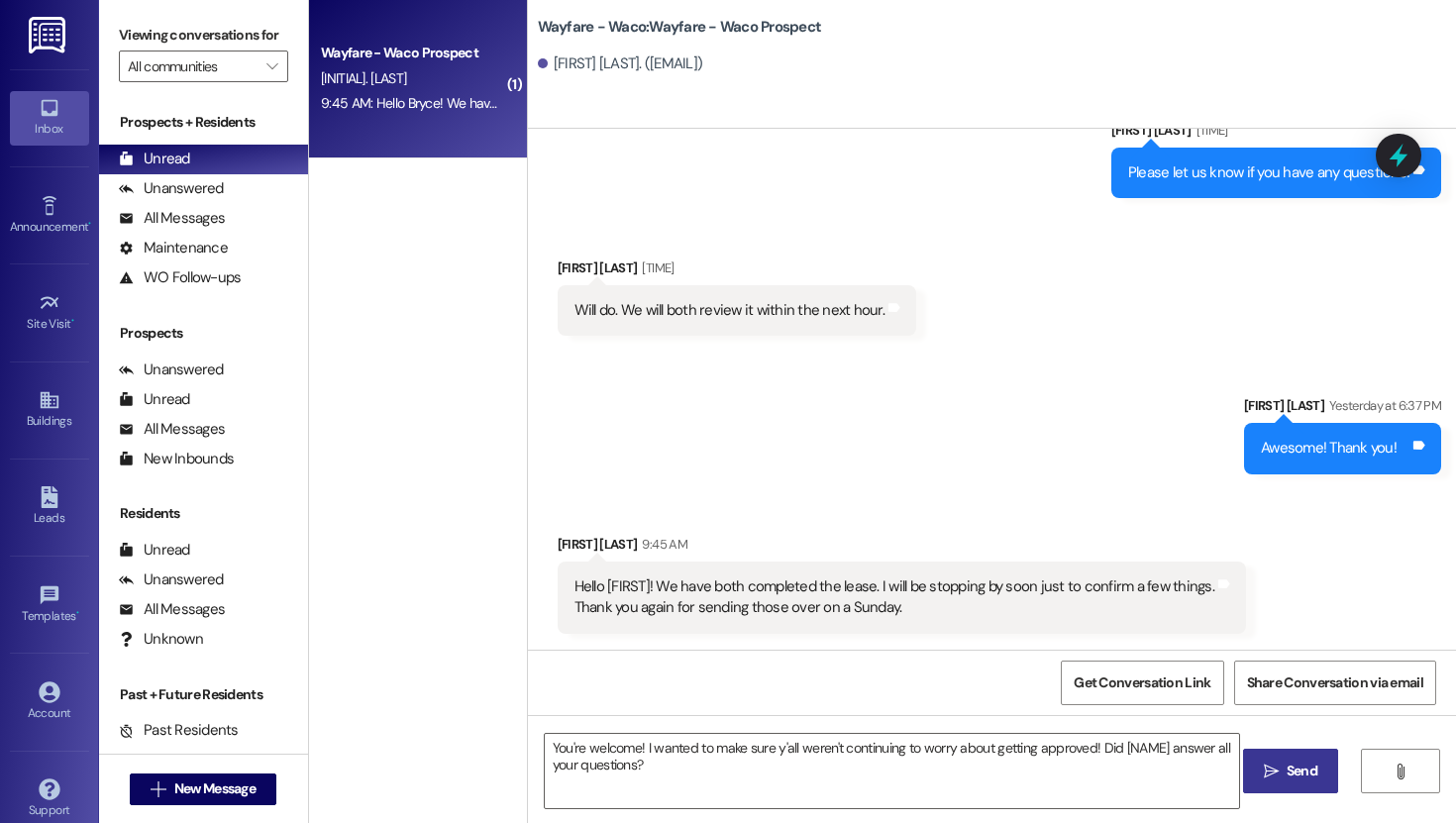 click on "Send" at bounding box center [1301, 771] 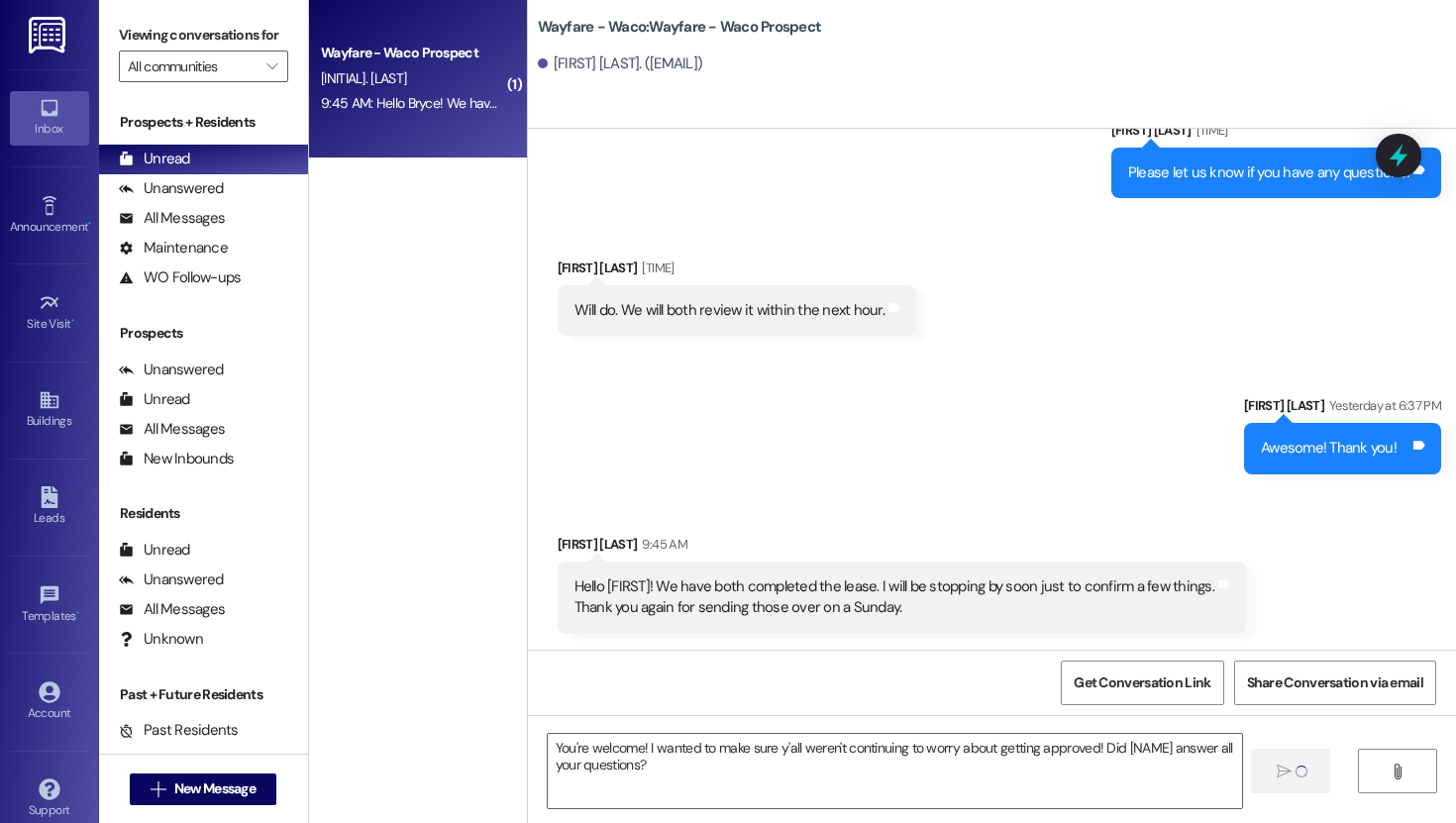 type 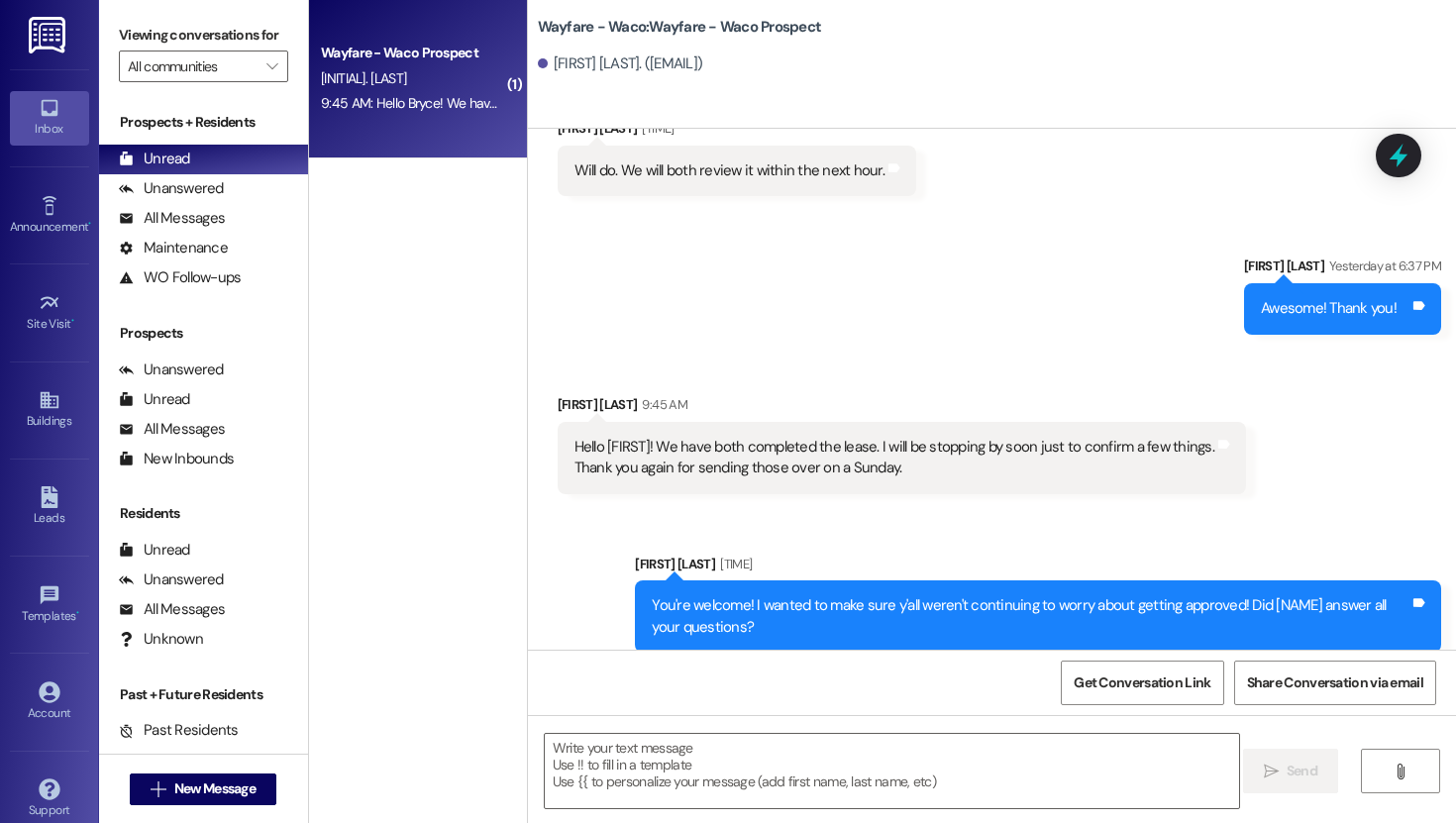 scroll, scrollTop: 1586, scrollLeft: 0, axis: vertical 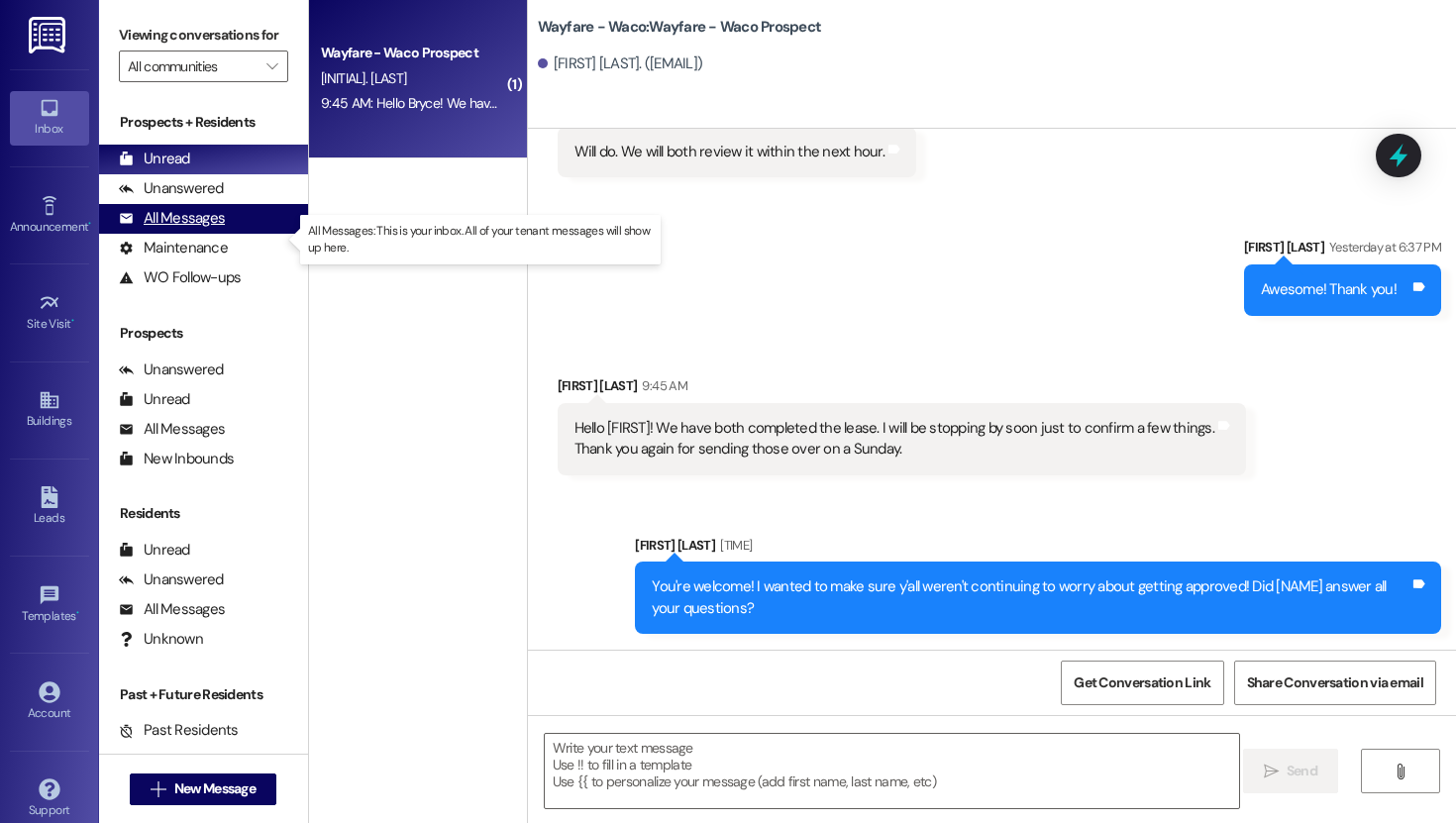 click on "All Messages" at bounding box center [171, 218] 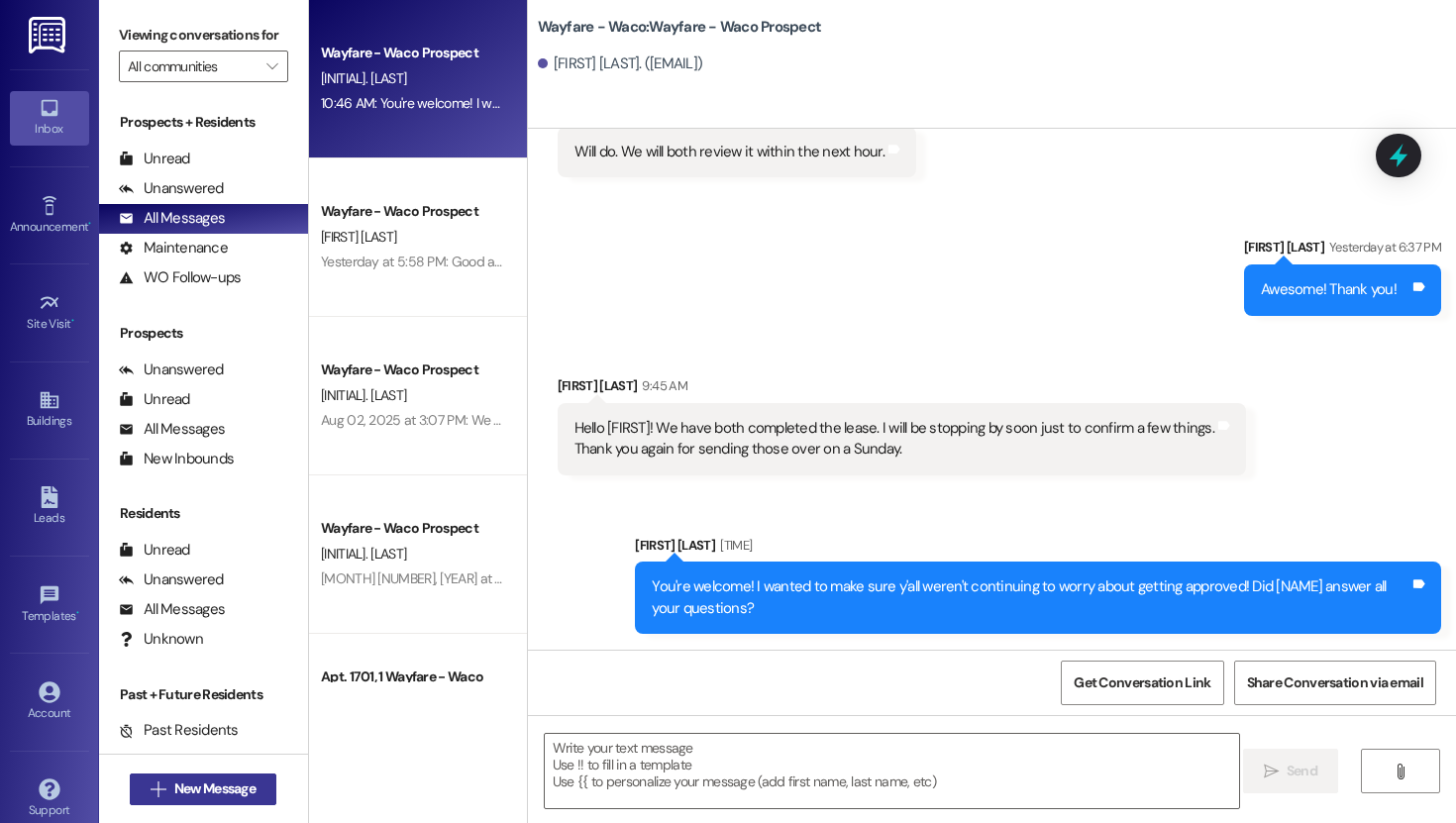 click on "New Message" at bounding box center (215, 788) 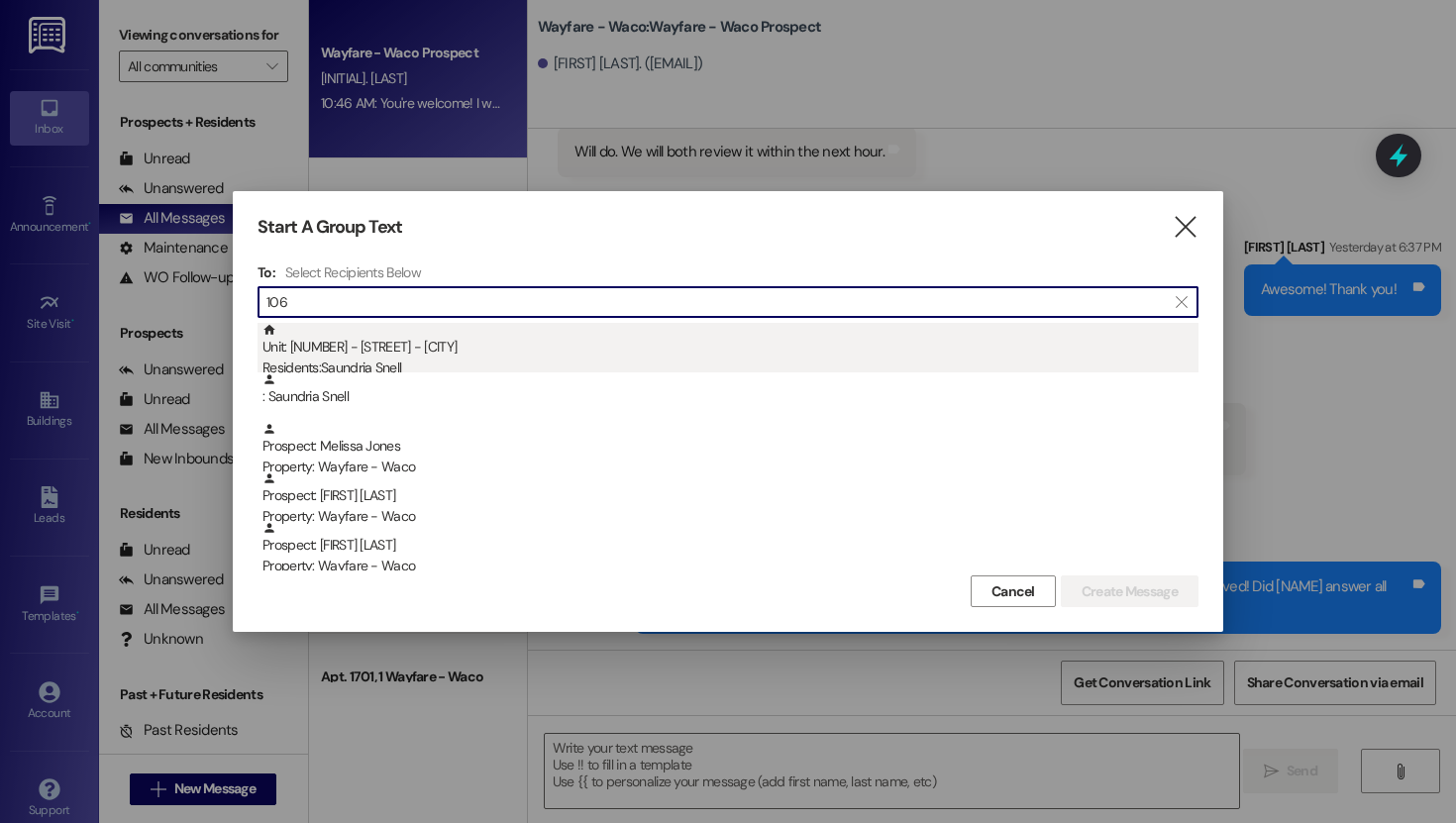 type on "106" 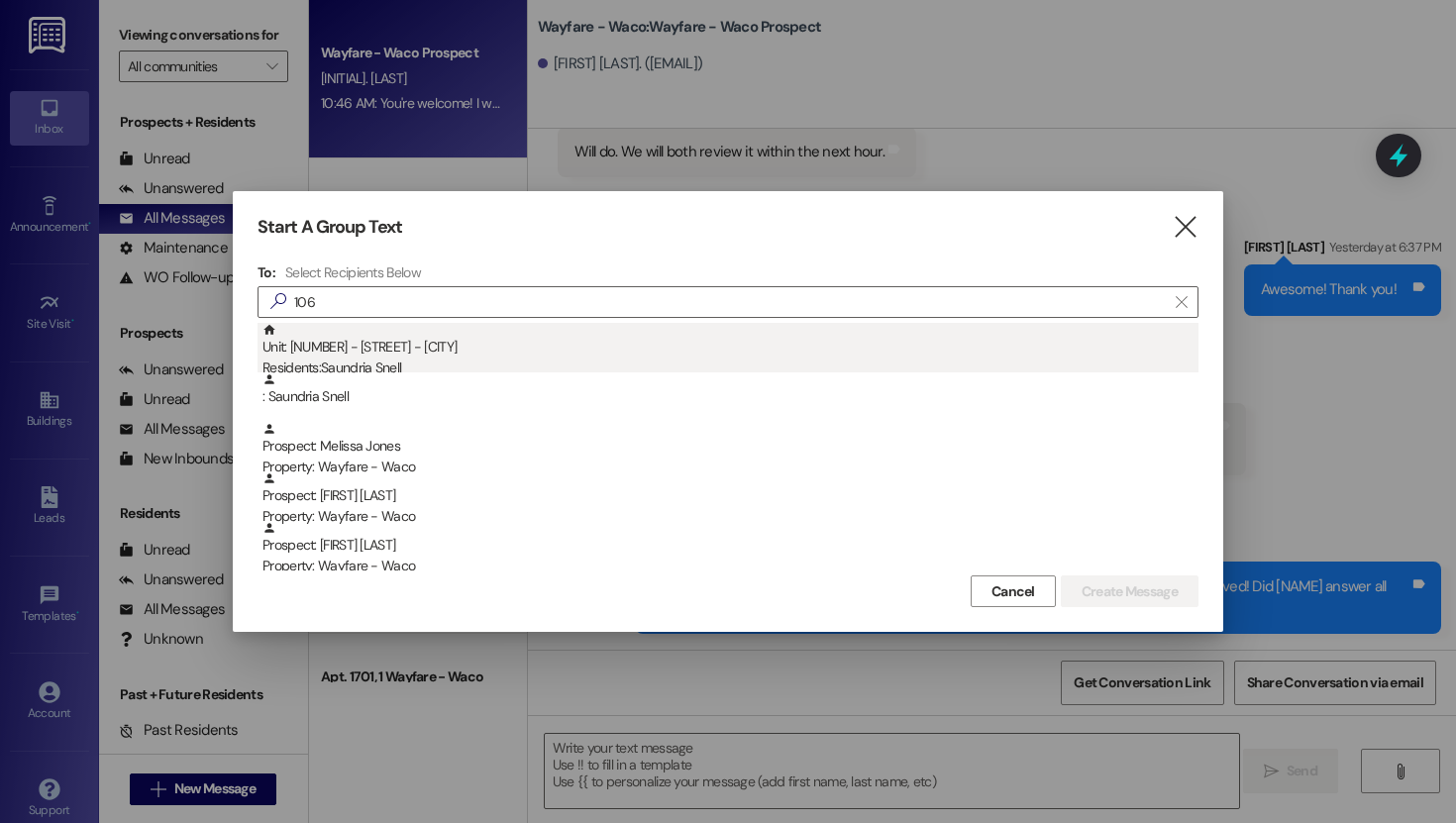 click on "Unit: 106 - 1 Wayfare - Waco Residents:  Saundria Snell" at bounding box center (730, 351) 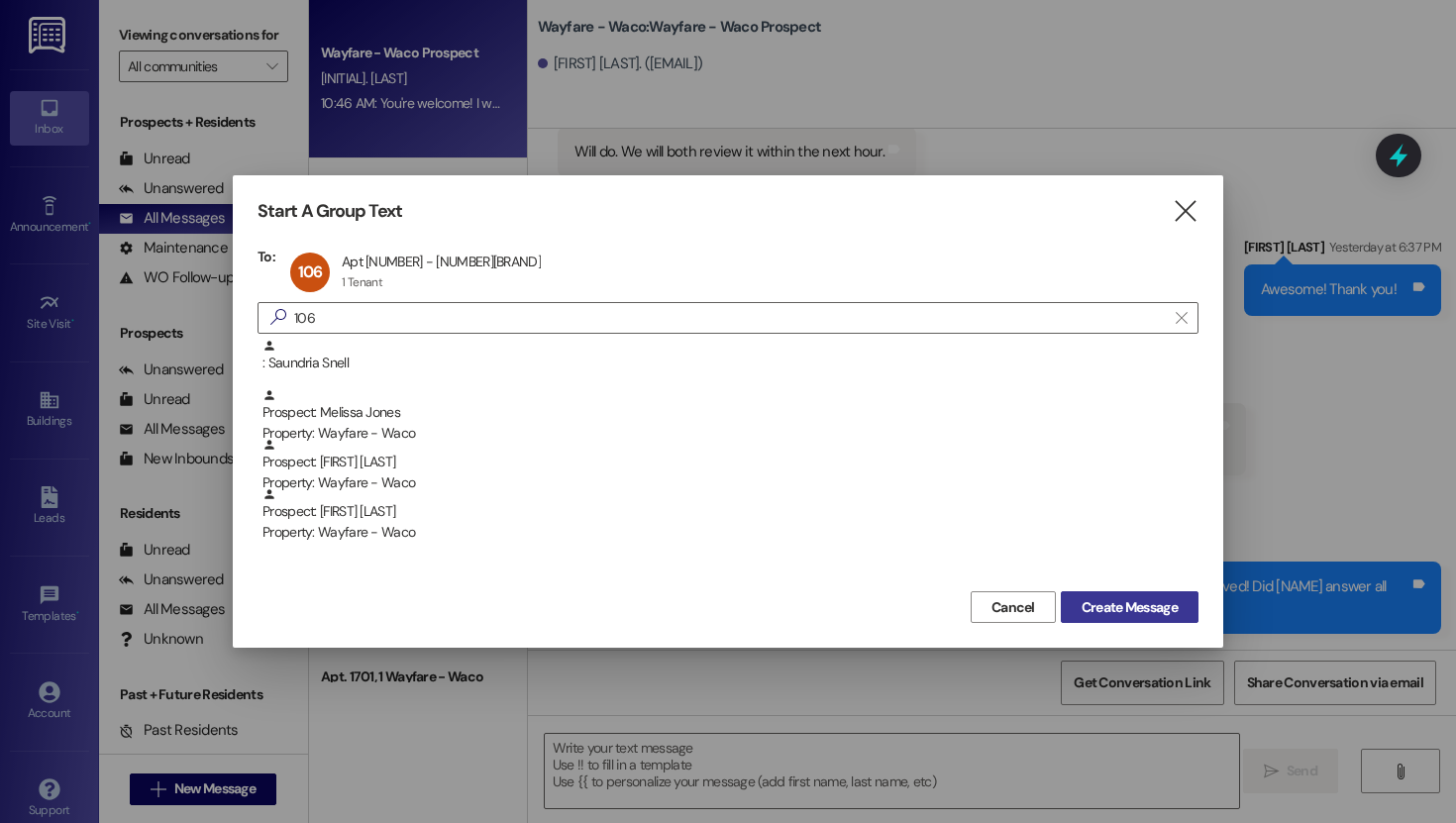 click on "Create Message" at bounding box center (1129, 607) 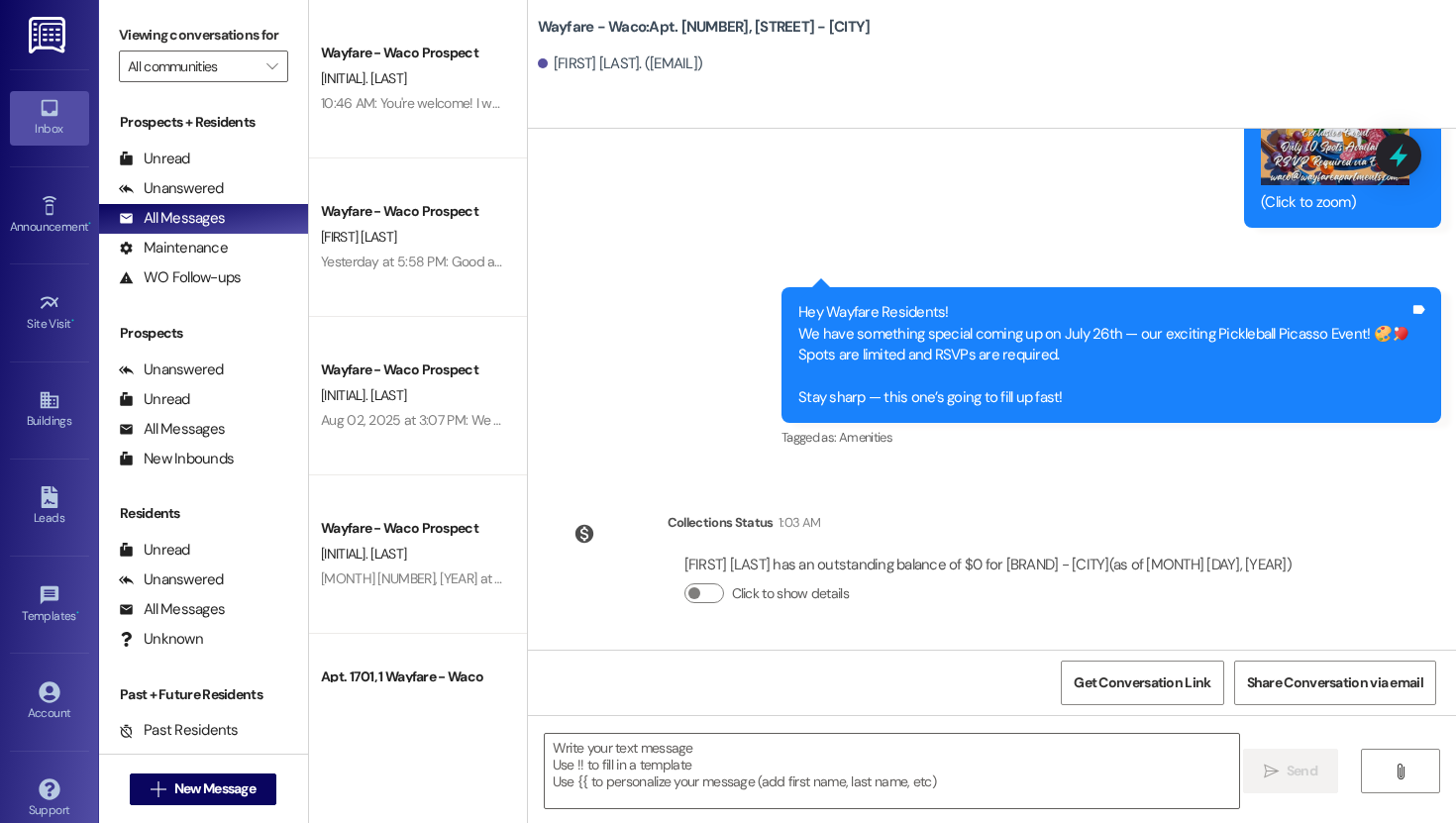scroll, scrollTop: 12310, scrollLeft: 0, axis: vertical 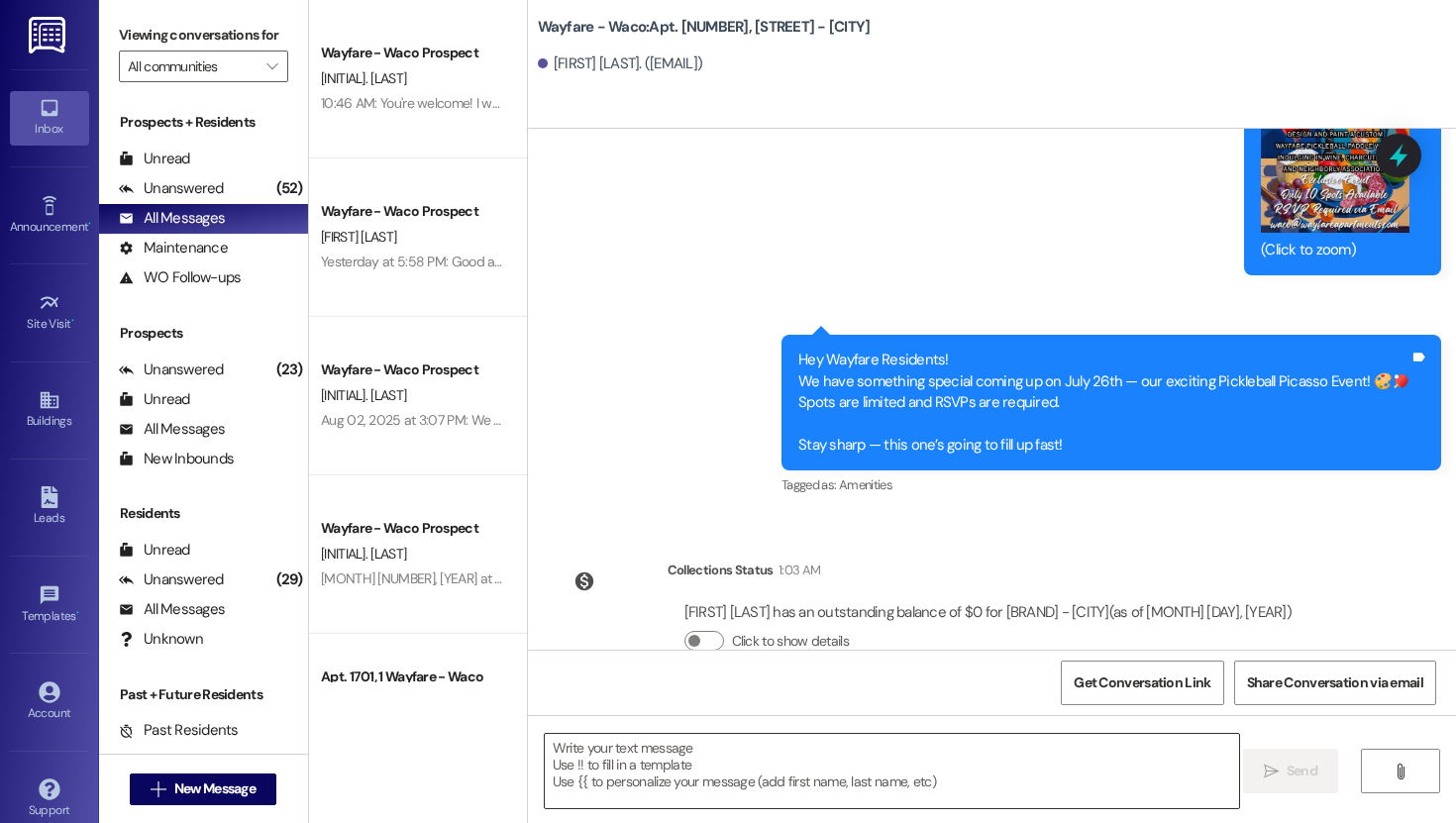 click at bounding box center [891, 771] 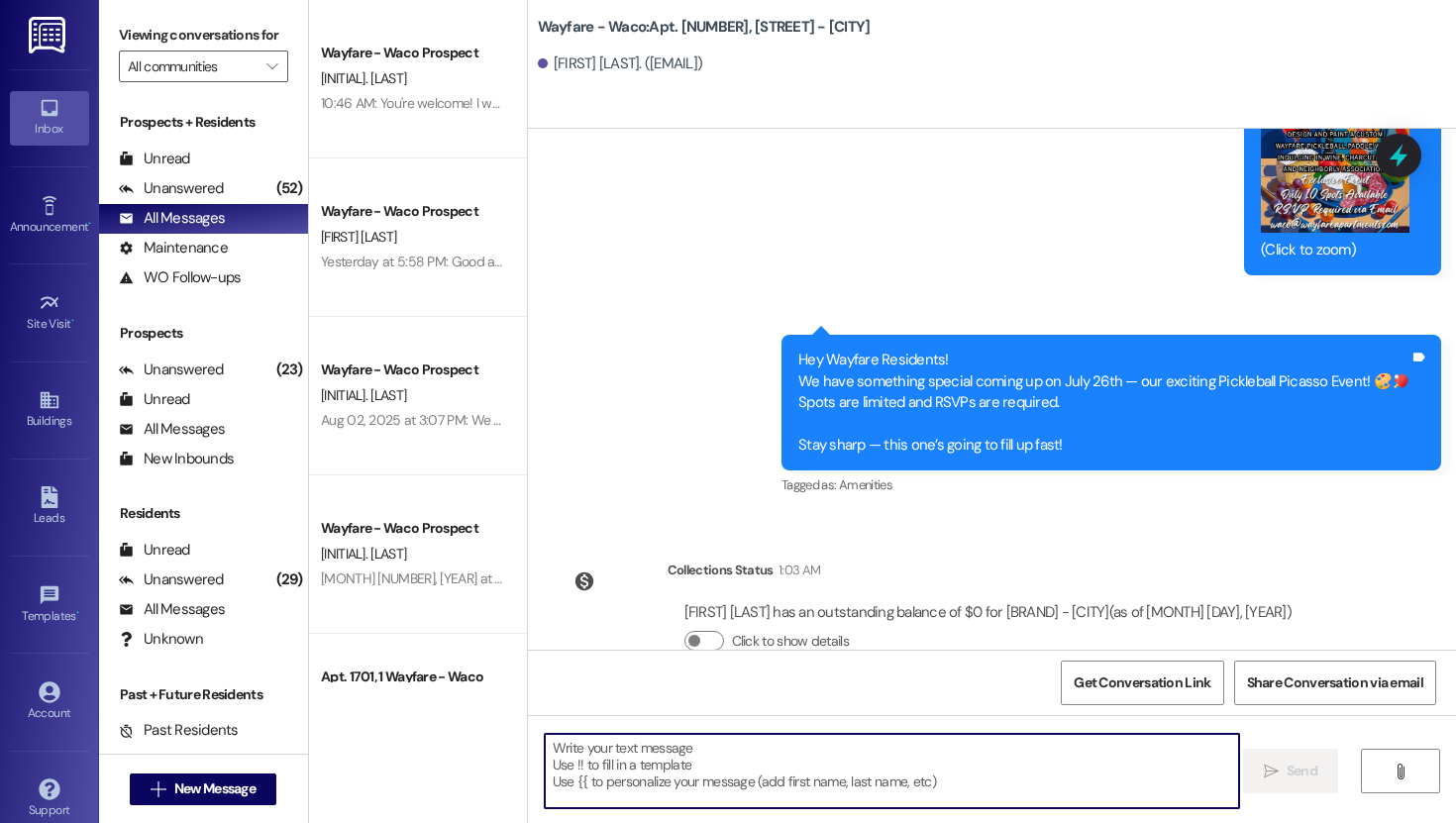 type on "H" 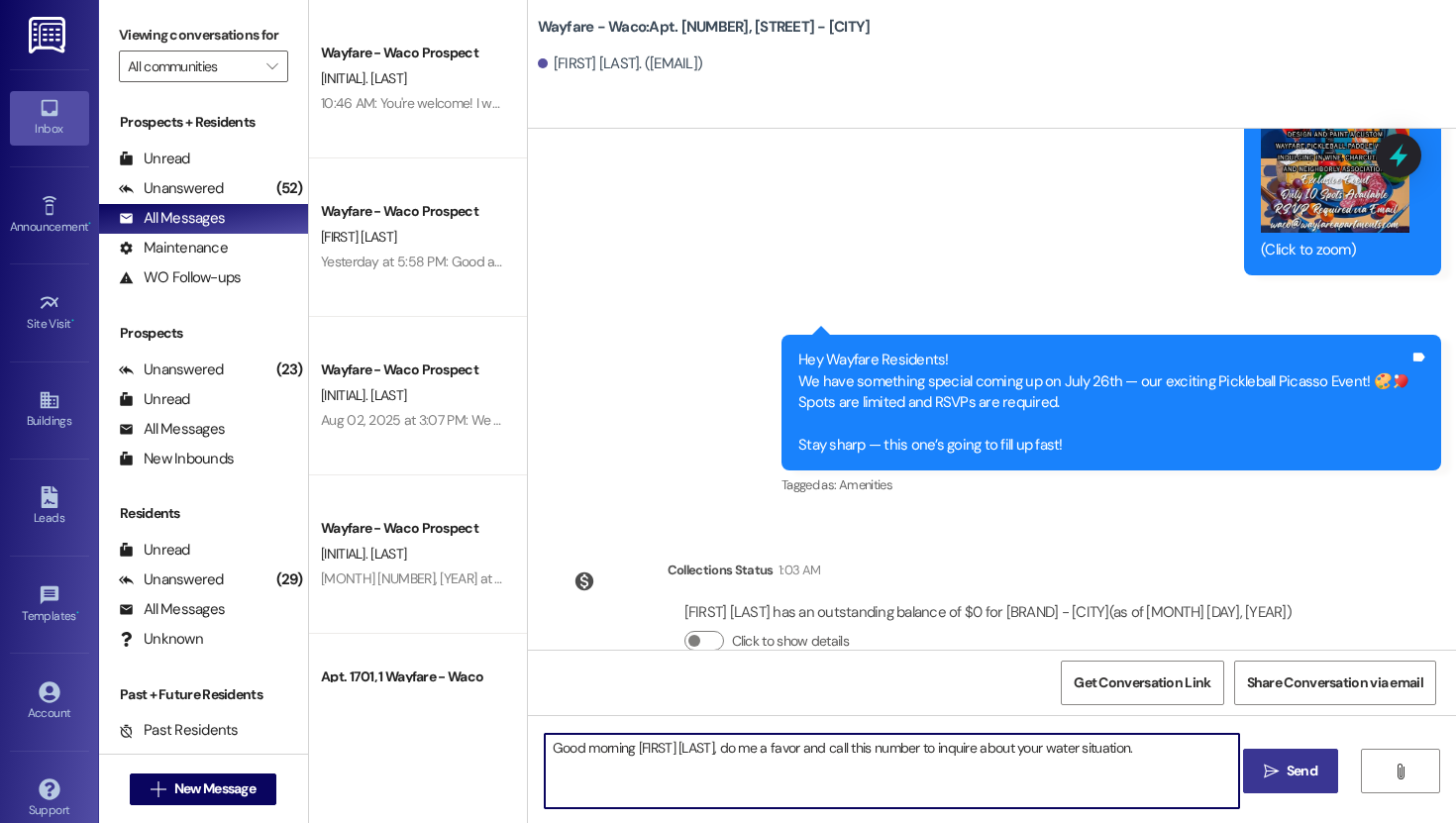 paste on "(877) 825-3995" 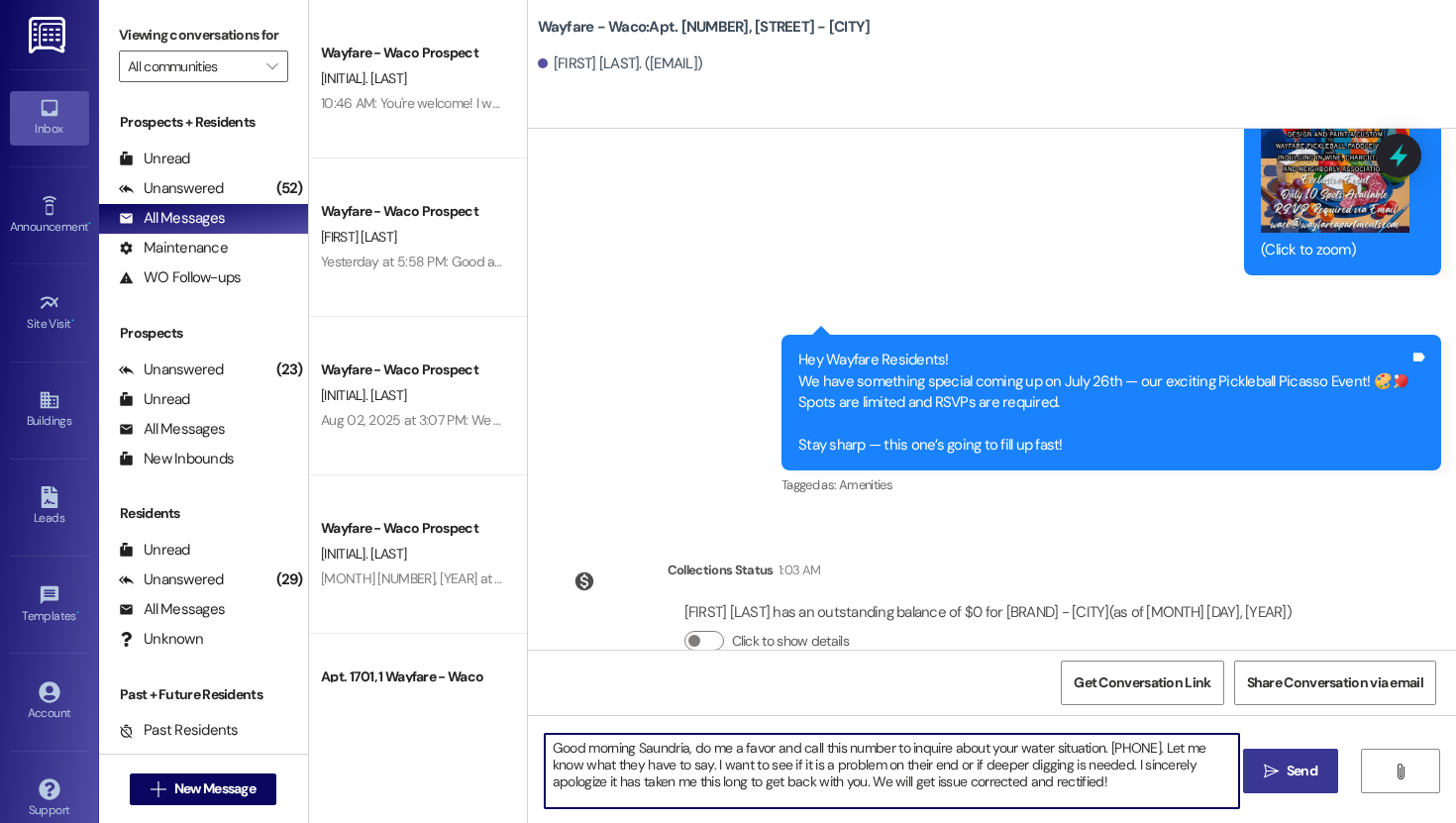 click on "Good morning Saundria, do me a favor and call this number to inquire about your water situation. (877) 825-3995. Let me know what they have to say. I want to see if it is a problem on their end or if deeper digging is needed. I sincerely apologize it has taken me this long to get back with you. We will get issue corrected and rectified!" at bounding box center [891, 771] 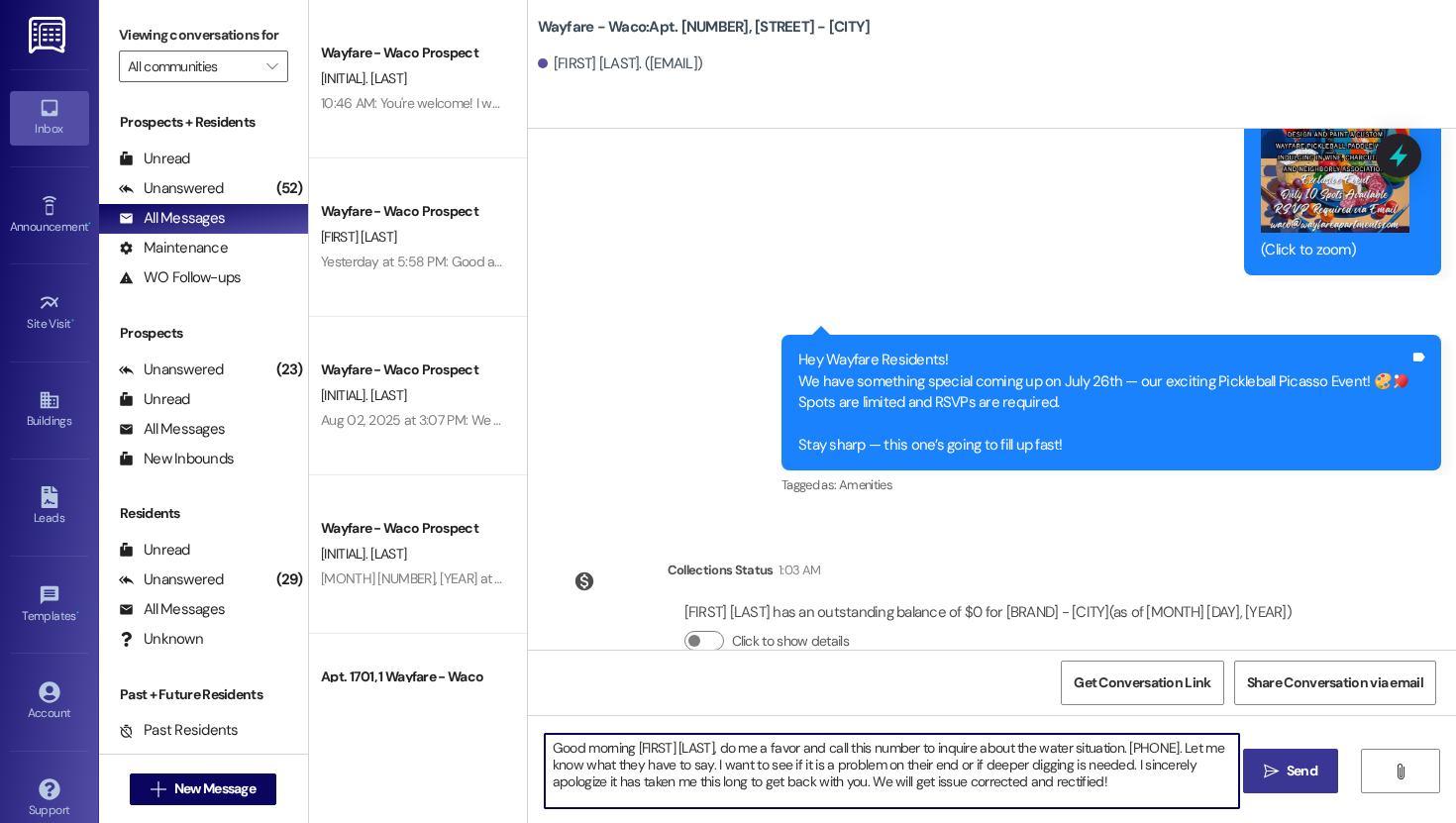 click on "Good morning Saundria, do me a favor and call this number to inquire about the water situation. (877) 825-3995. Let me know what they have to say. I want to see if it is a problem on their end or if deeper digging is needed. I sincerely apologize it has taken me this long to get back with you. We will get issue corrected and rectified!" at bounding box center (891, 771) 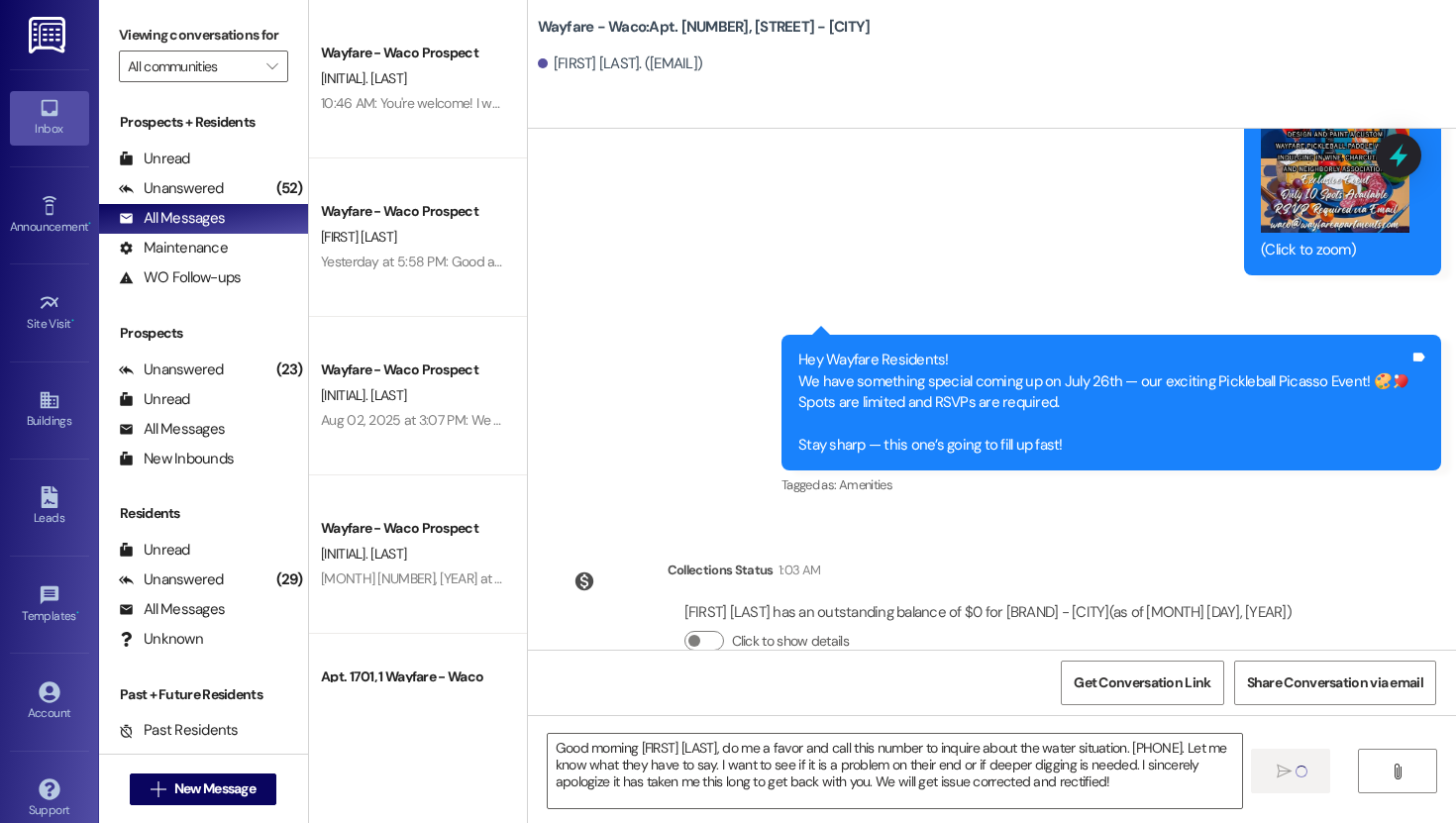type 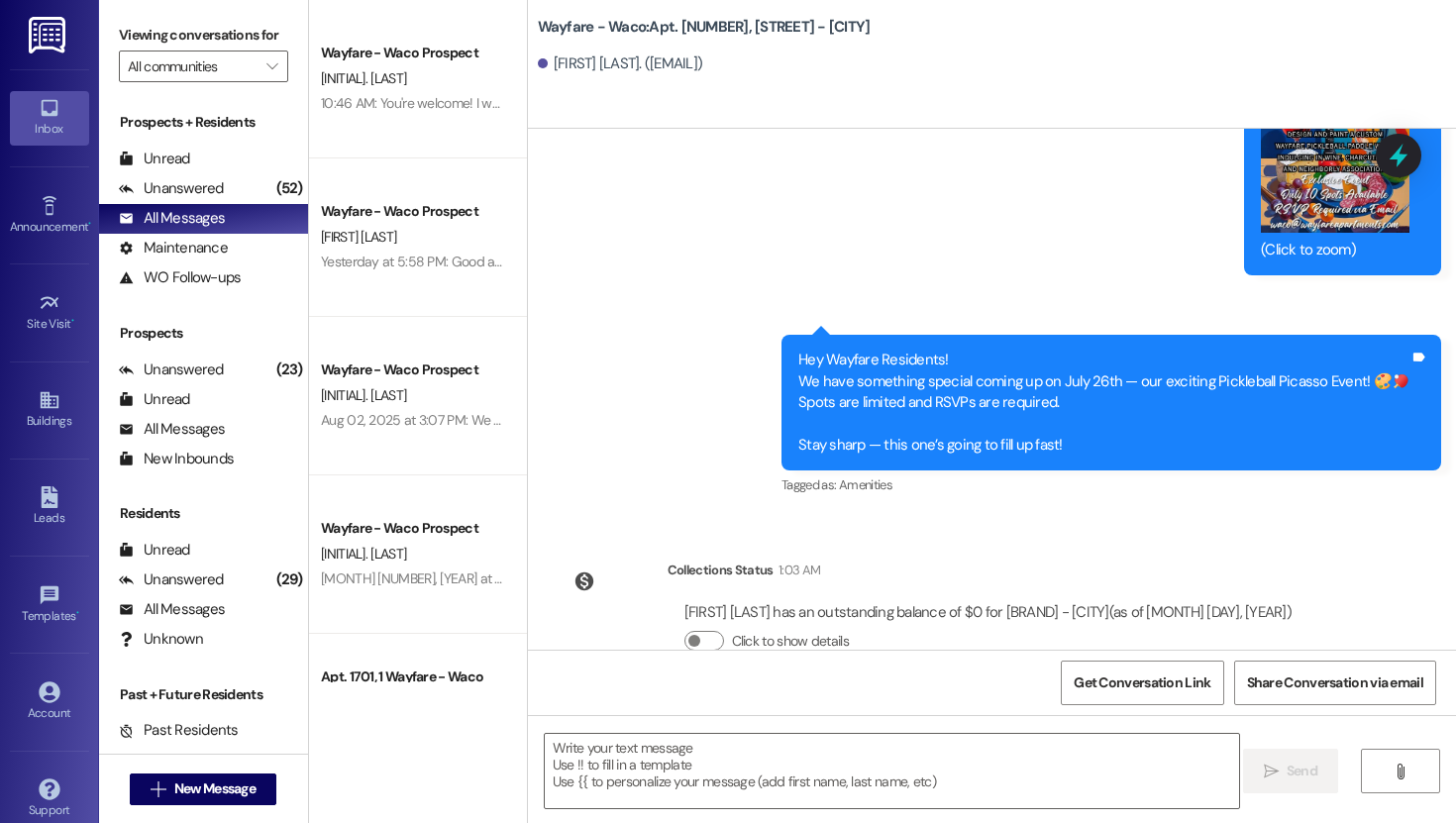 scroll, scrollTop: 12492, scrollLeft: 0, axis: vertical 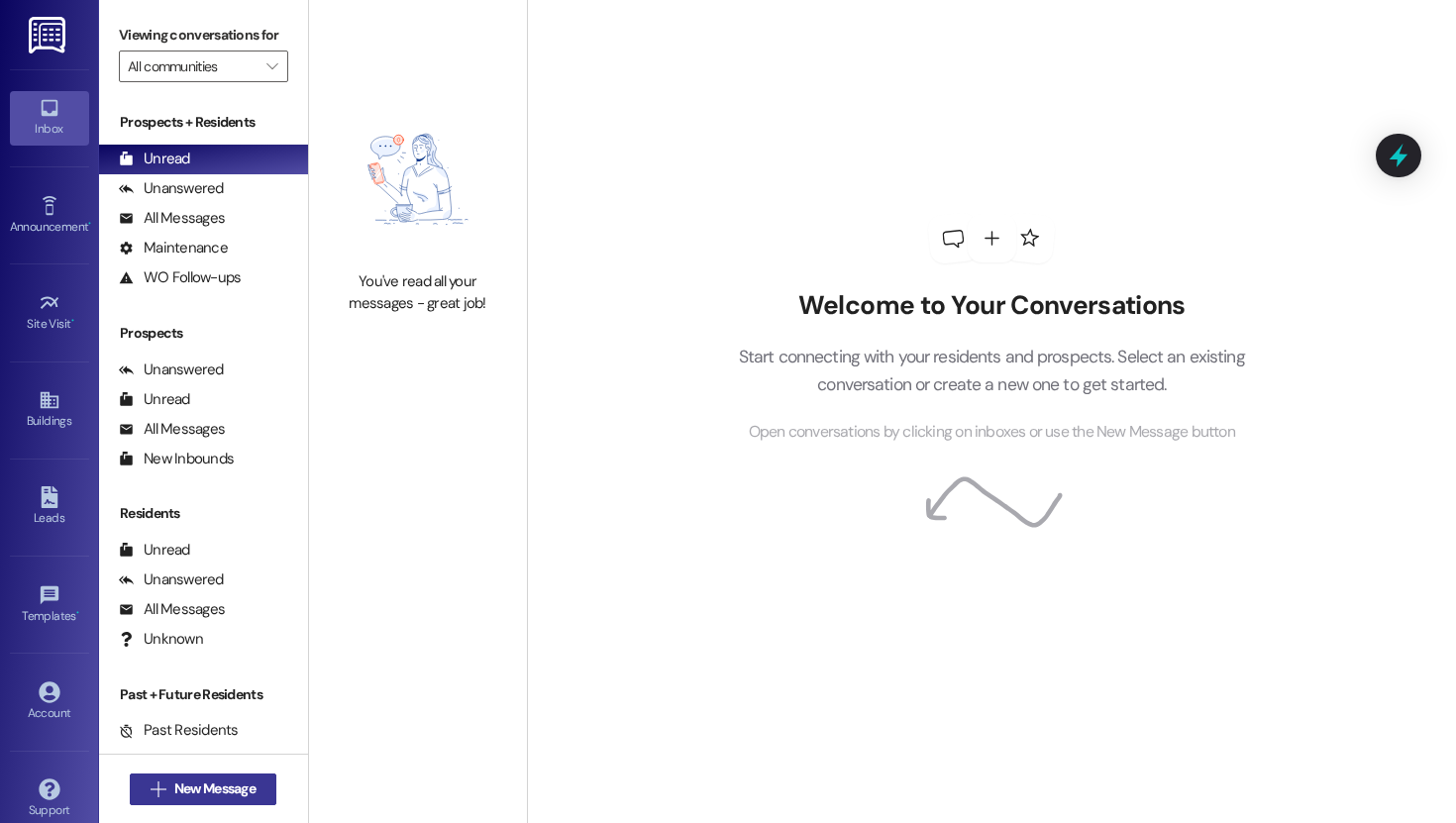 click on " New Message" at bounding box center [203, 789] 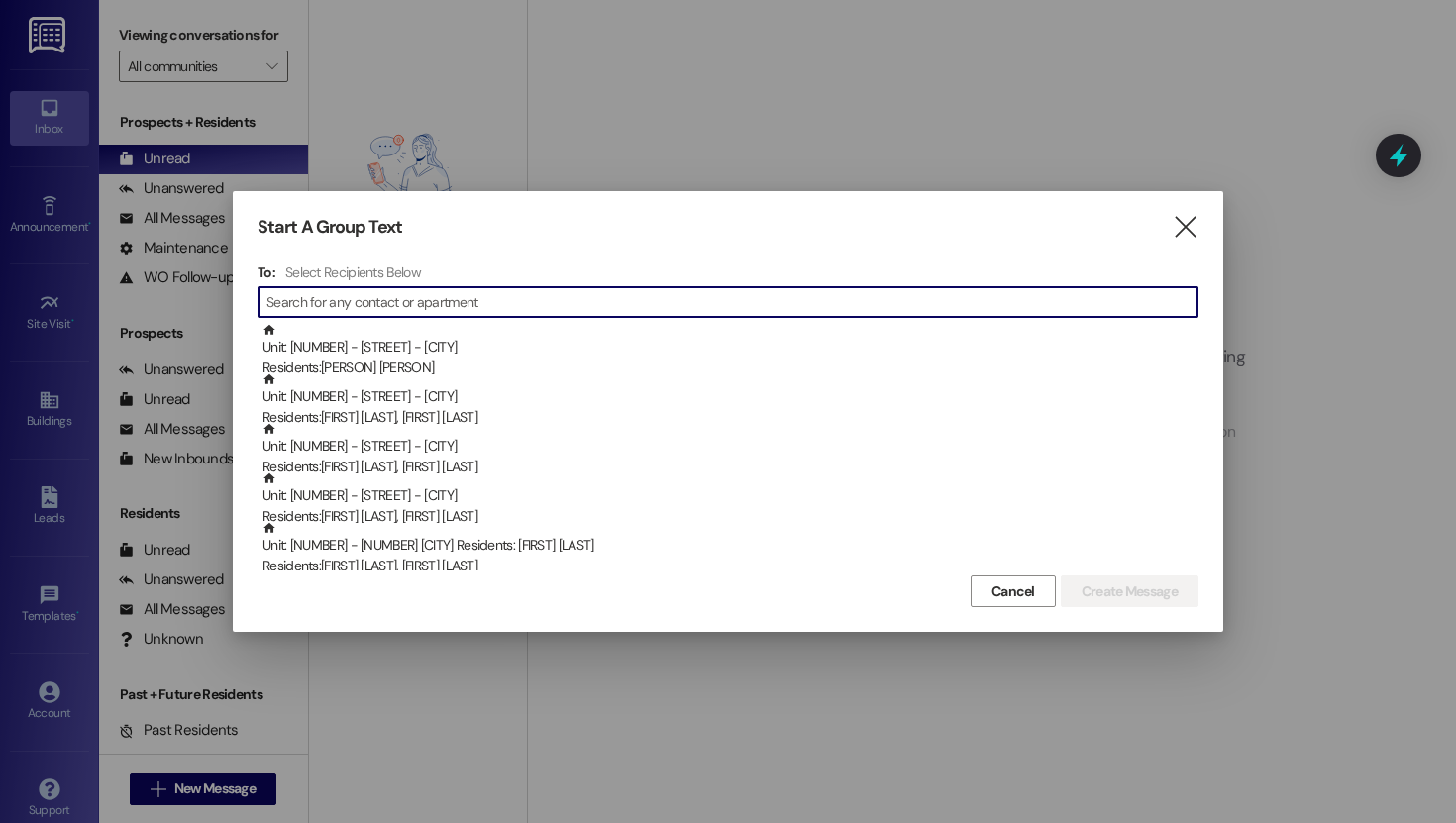 click at bounding box center [732, 302] 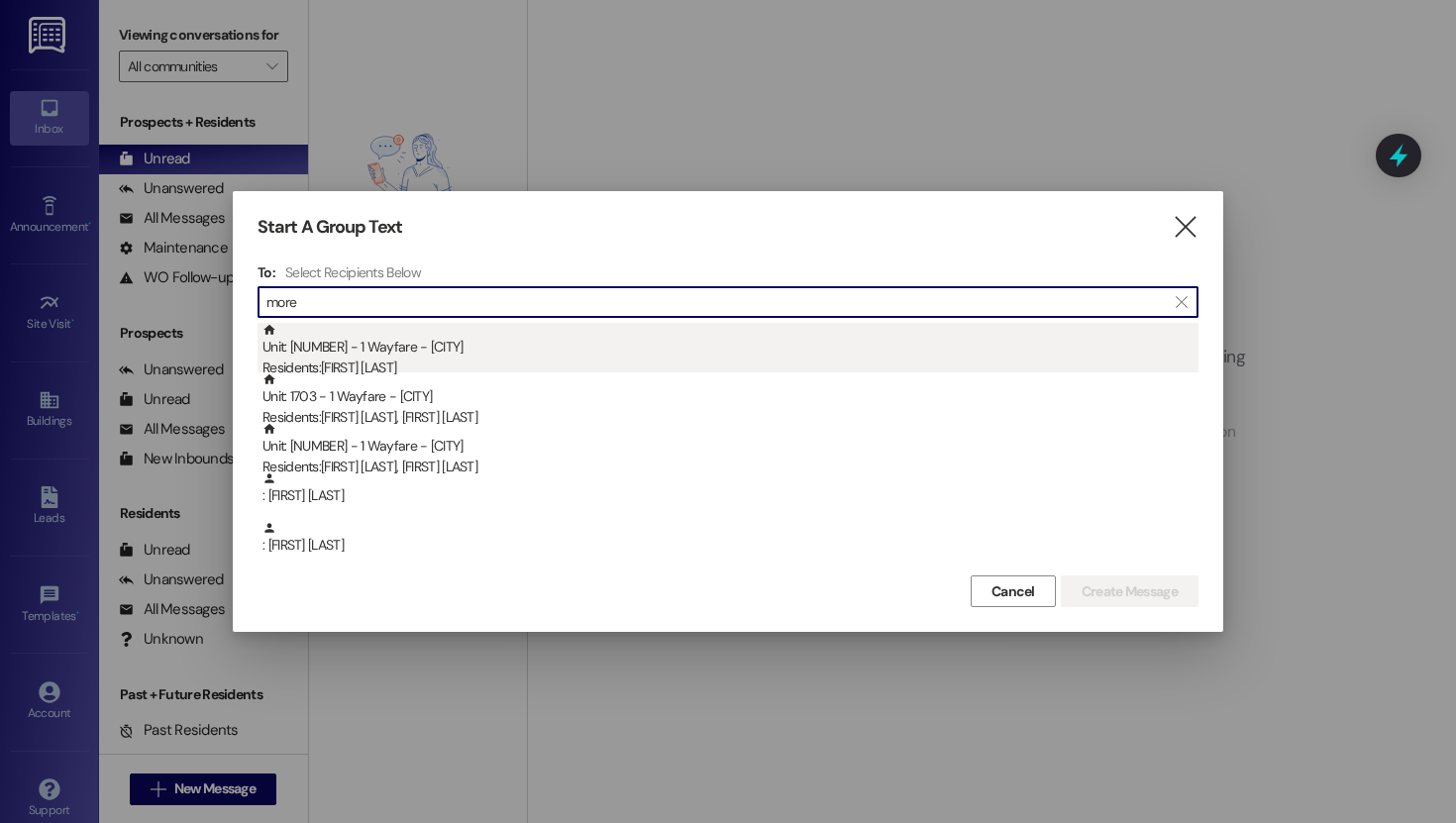 type on "more" 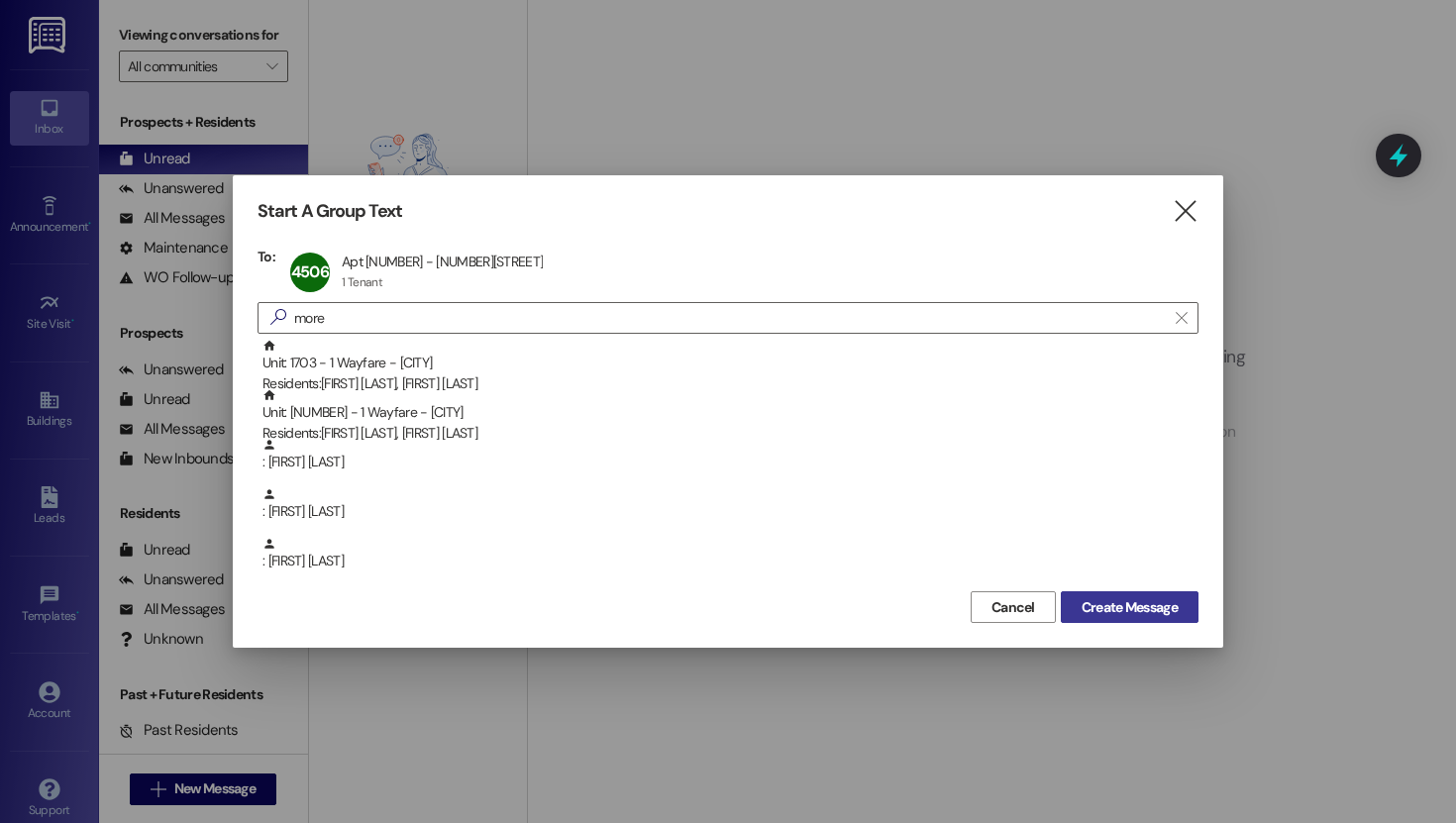 click on "Create Message" at bounding box center [1129, 607] 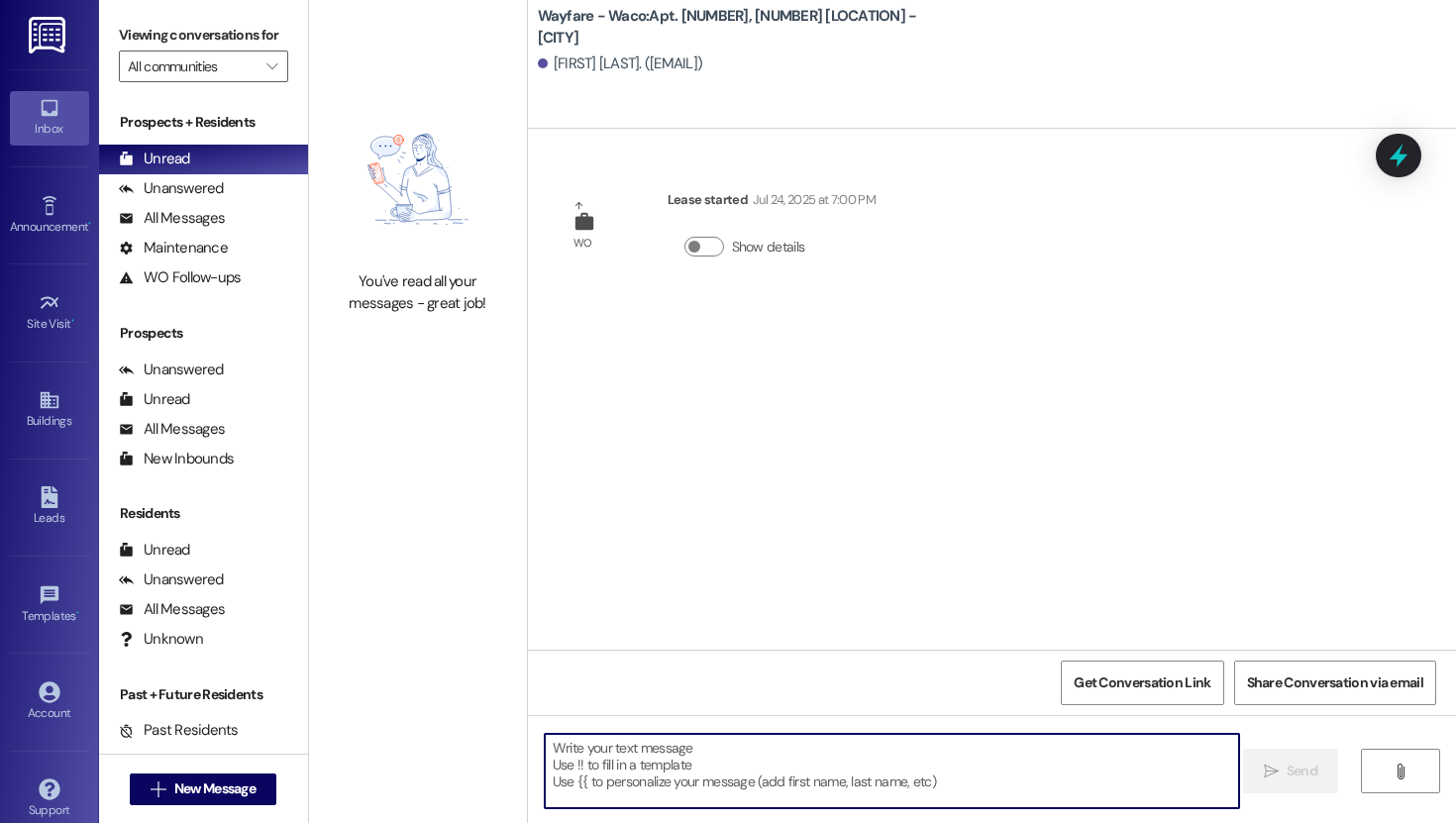 click at bounding box center (891, 771) 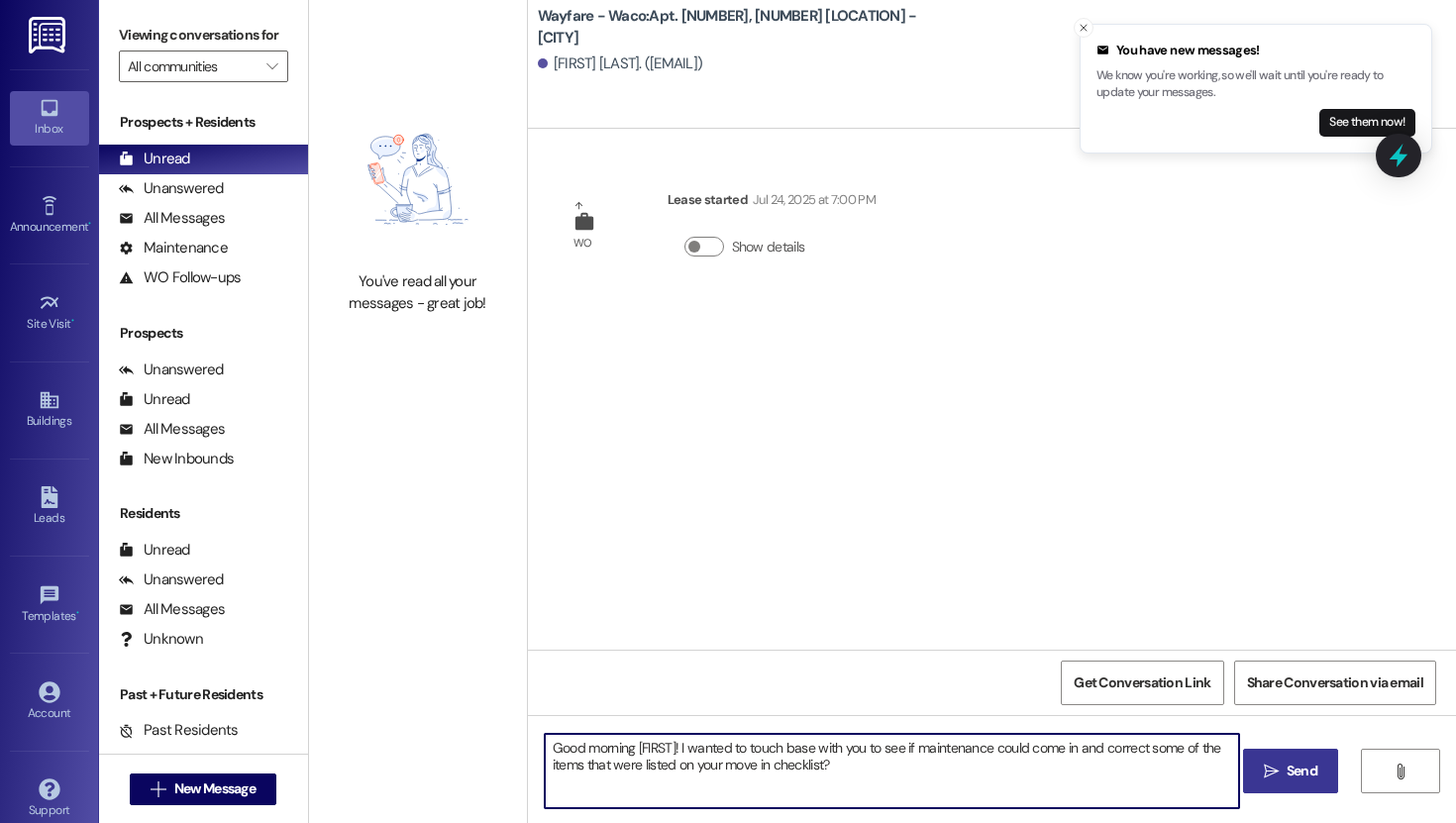 type on "Good morning [FIRST]! I wanted to touch base with you to see if maintenance could come in and correct some of the items that were listed on your move in checklist?" 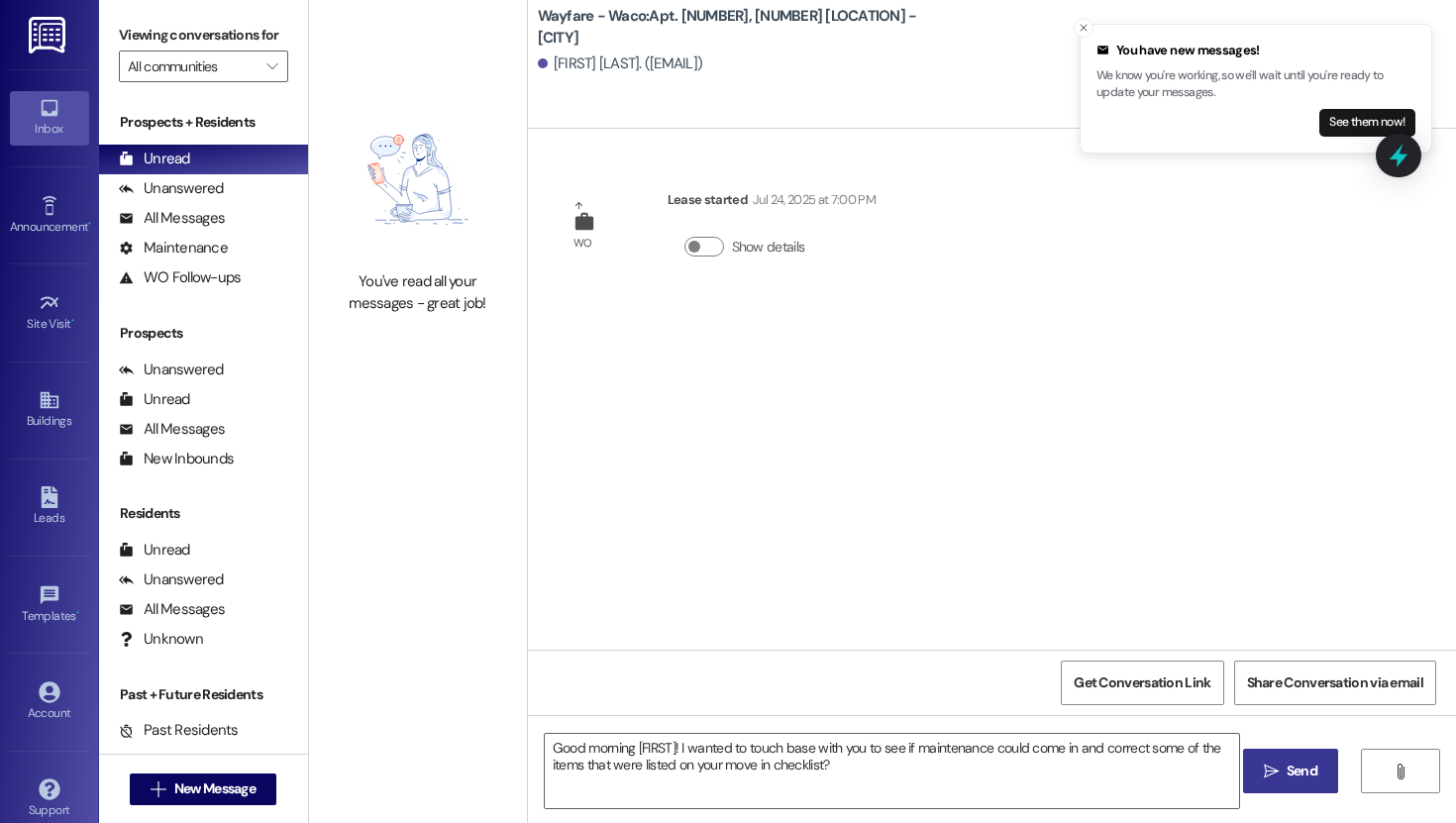 click on " Send" at bounding box center [1291, 771] 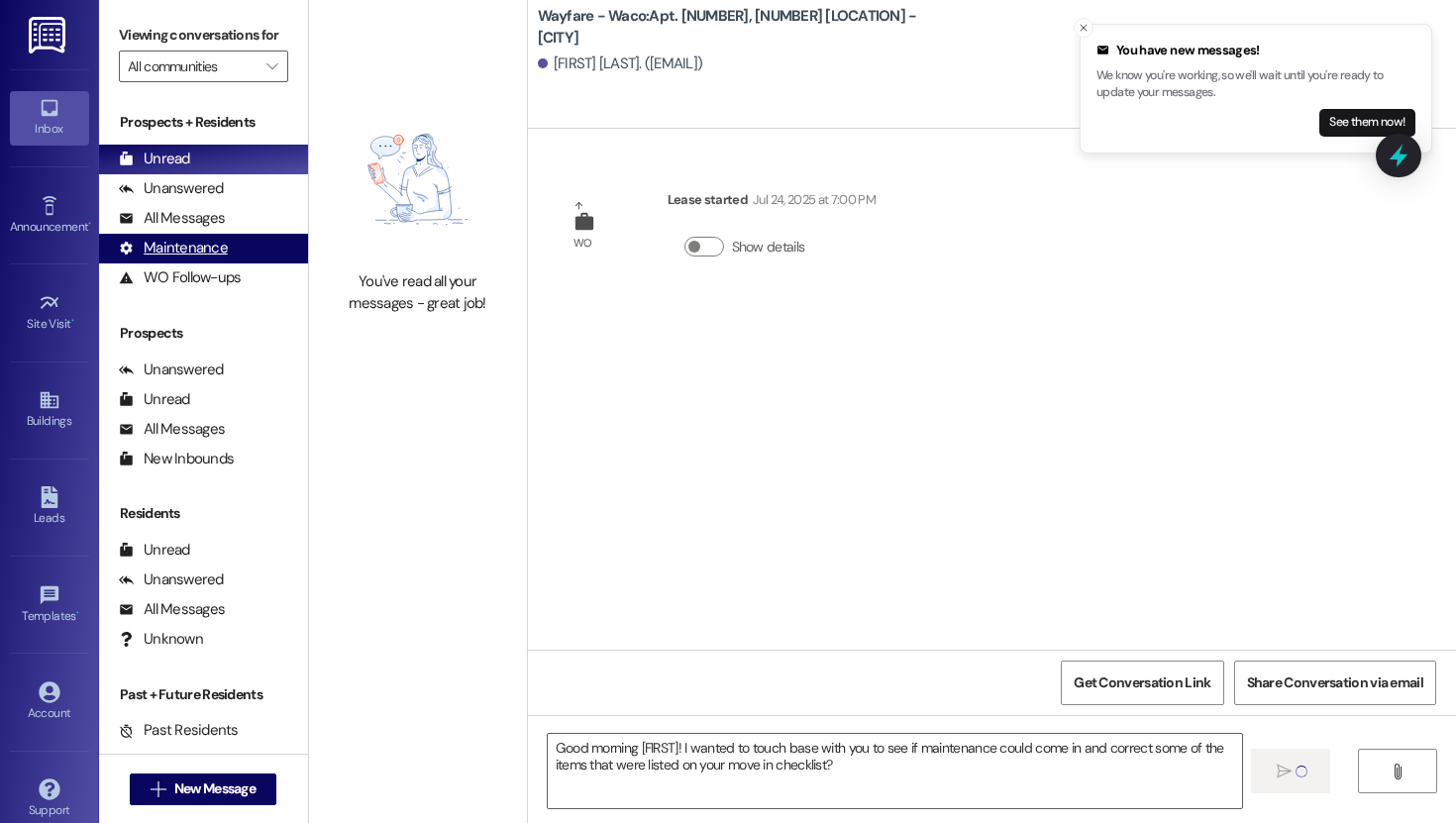 type 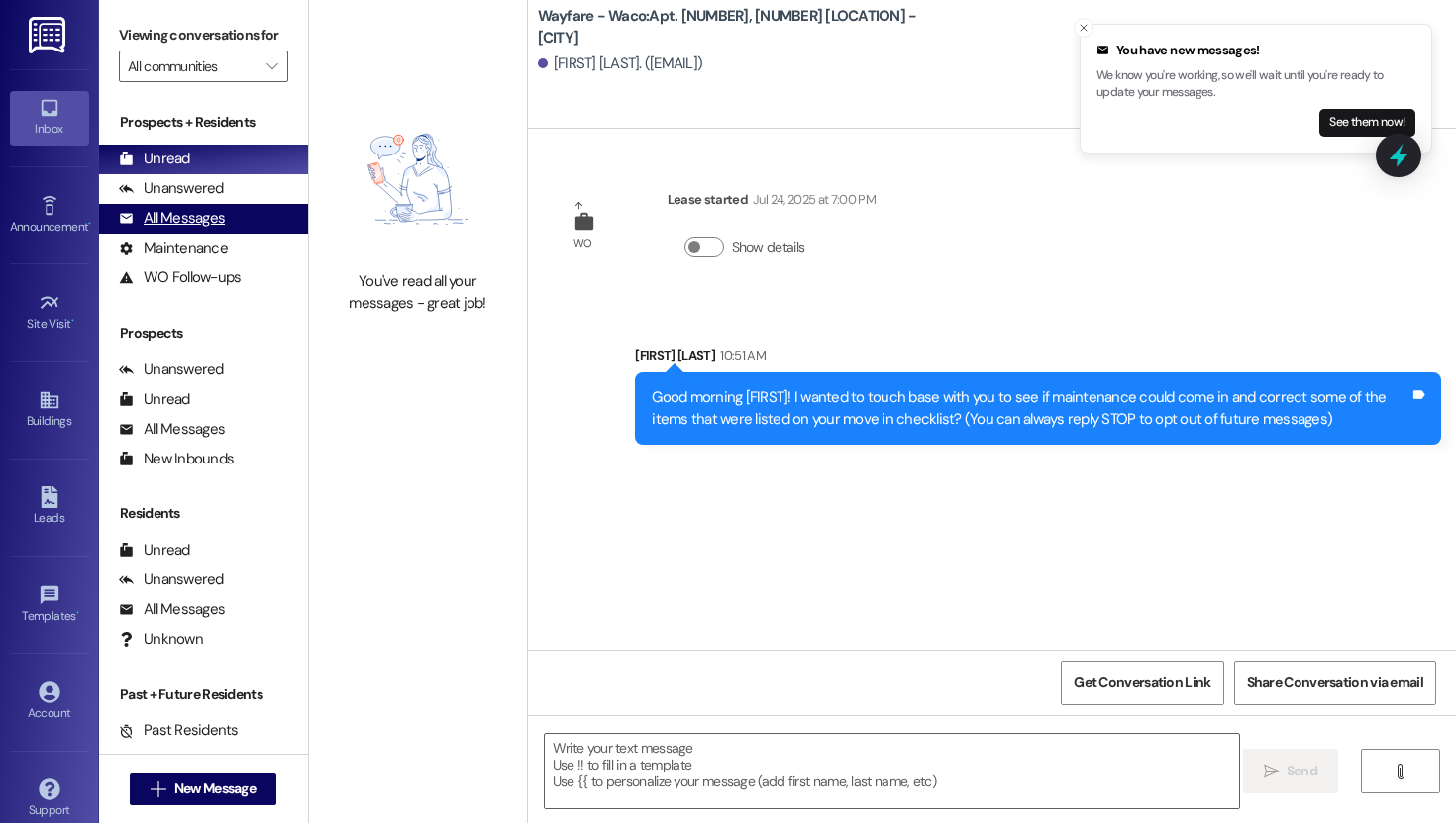 click on "All Messages" at bounding box center [171, 218] 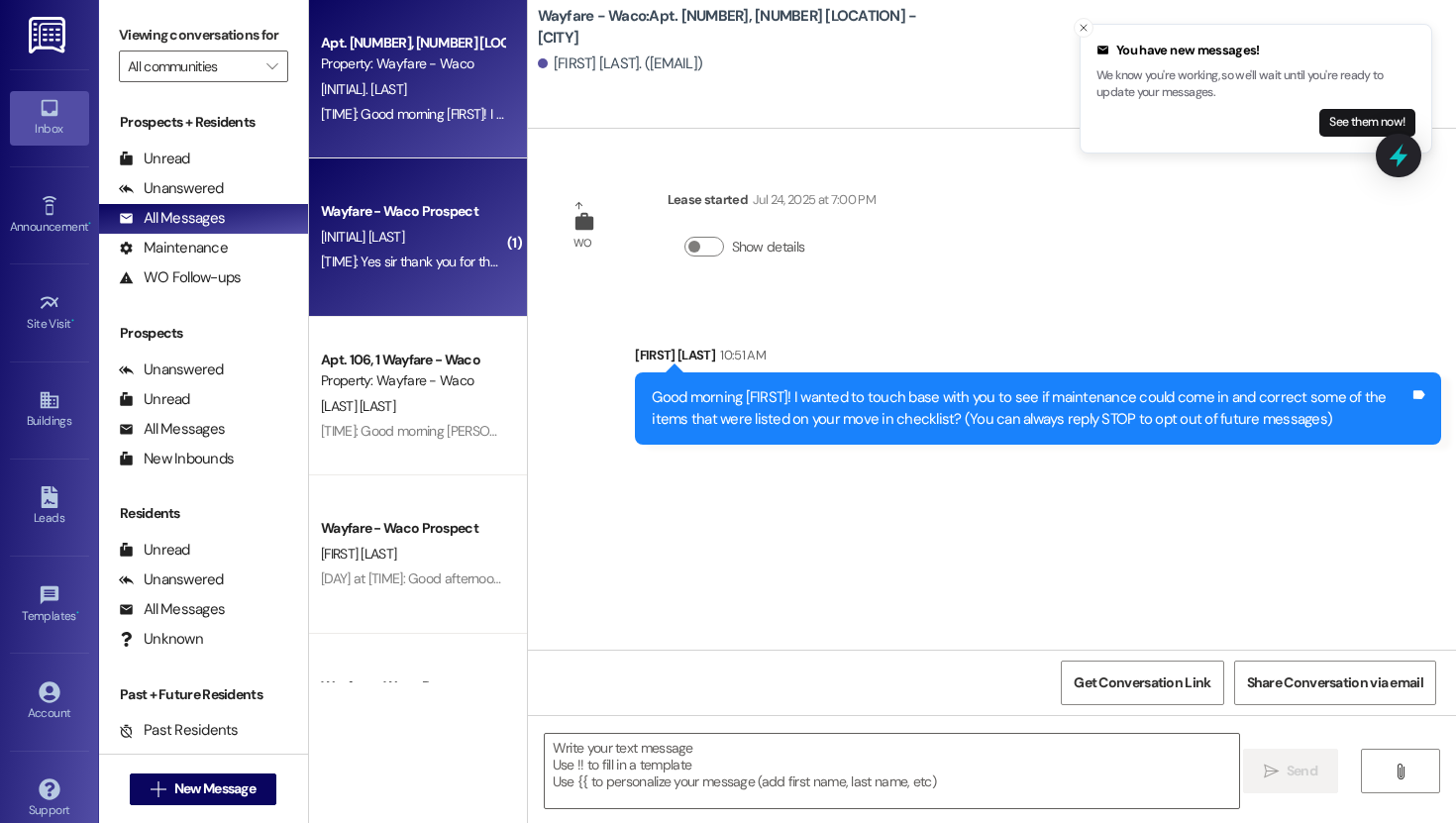 click on "[INITIAL] [LAST]" at bounding box center (412, 237) 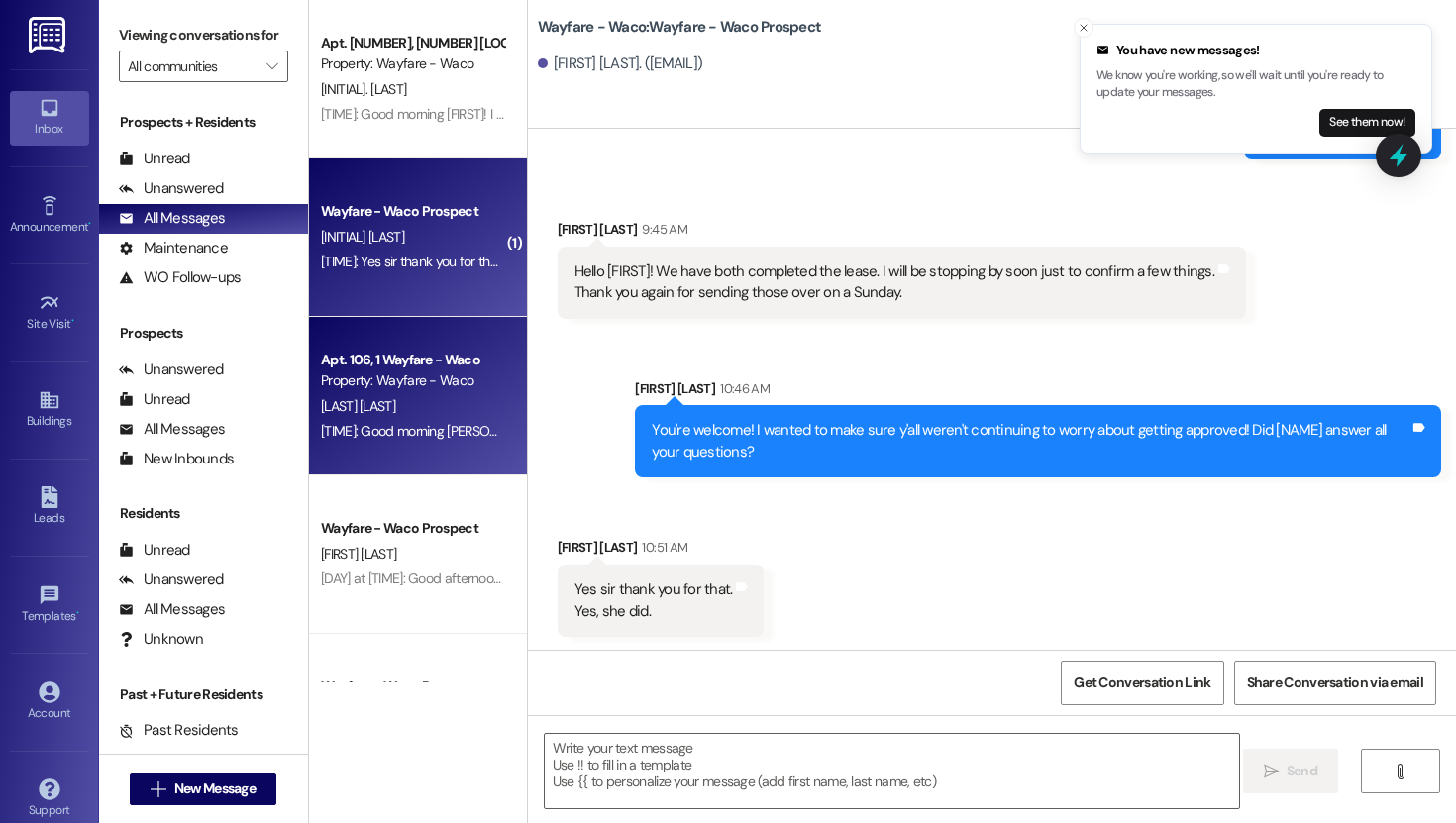 scroll, scrollTop: 1744, scrollLeft: 0, axis: vertical 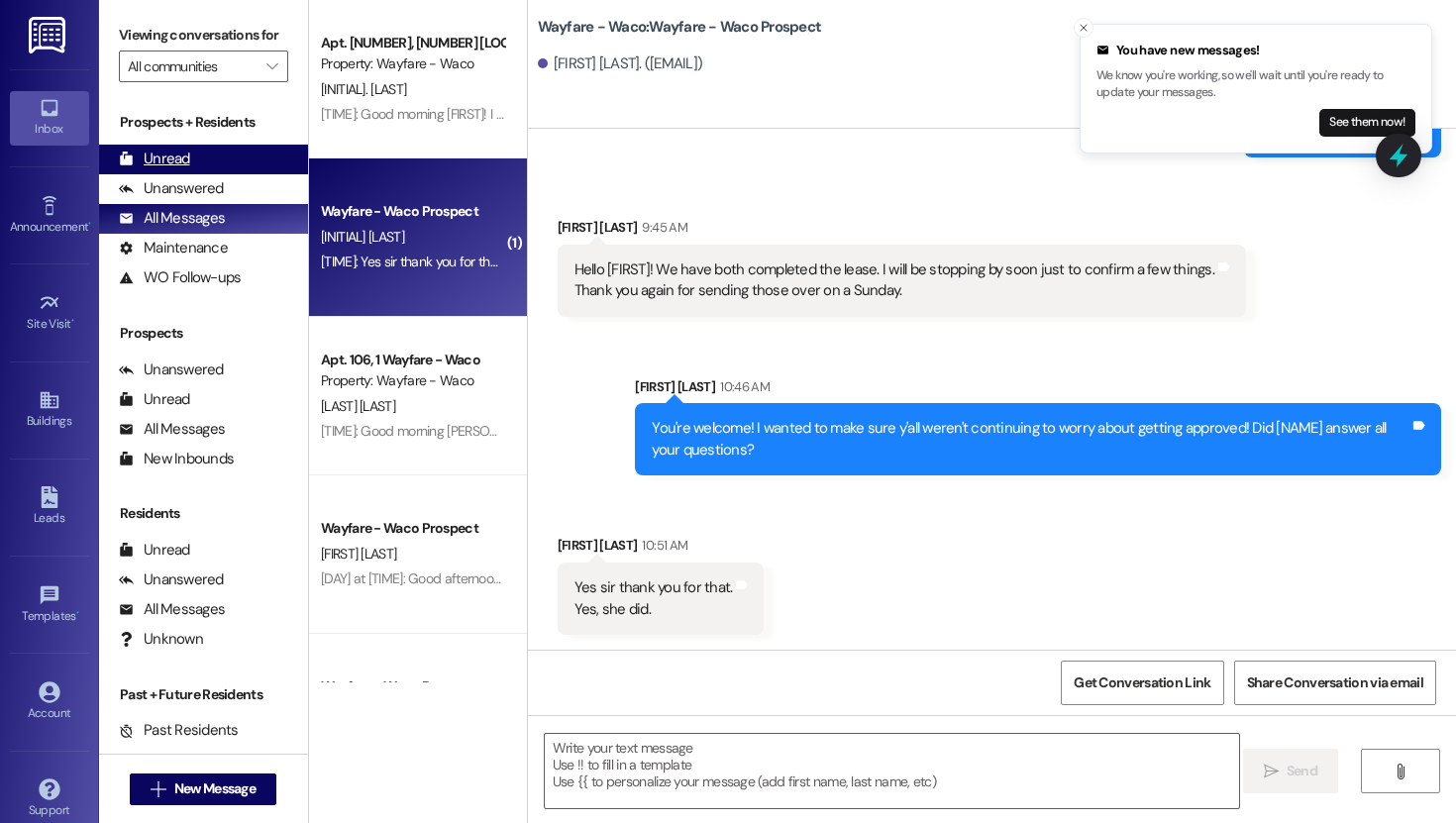 click on "Unread" at bounding box center (155, 158) 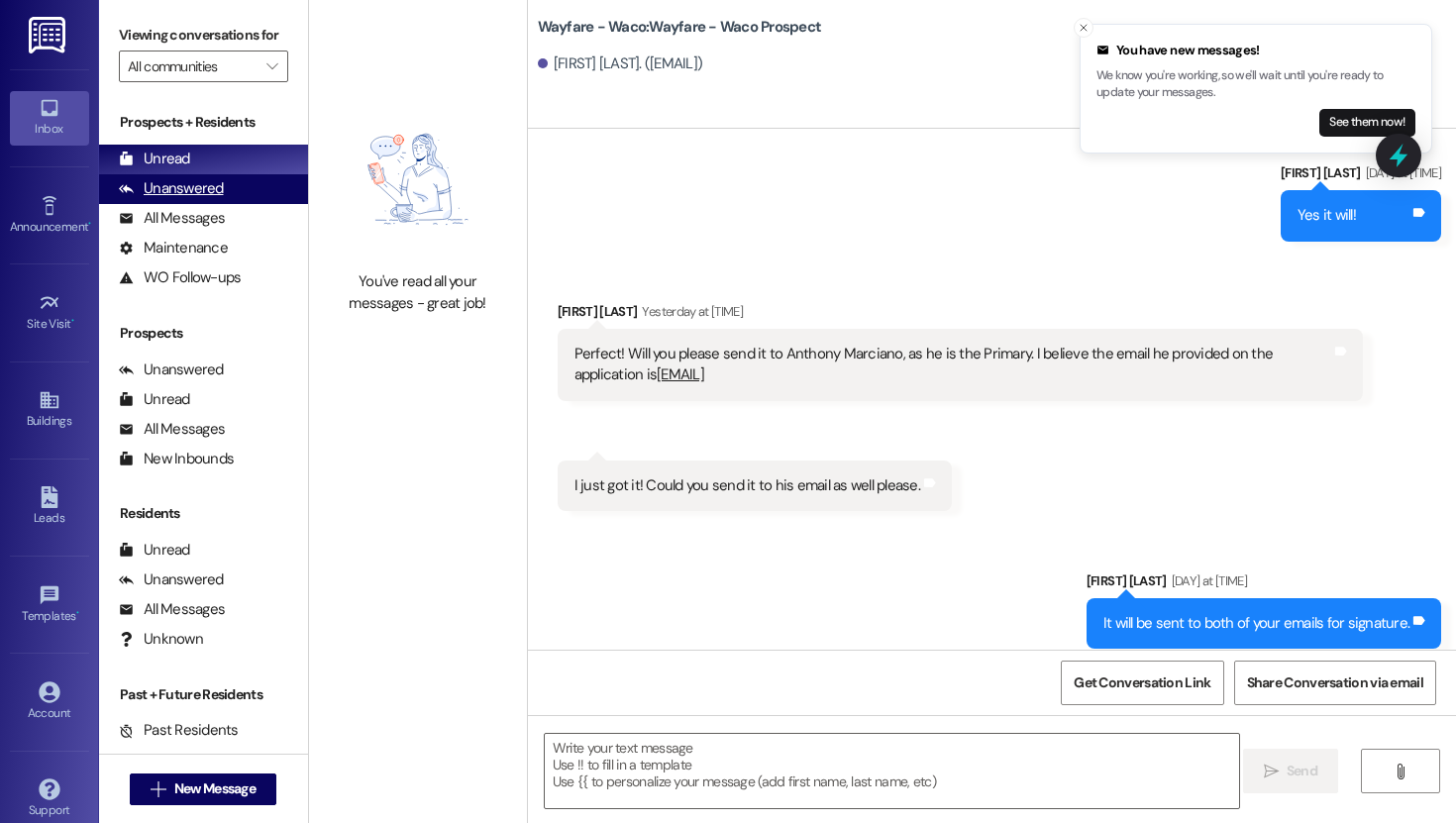 click on "Unanswered" at bounding box center (171, 188) 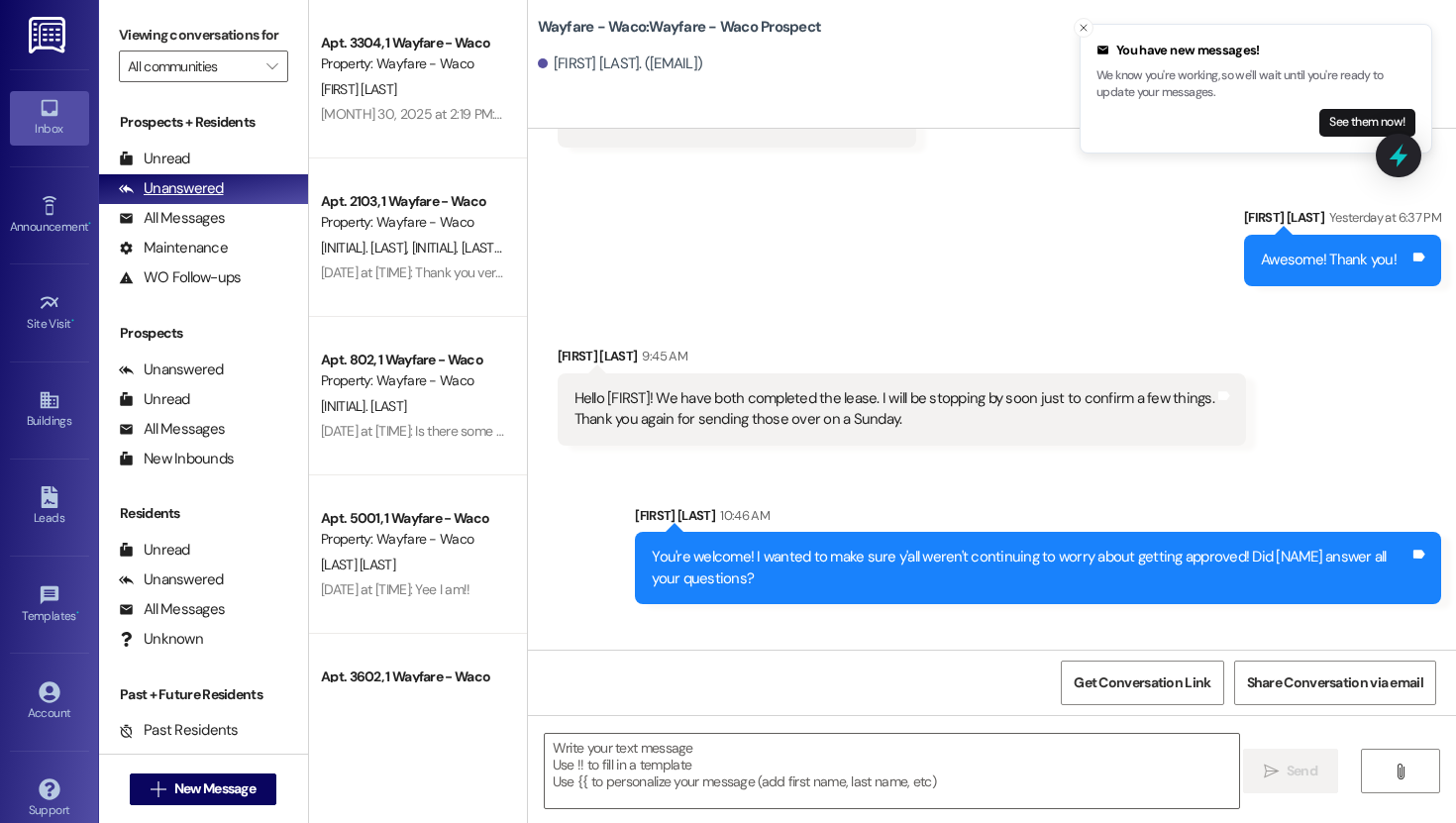 scroll, scrollTop: 1744, scrollLeft: 0, axis: vertical 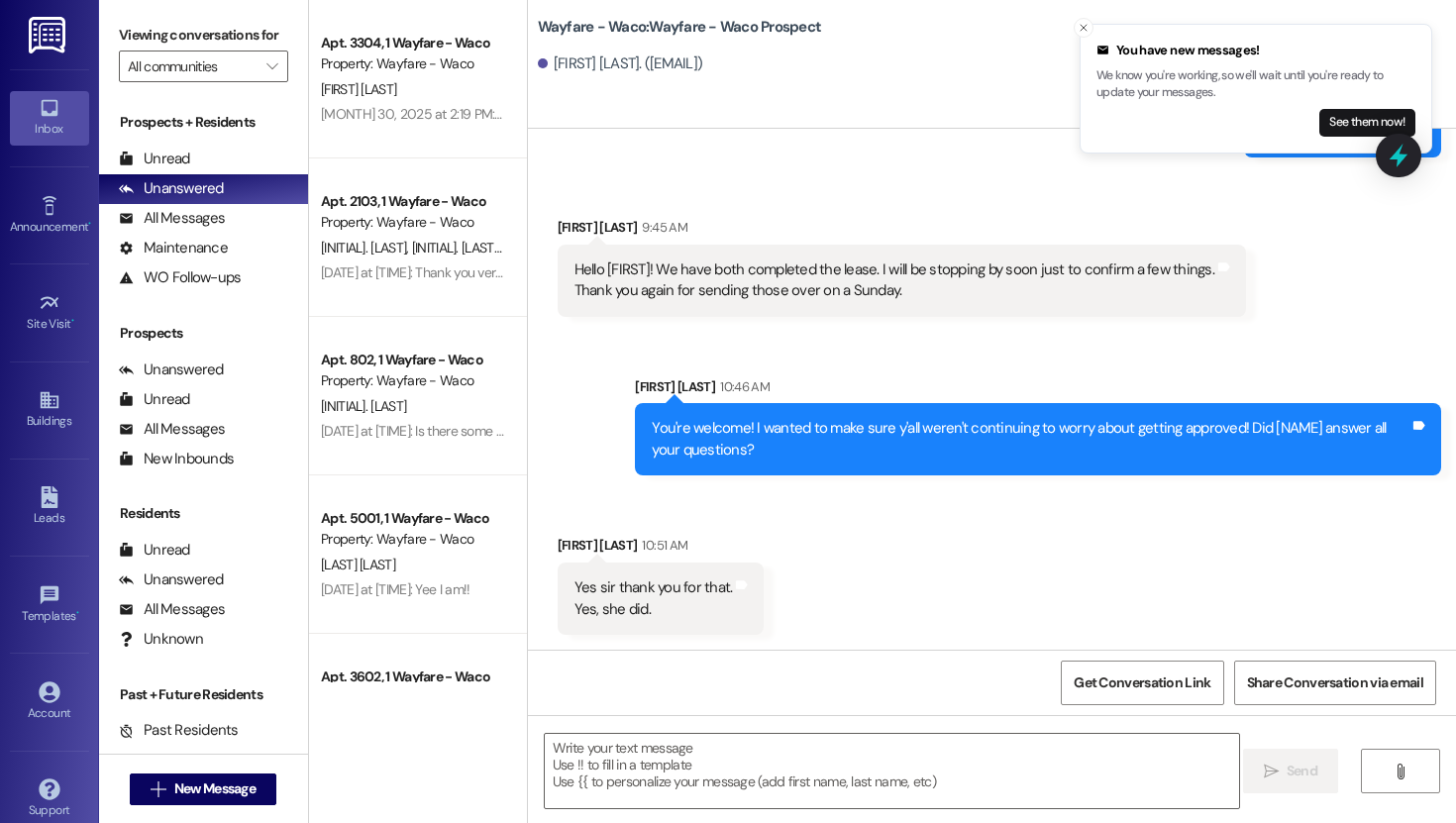 click on "Prospects + Residents" at bounding box center [203, 122] 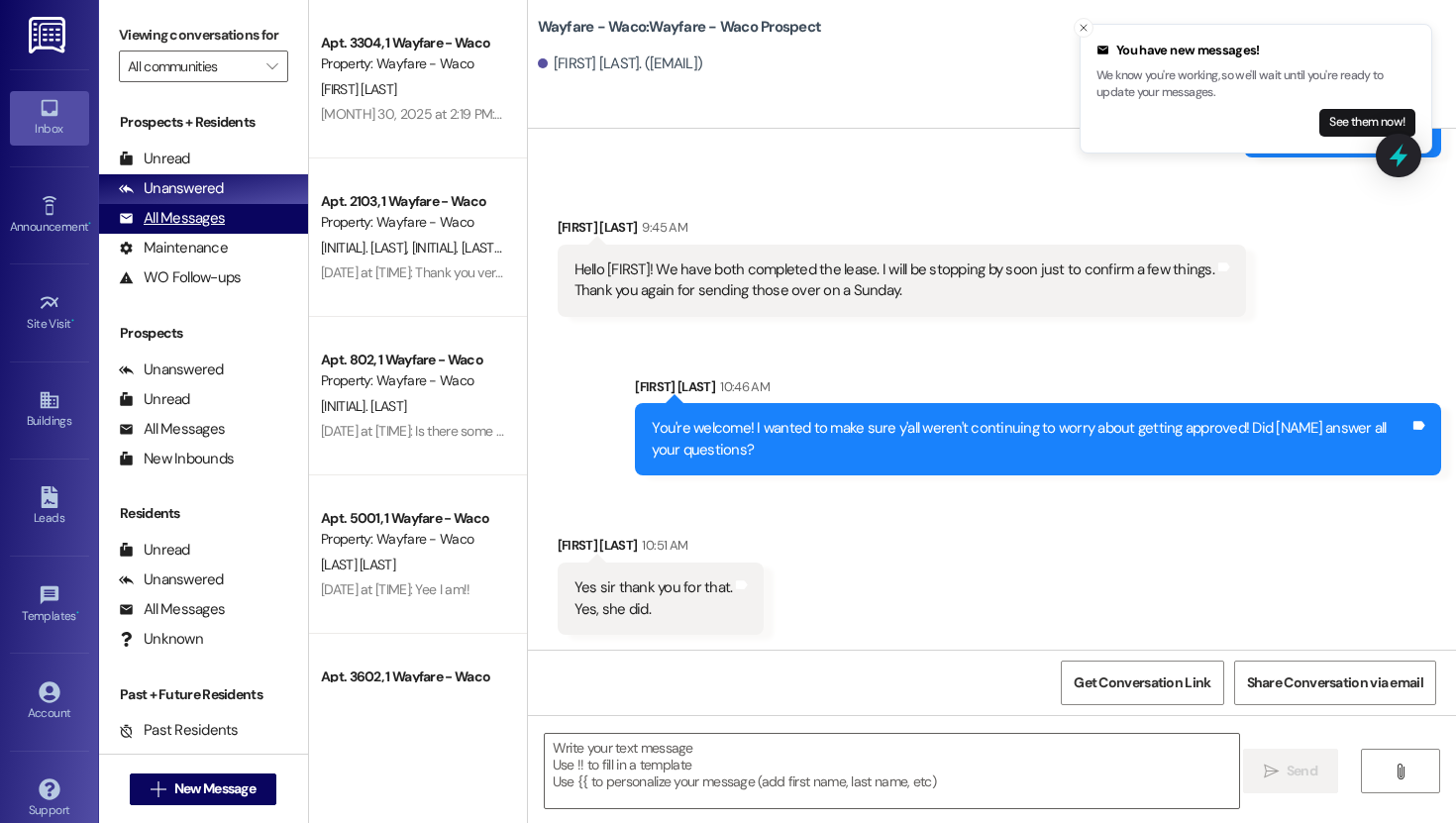 click on "All Messages" at bounding box center (171, 218) 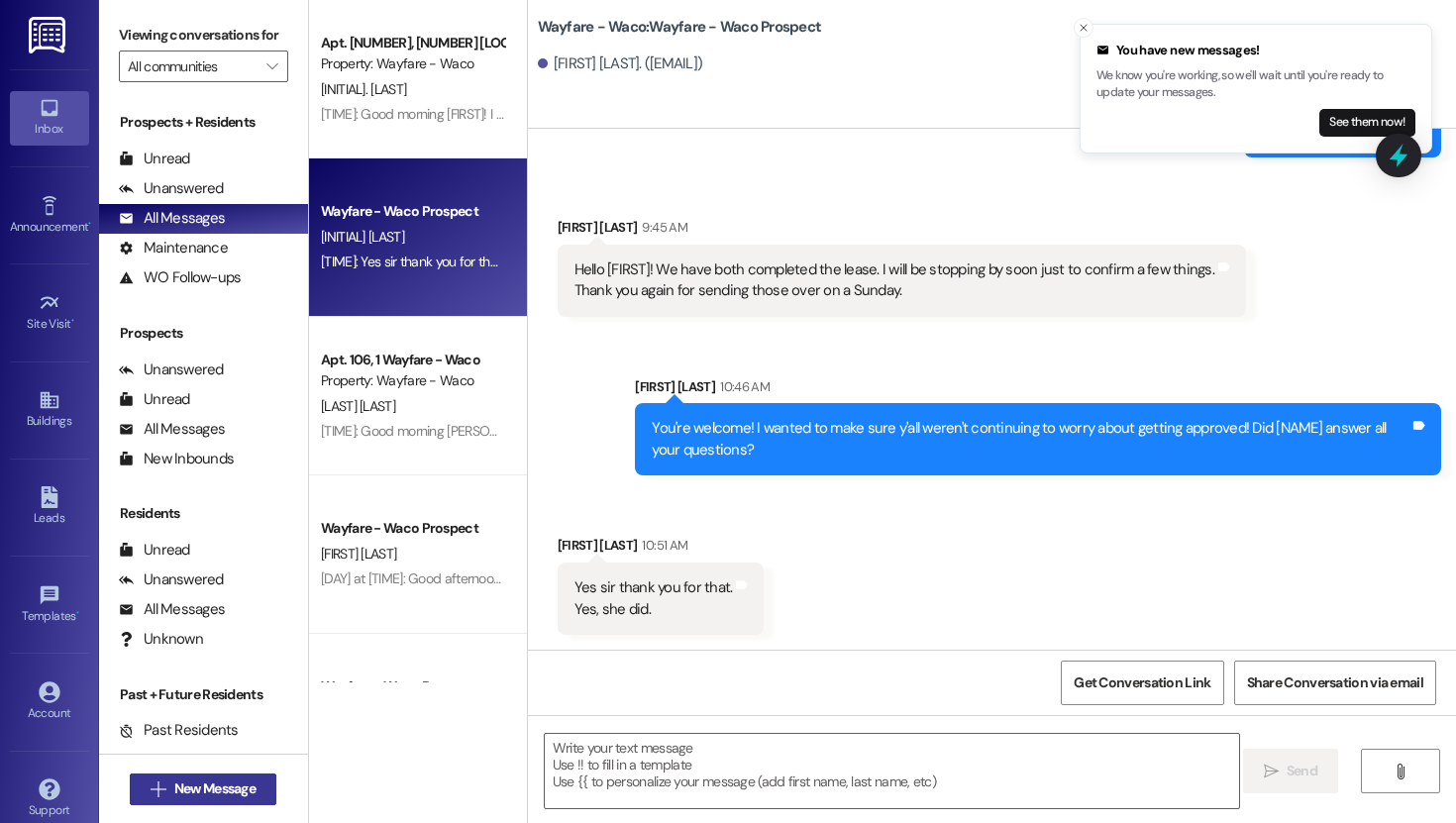 click on "New Message" at bounding box center [215, 788] 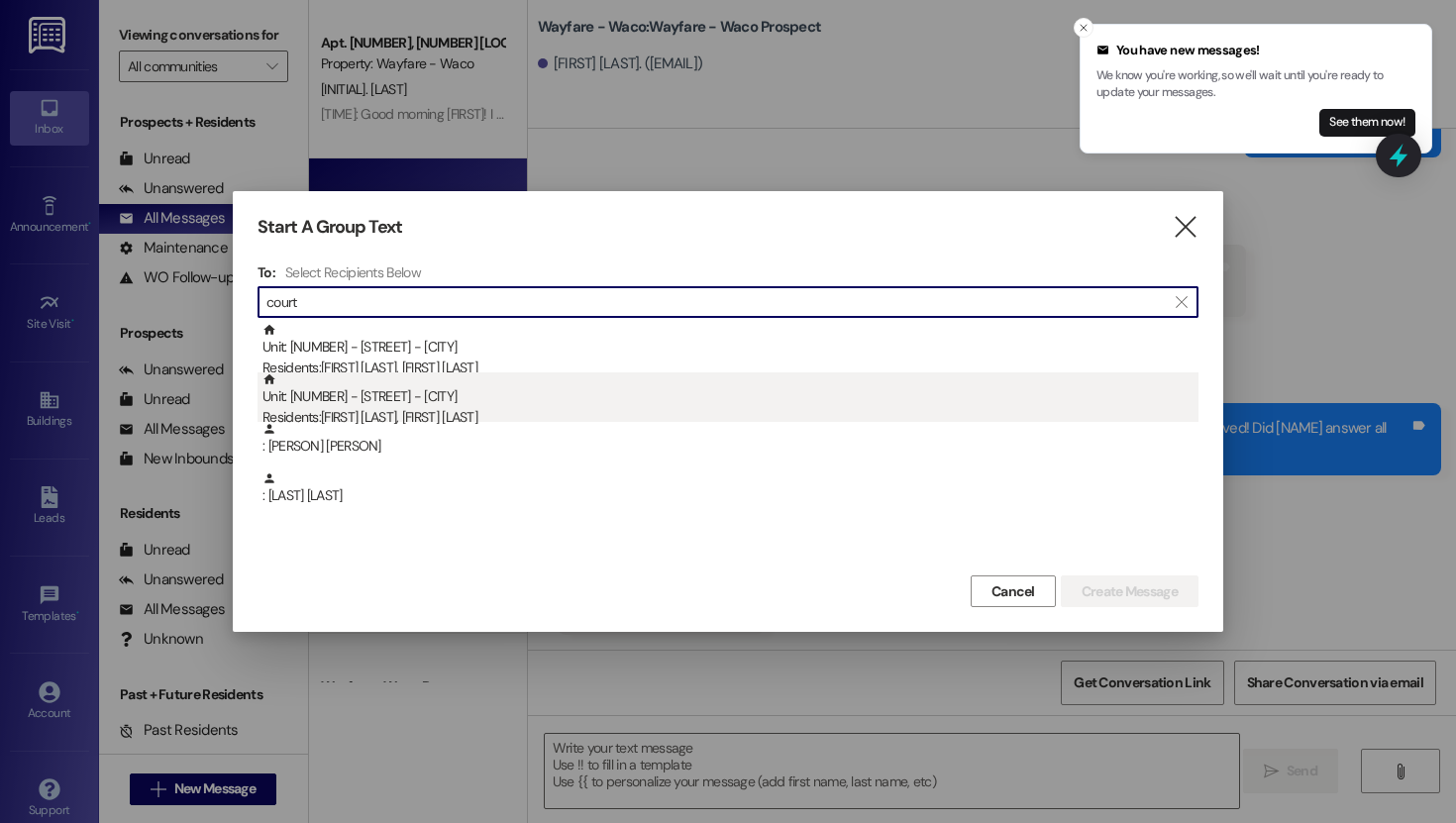 click on "Unit: [NUMBER] - [STREET] - [CITY] Residents: [FIRST] [LAST], [FIRST] [LAST]" at bounding box center [730, 400] 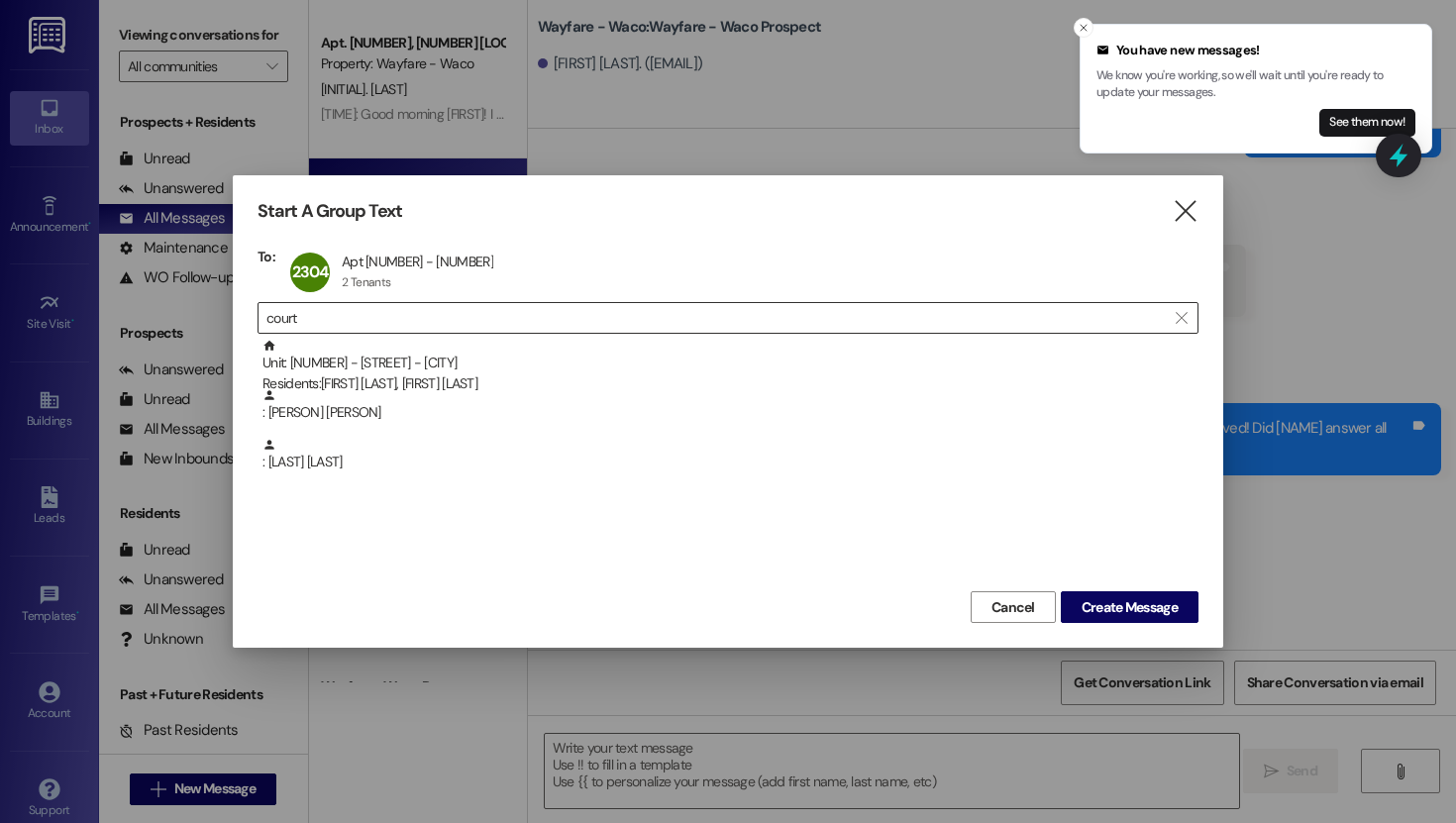 click on "court" at bounding box center (716, 318) 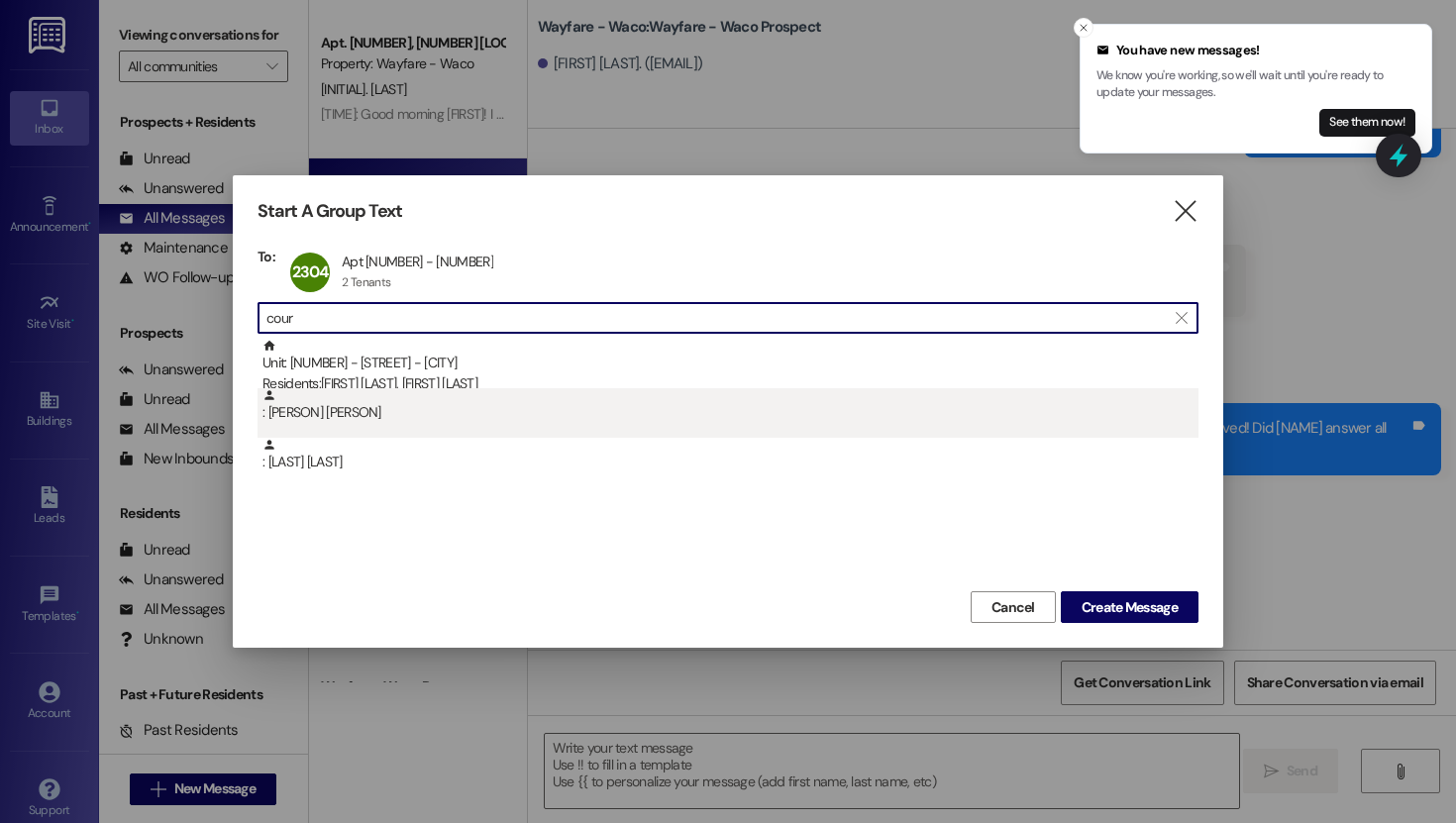 type on "cour" 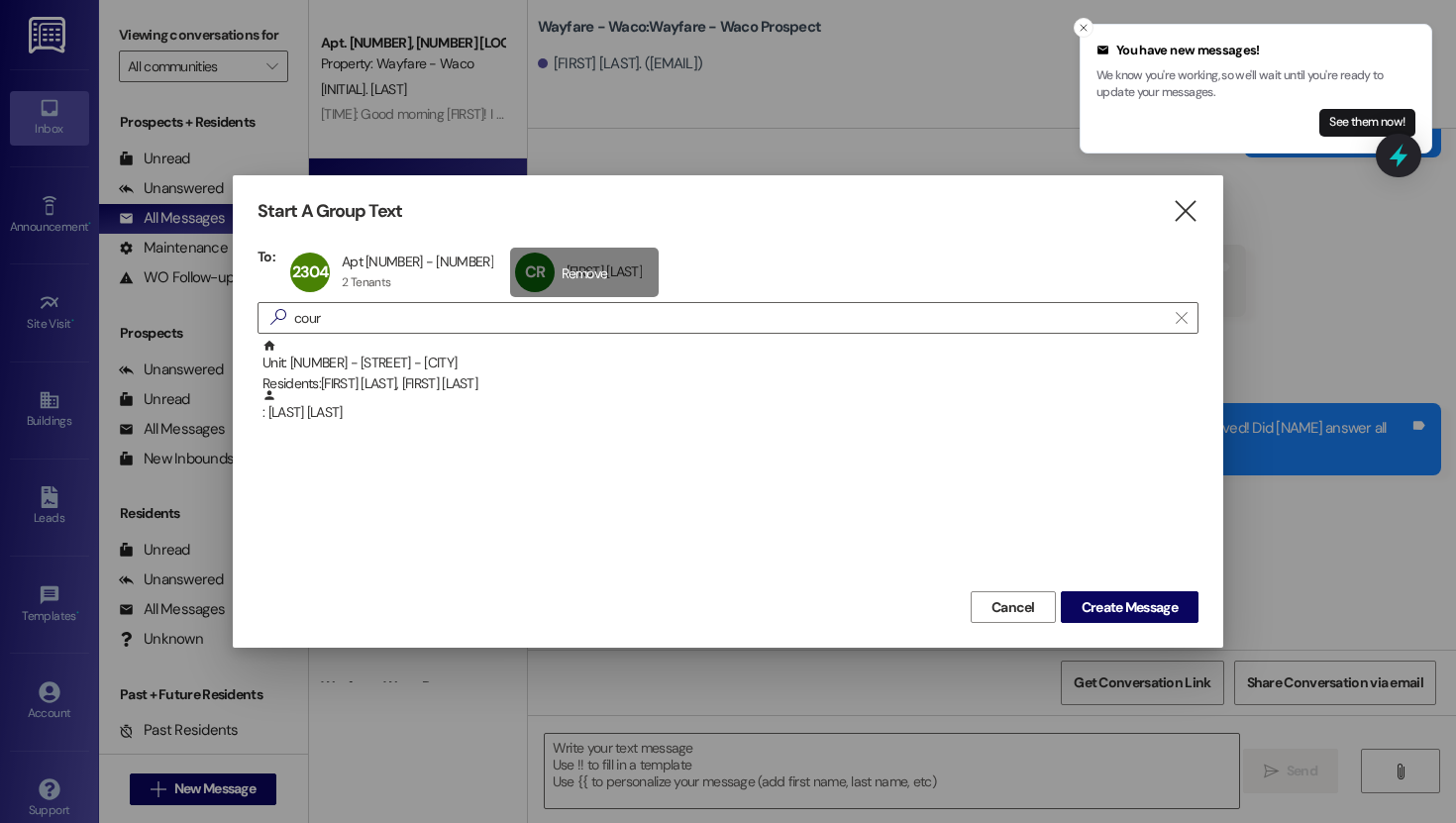 click on "CR [FIRST] [LAST] [FIRST] [LAST] click to remove" at bounding box center [584, 272] 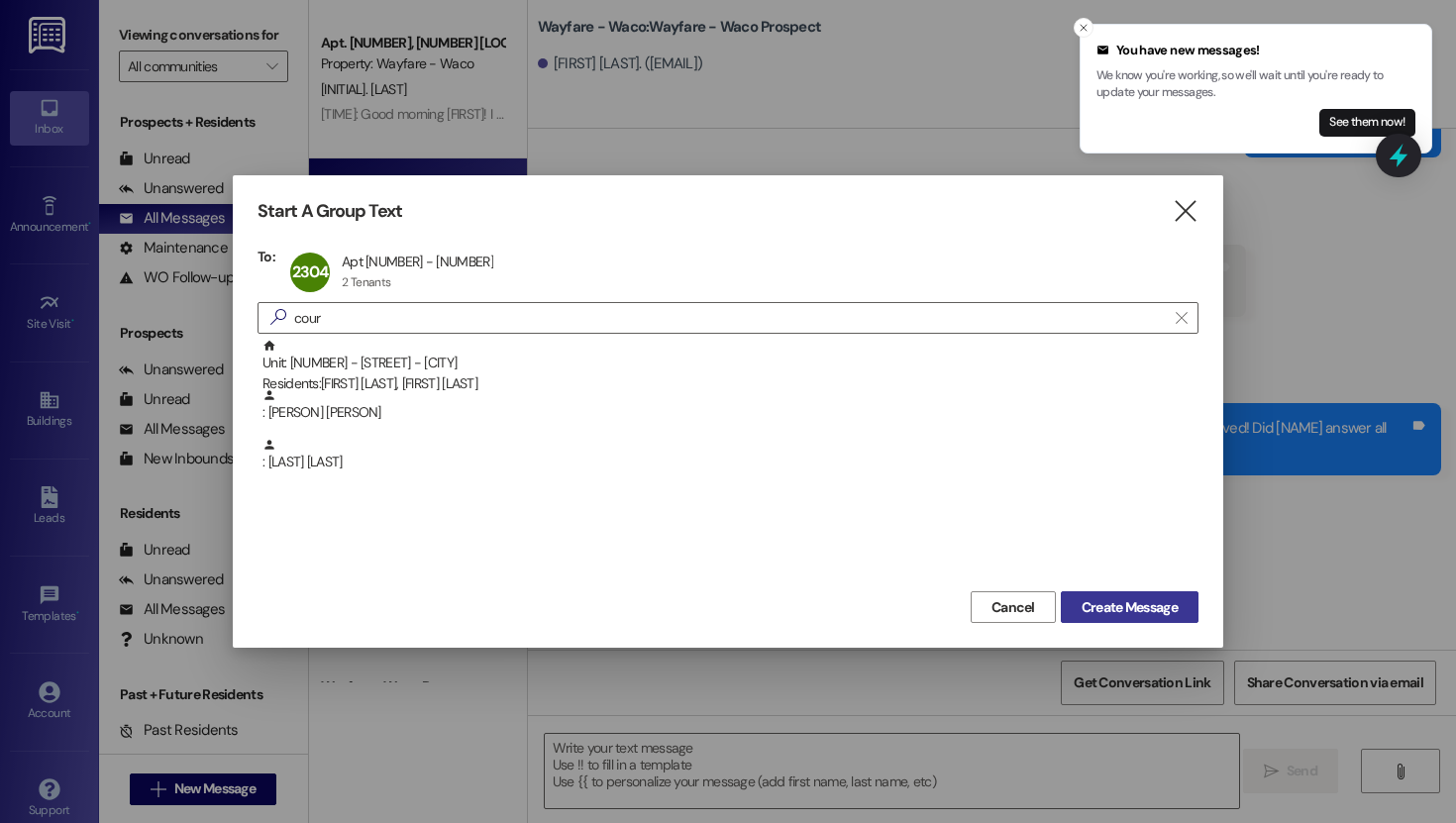 click on "Create Message" at bounding box center [1129, 607] 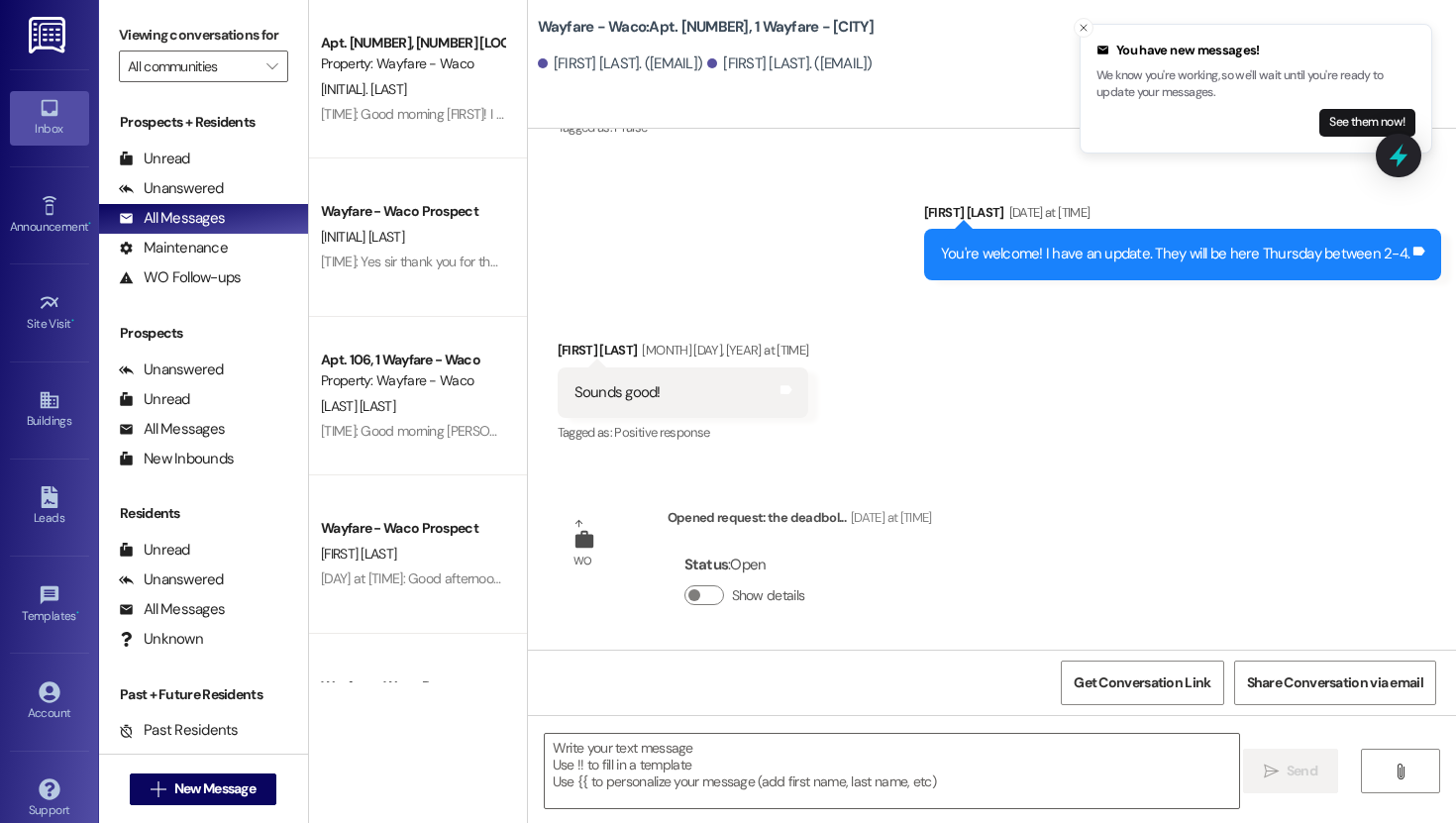 scroll, scrollTop: 910, scrollLeft: 0, axis: vertical 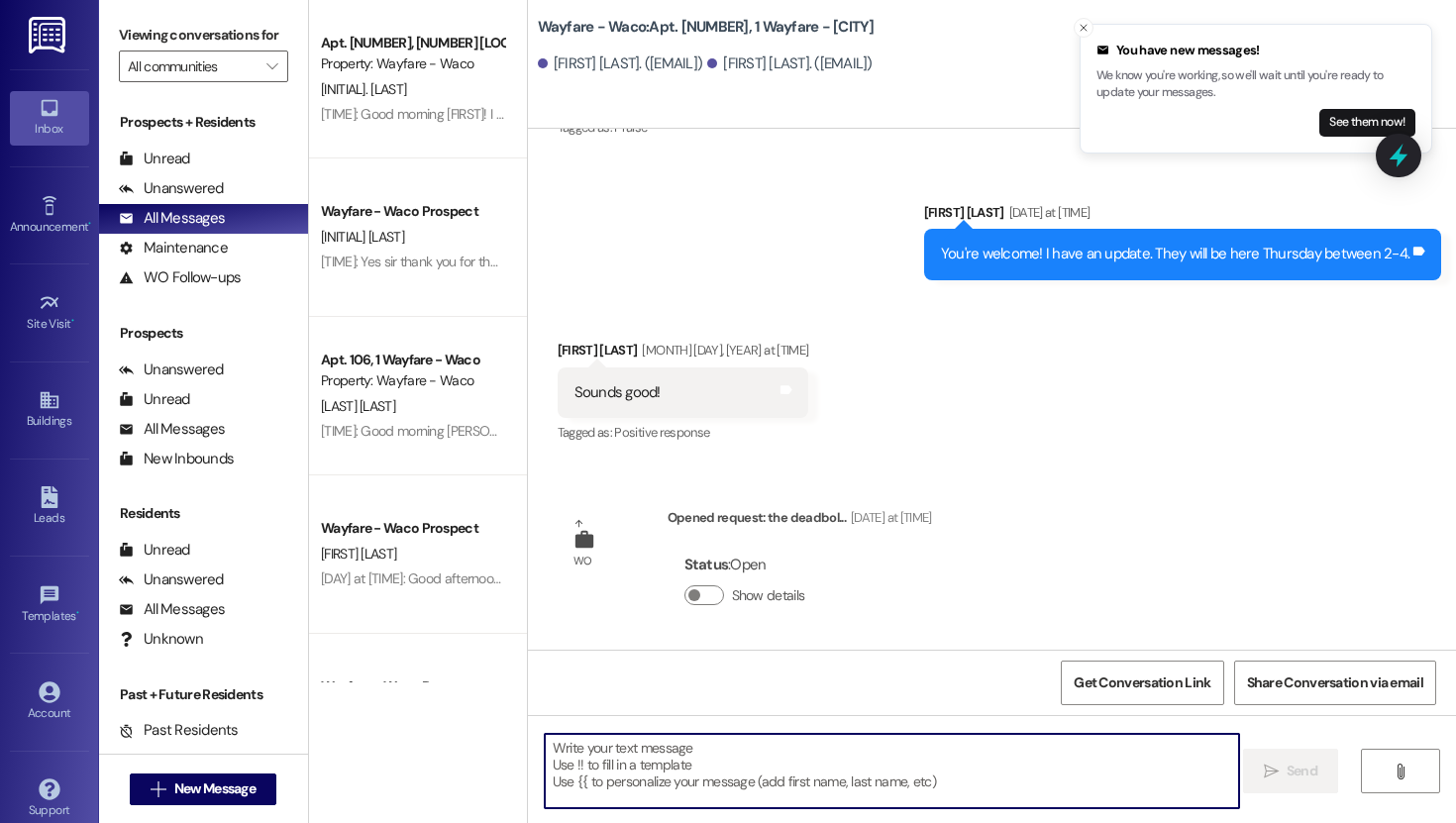 click at bounding box center [891, 771] 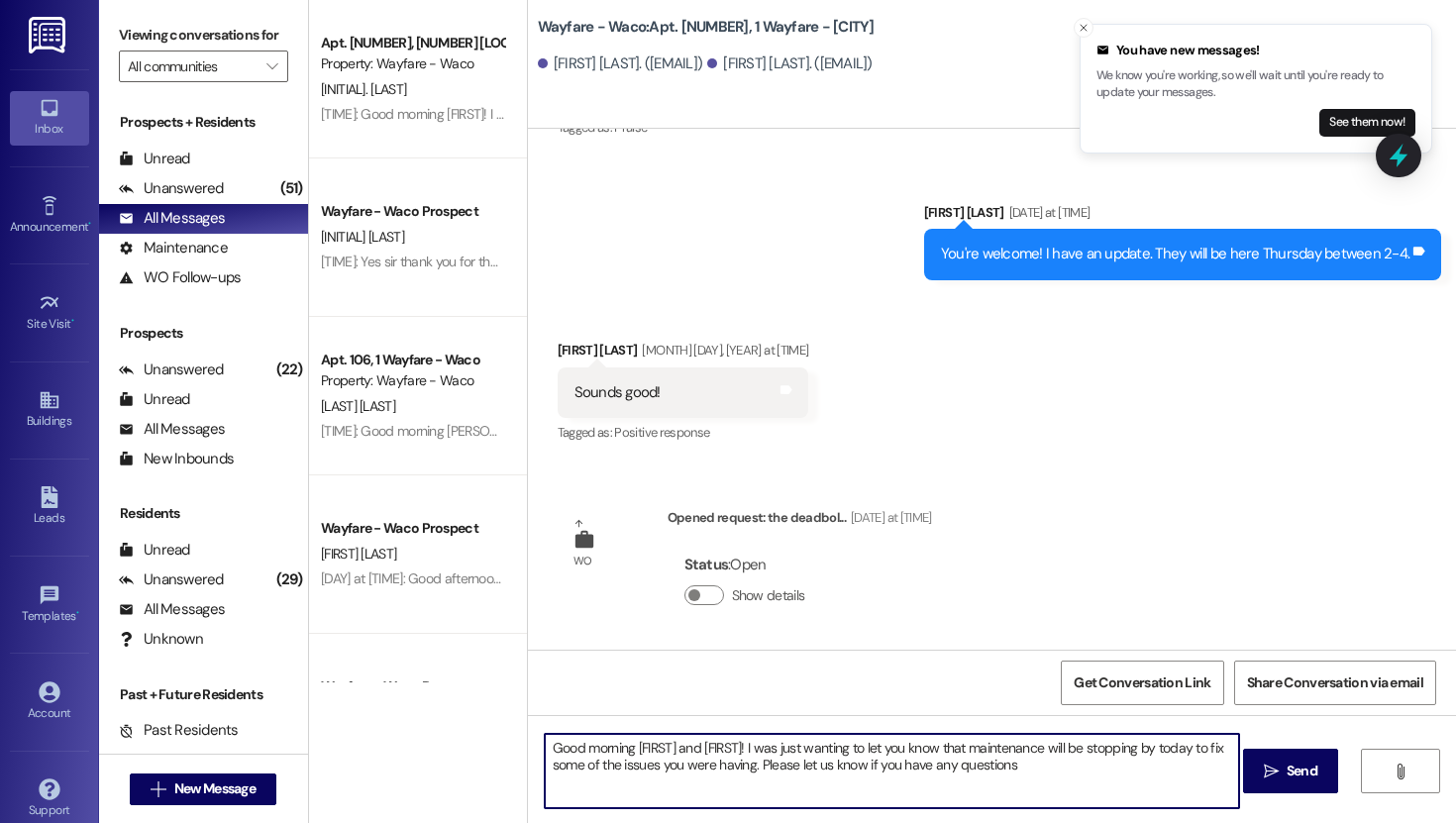 type on "Good morning [FIRST] and [FIRST]! I was just wanting to let you know that maintenance will be stopping by today to fix some of the issues you were having. Please let us know if you have any questions!" 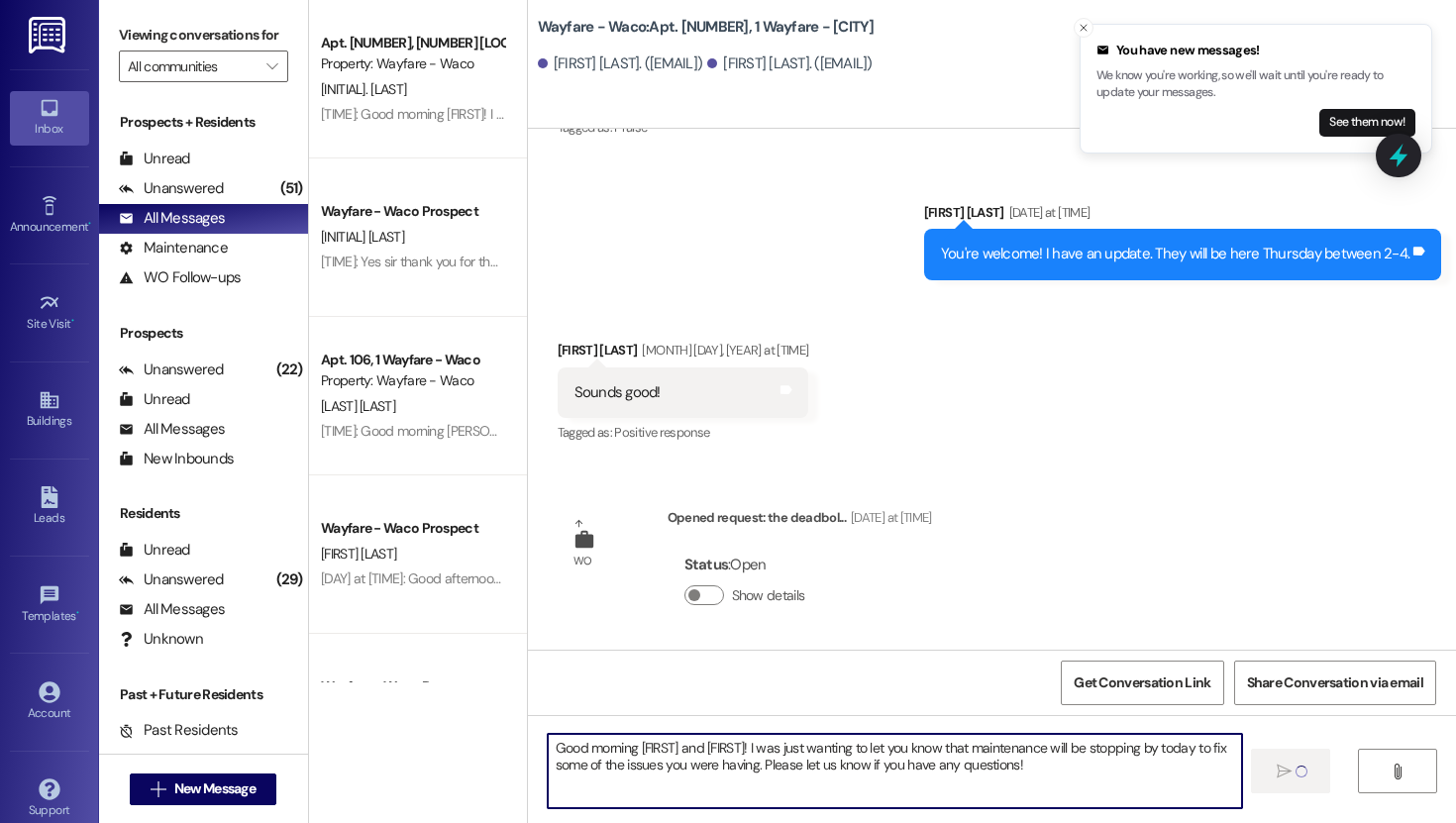 type 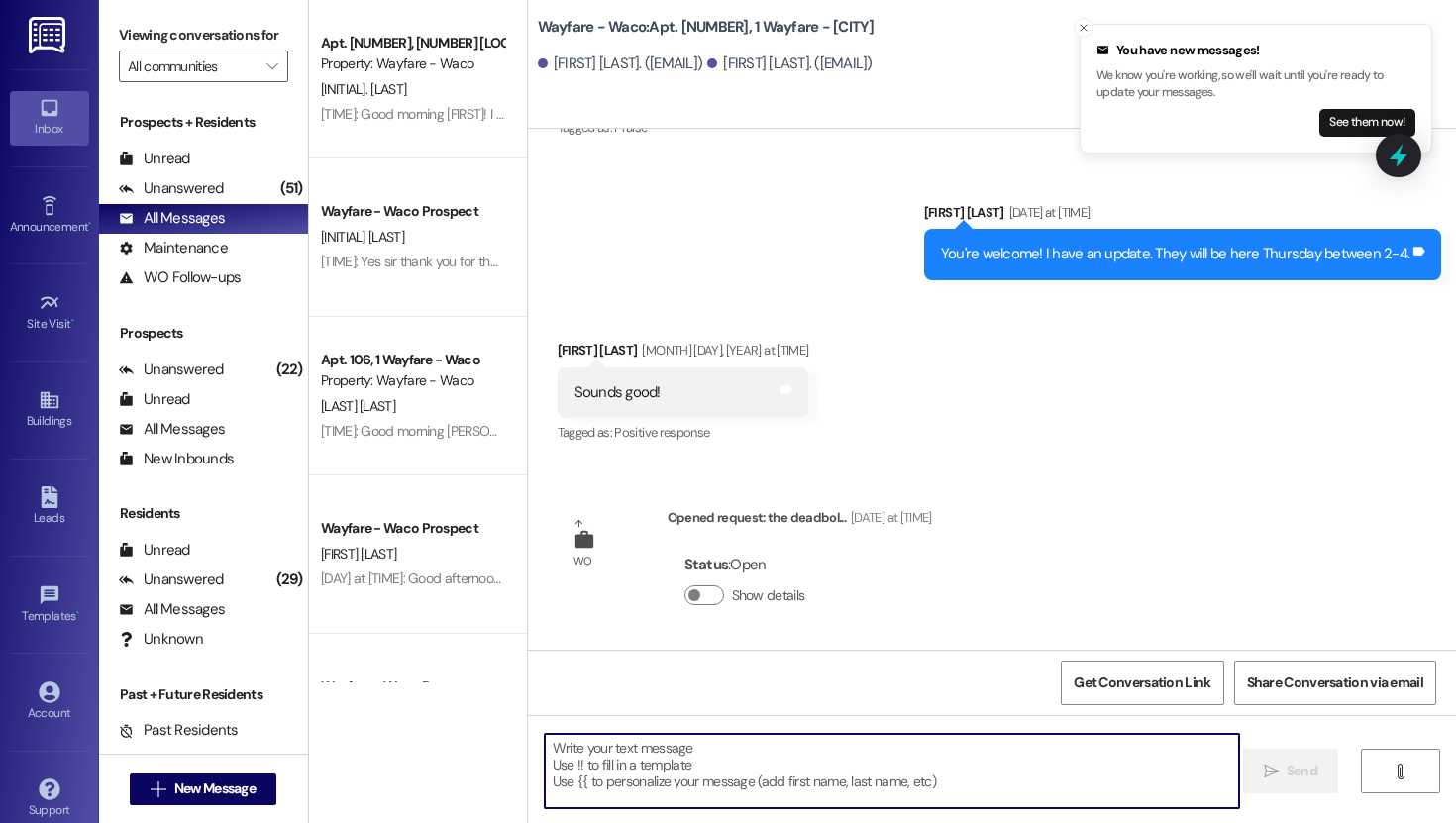 scroll, scrollTop: 1070, scrollLeft: 0, axis: vertical 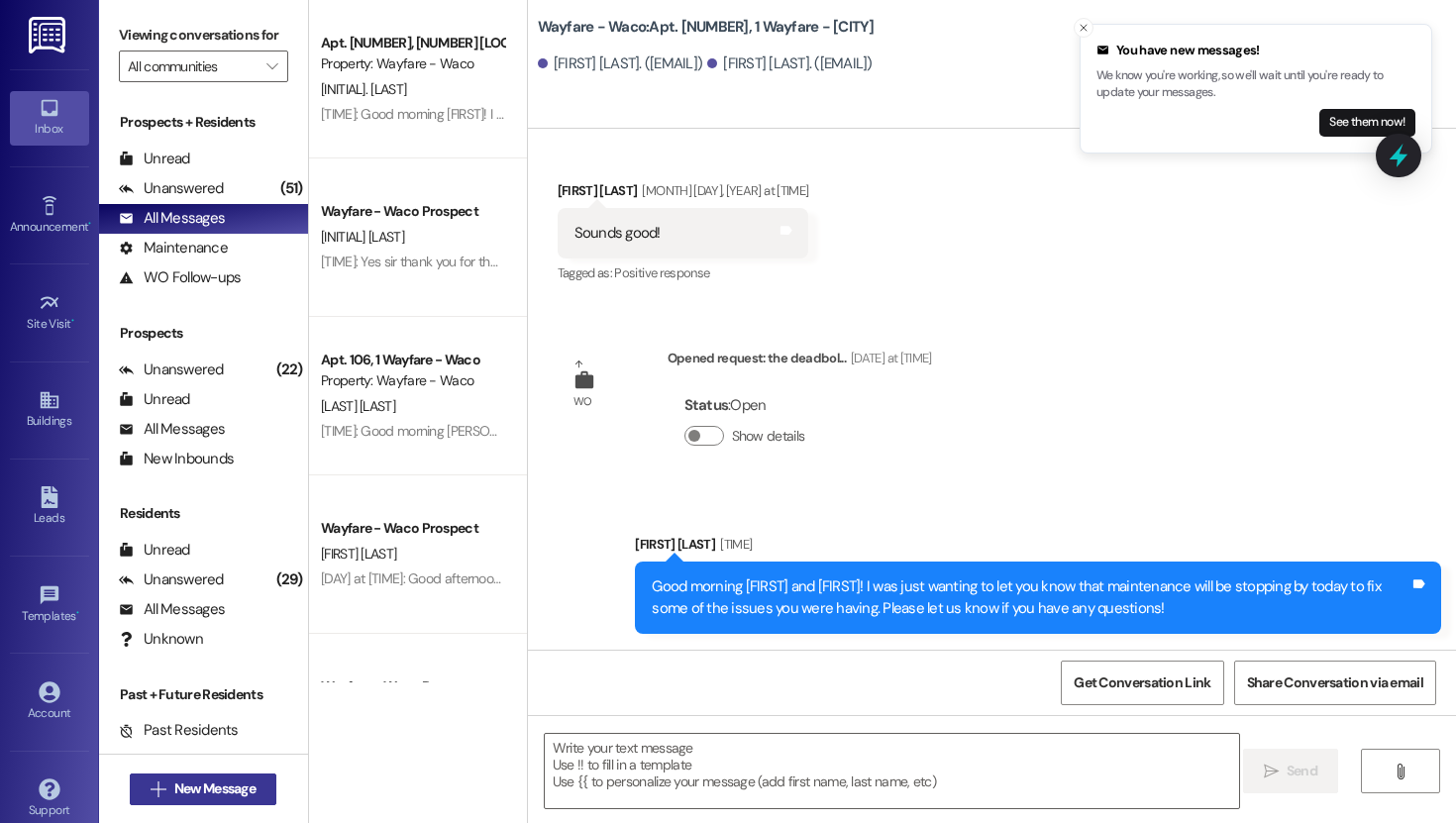 click on "New Message" at bounding box center [215, 788] 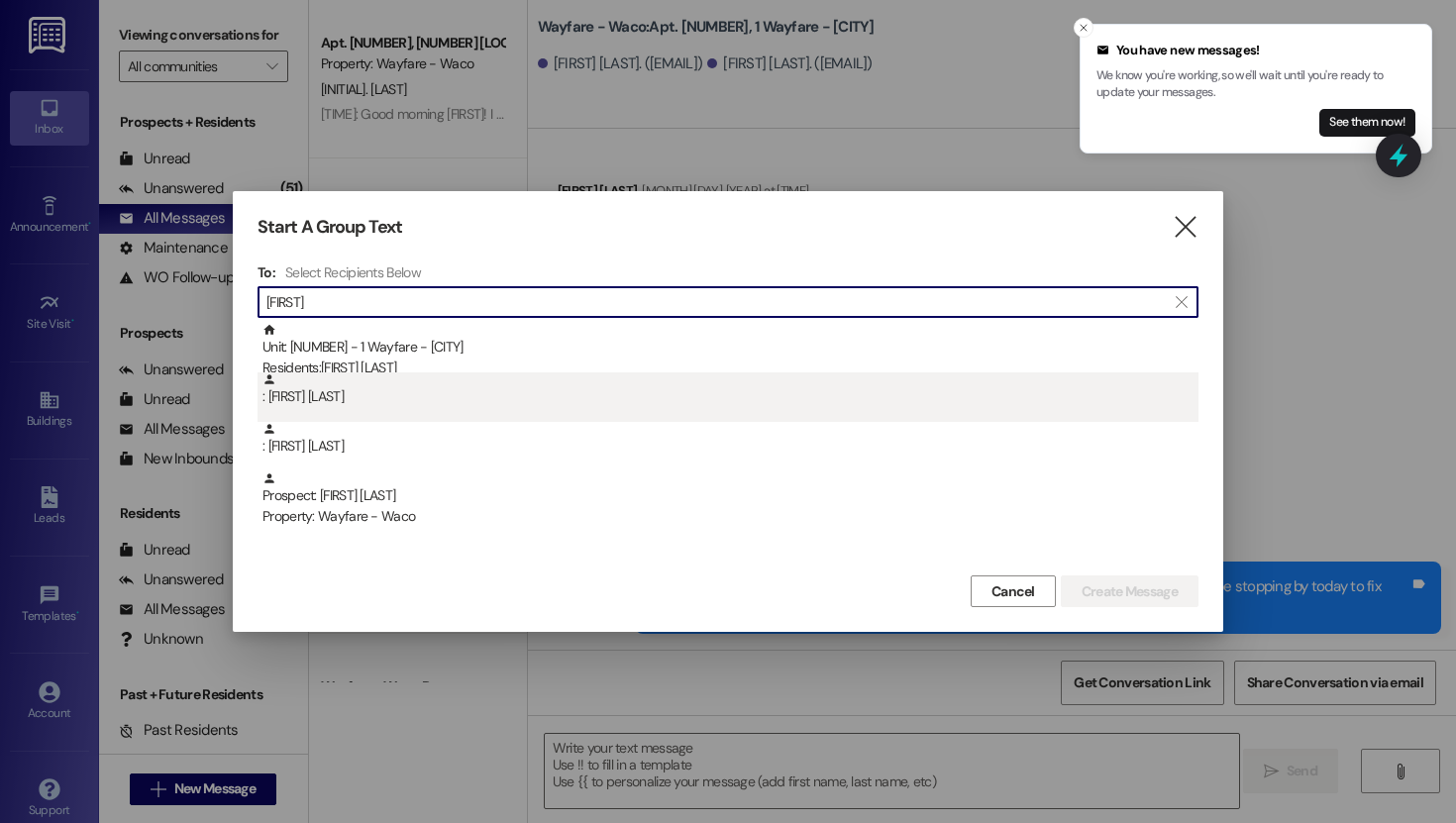 type on "[FIRST]" 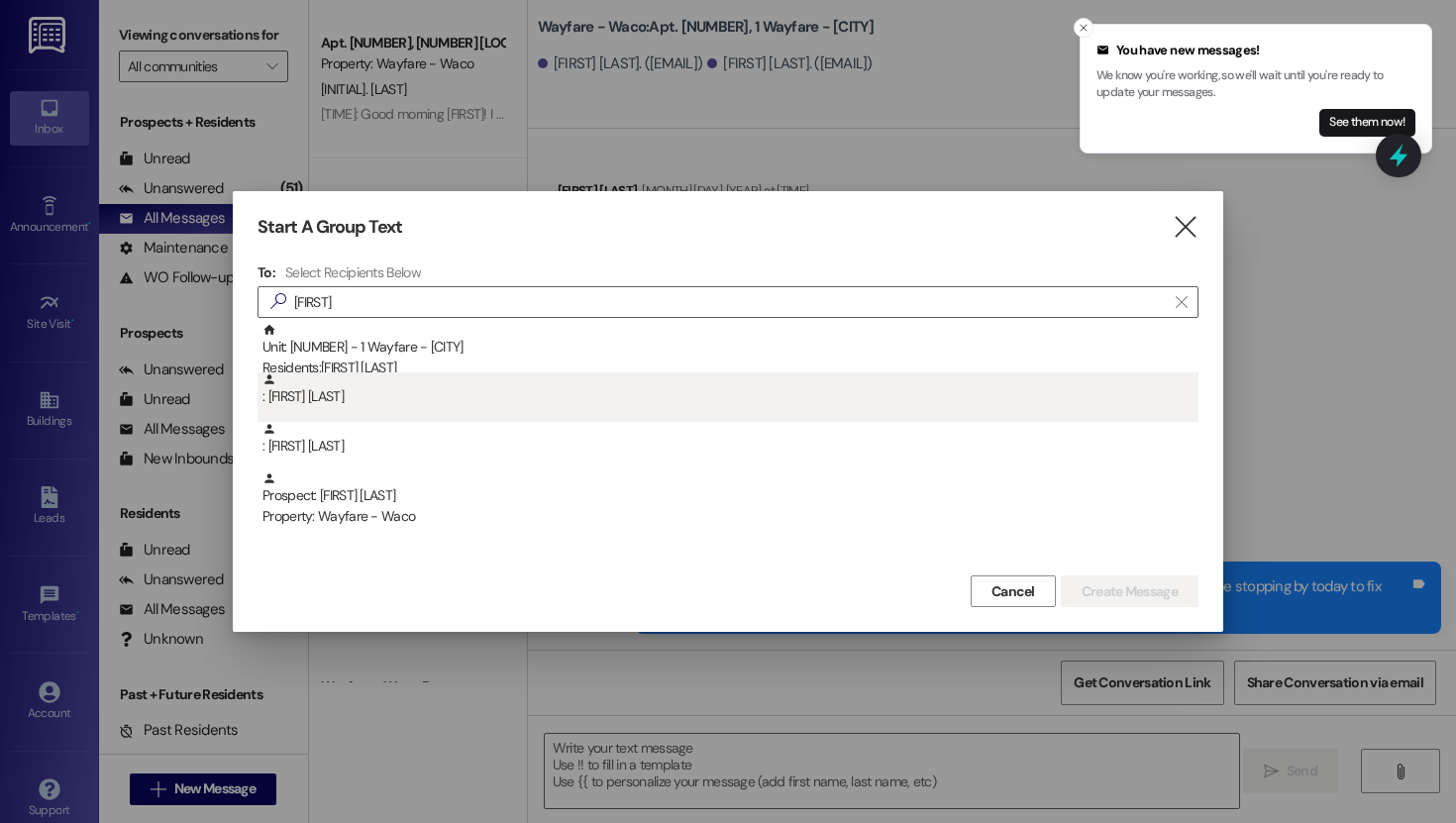 click on ": [FIRST] [LAST]" at bounding box center (730, 389) 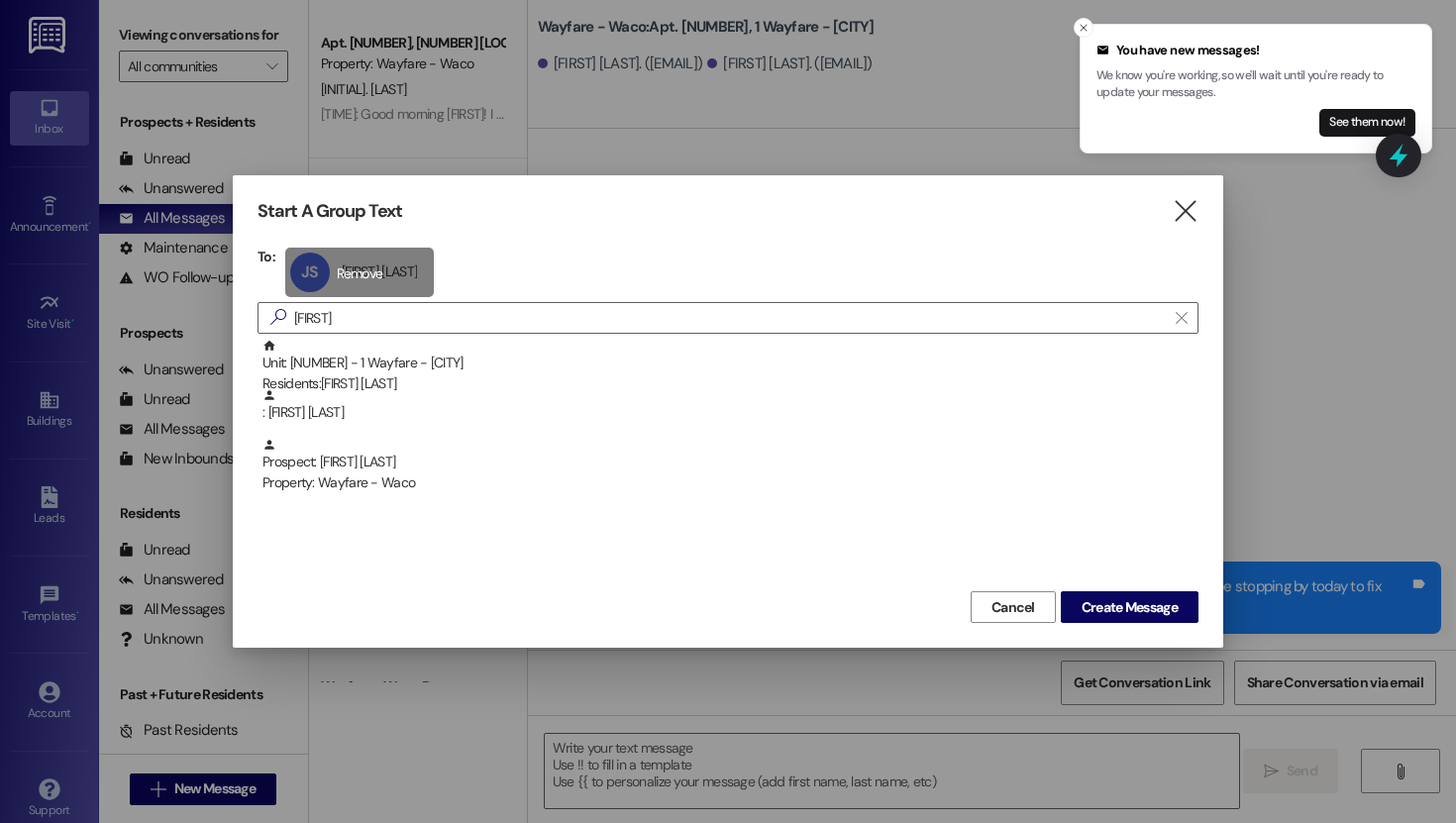 click on "JS [FIRST] [LAST] [FIRST] [LAST] click to remove" at bounding box center (360, 272) 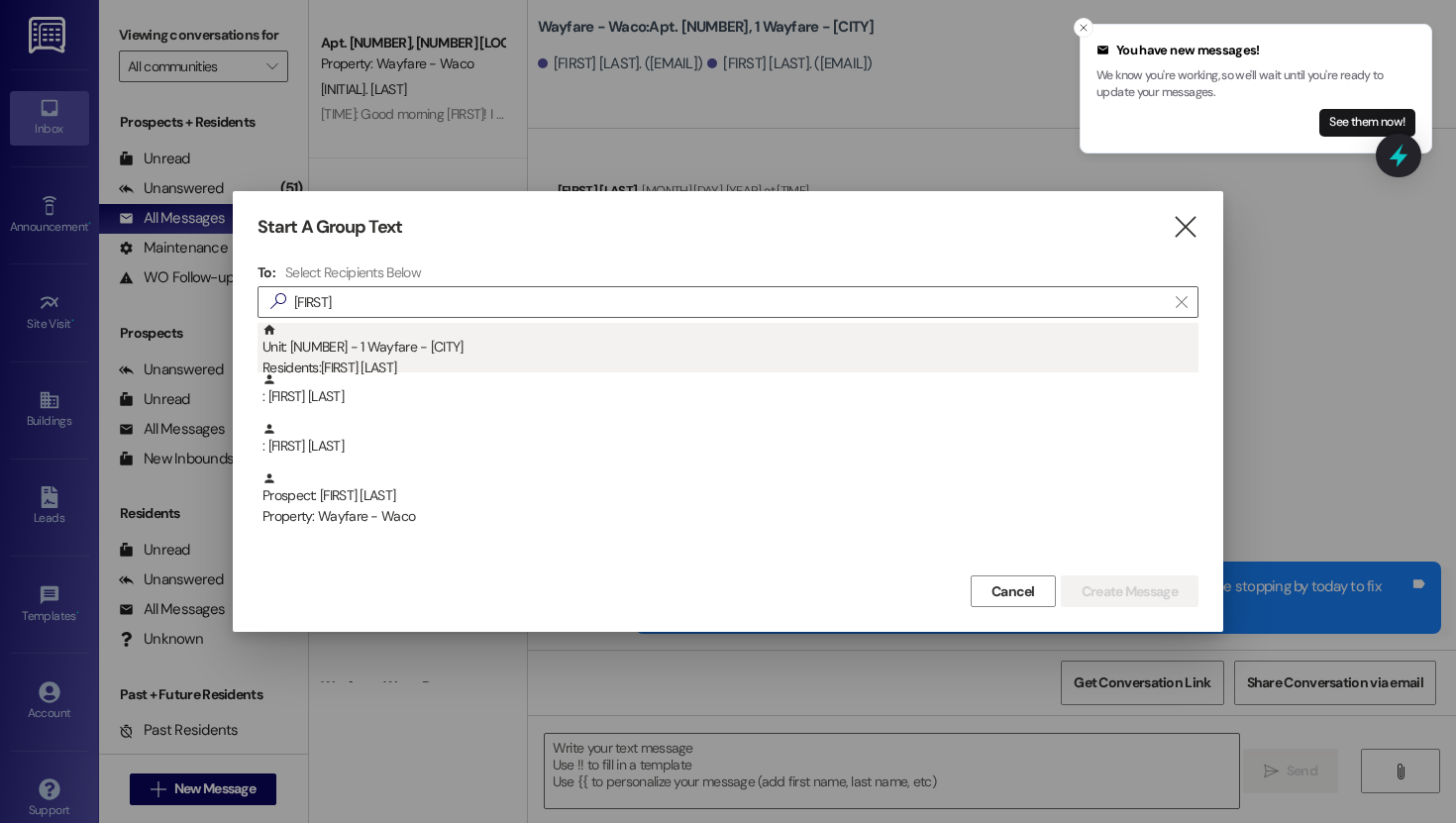 click on "Unit: 3702 - 1 Wayfare - Waco Residents:  [PERSON] [PERSON]" at bounding box center [730, 351] 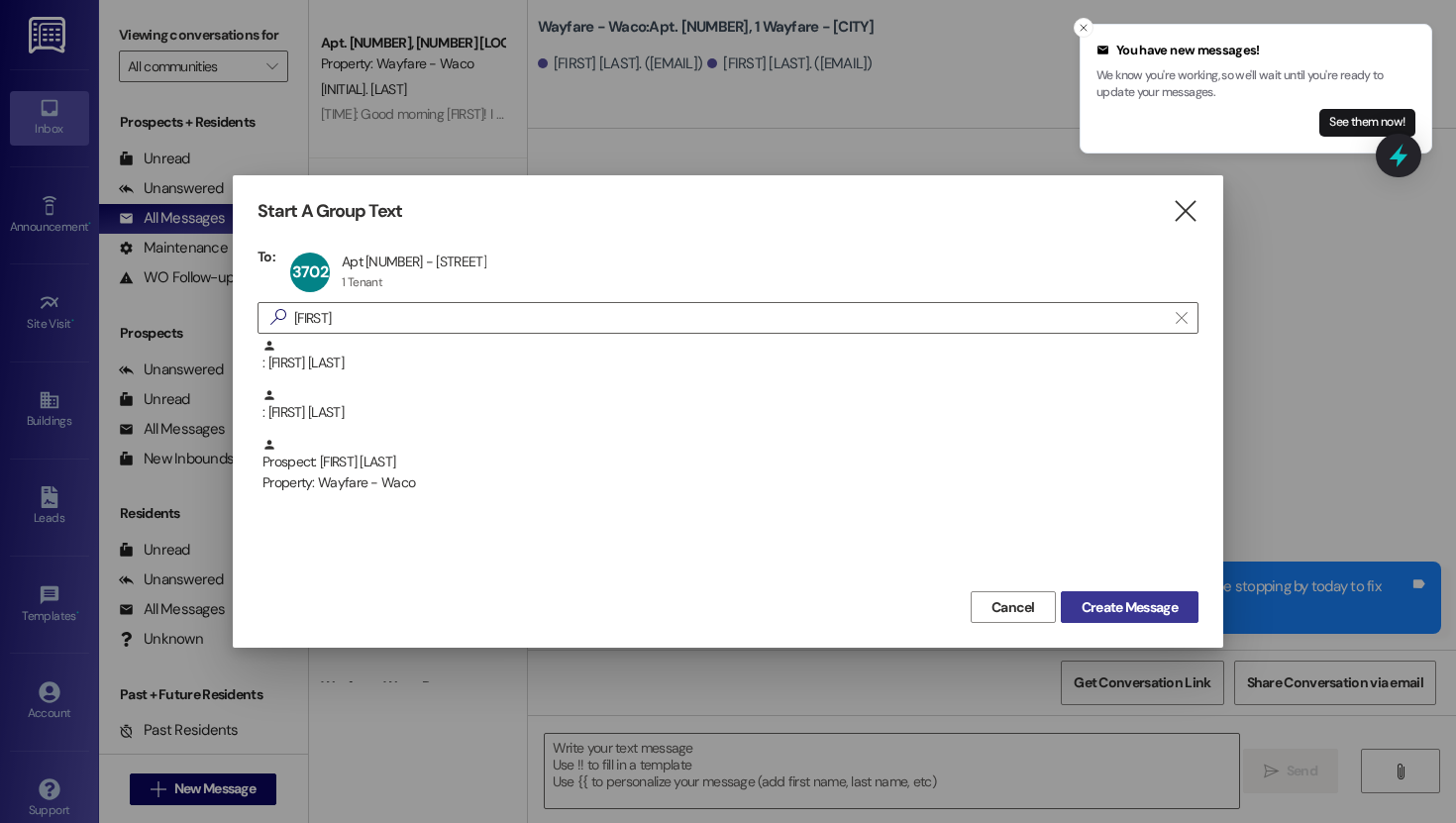 click on "Create Message" at bounding box center (1129, 607) 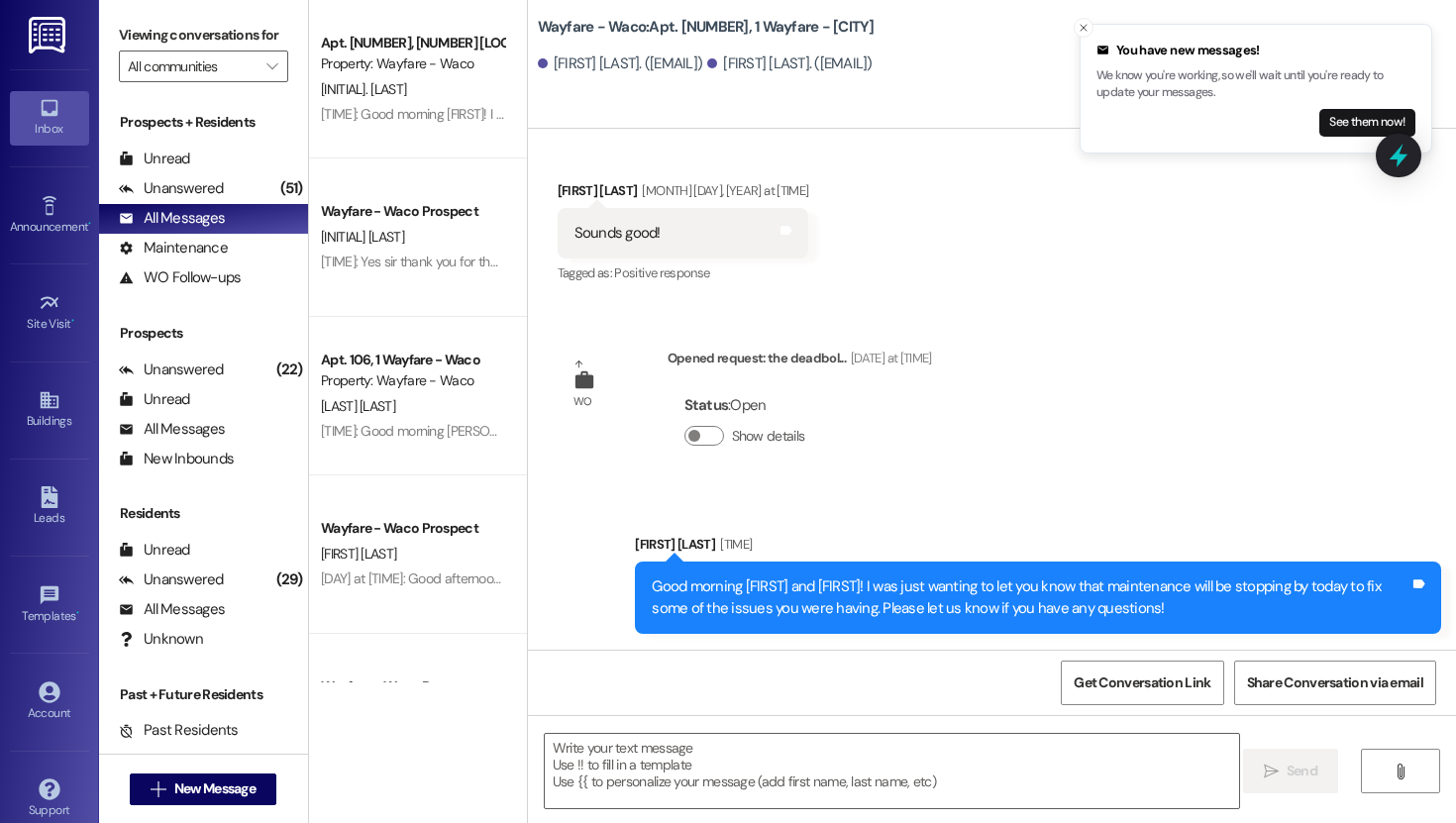 scroll, scrollTop: 0, scrollLeft: 0, axis: both 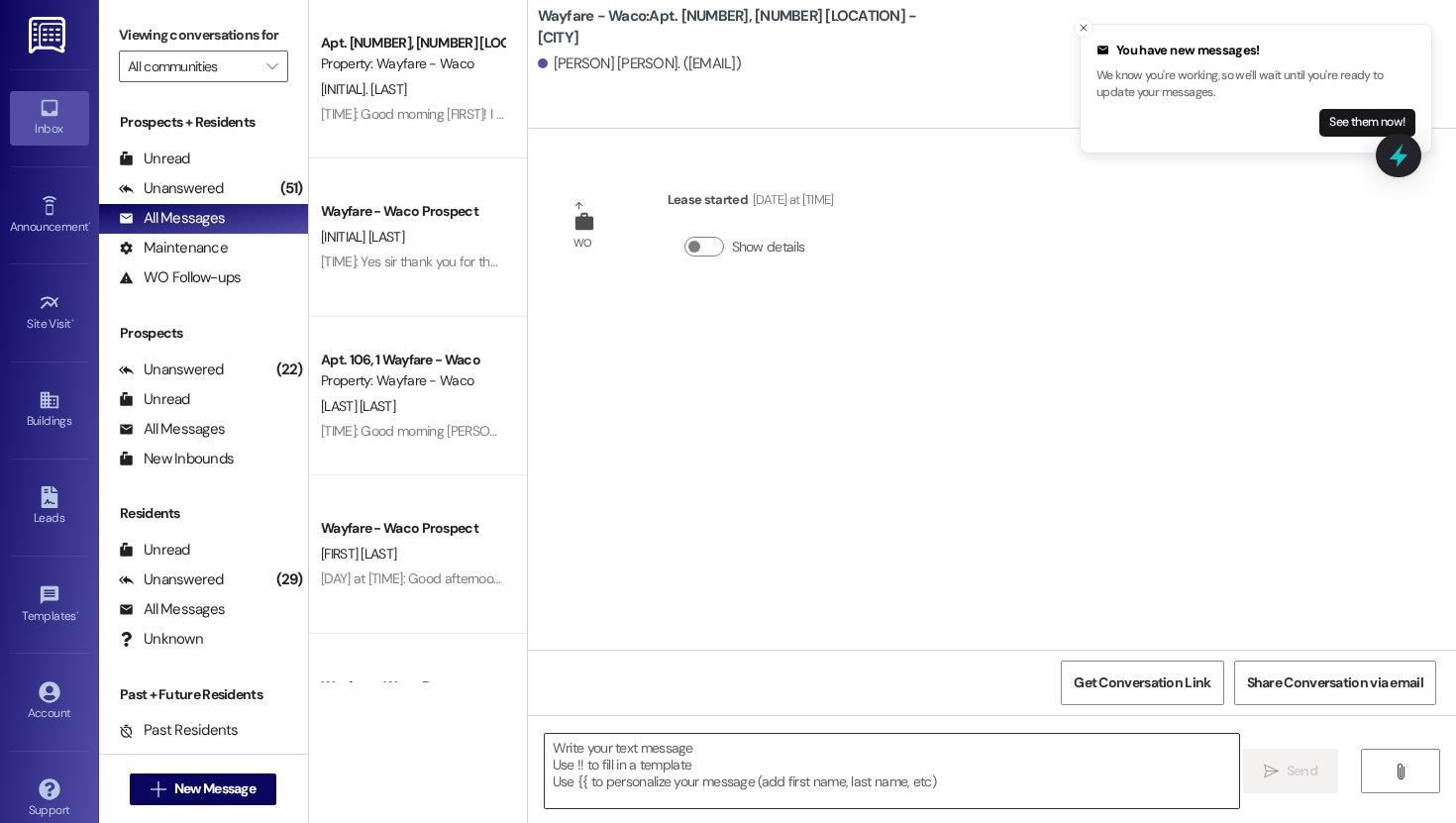 click at bounding box center (891, 771) 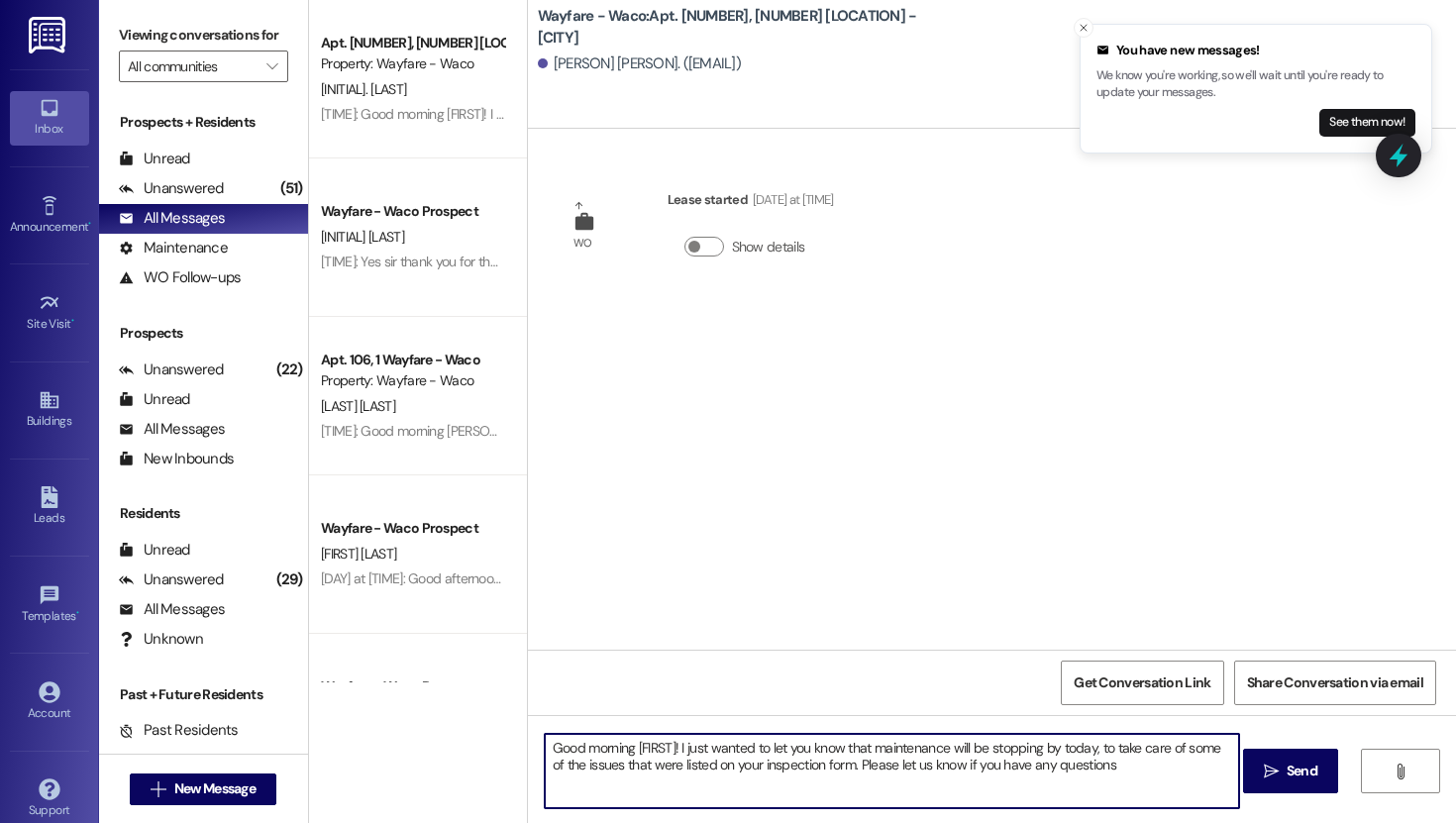 type on "Good morning [FIRST]! I just wanted to let you know that maintenance will be stopping by today, to take care of some of the issues that were listed on your inspection form. Please let us know if you have any questions!" 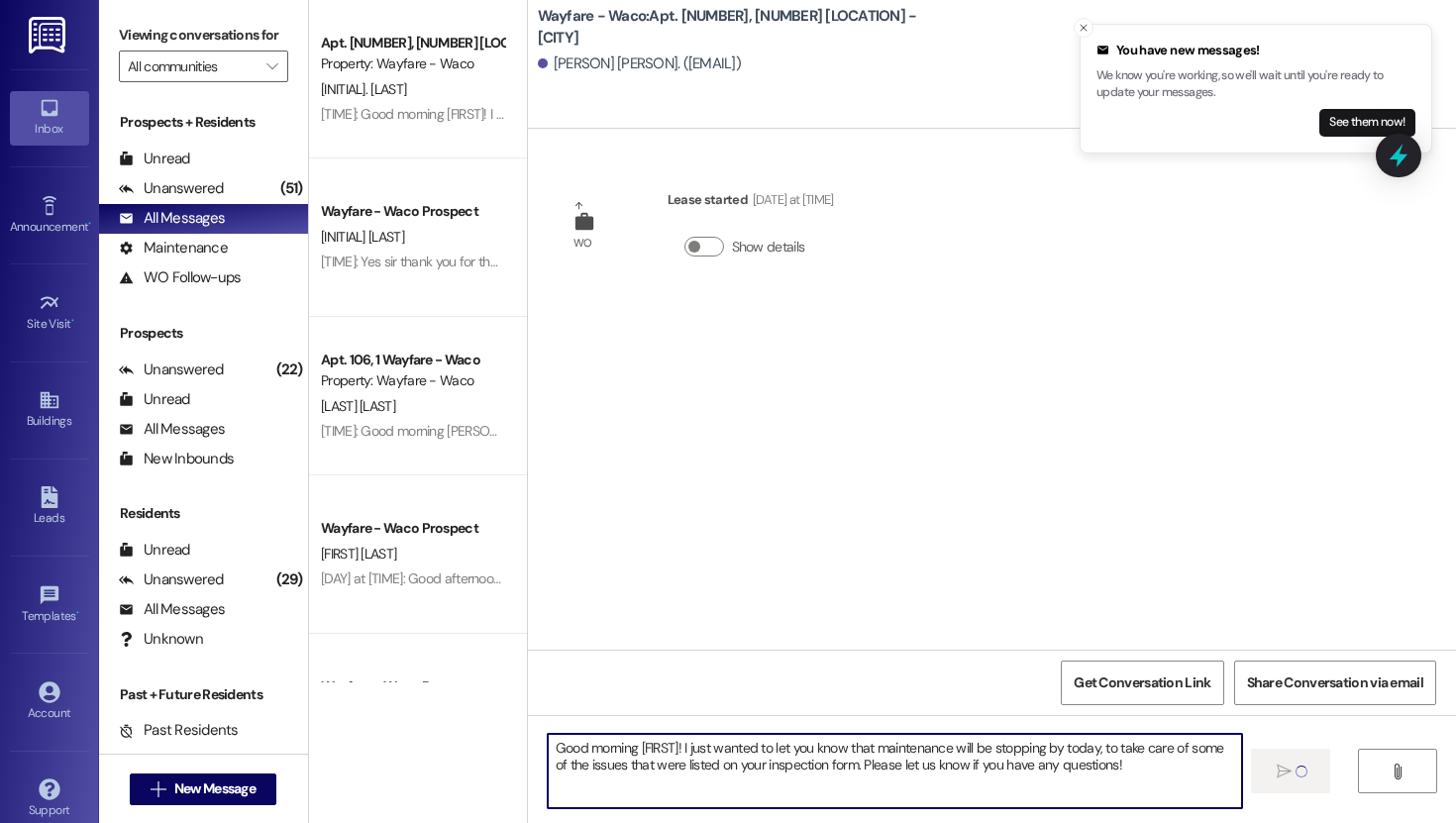 type 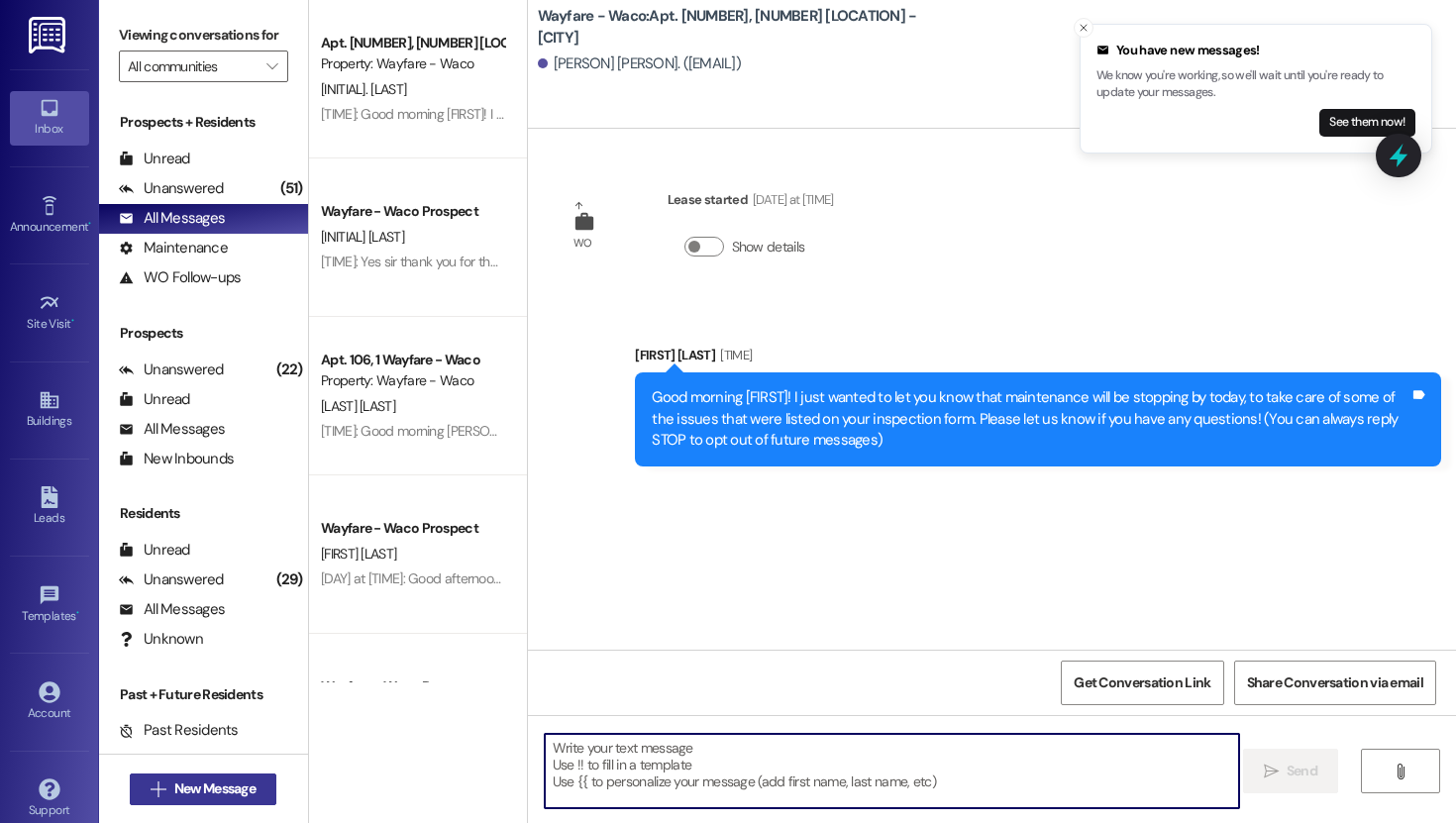 click on "New Message" at bounding box center (215, 788) 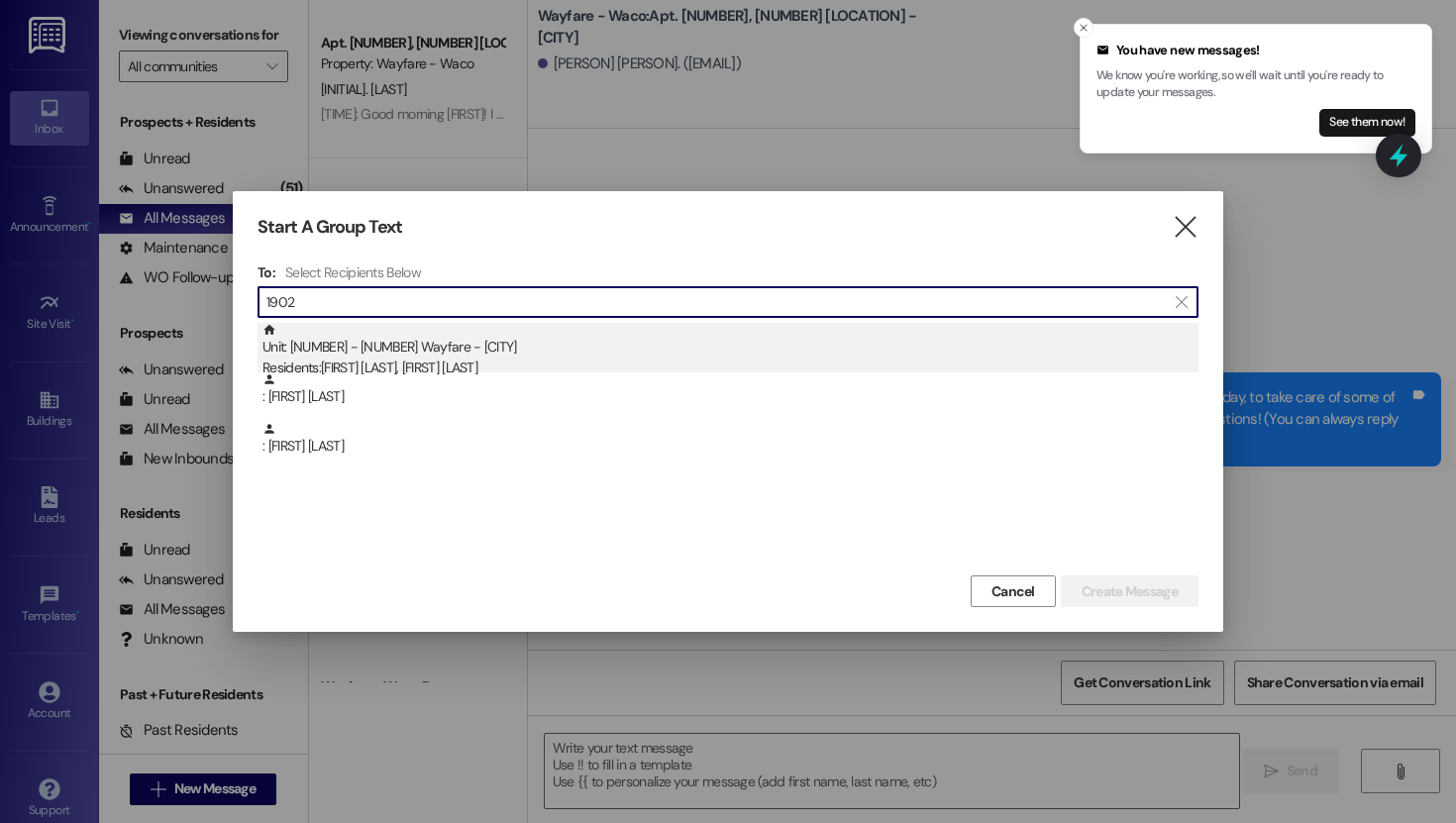 type on "1902" 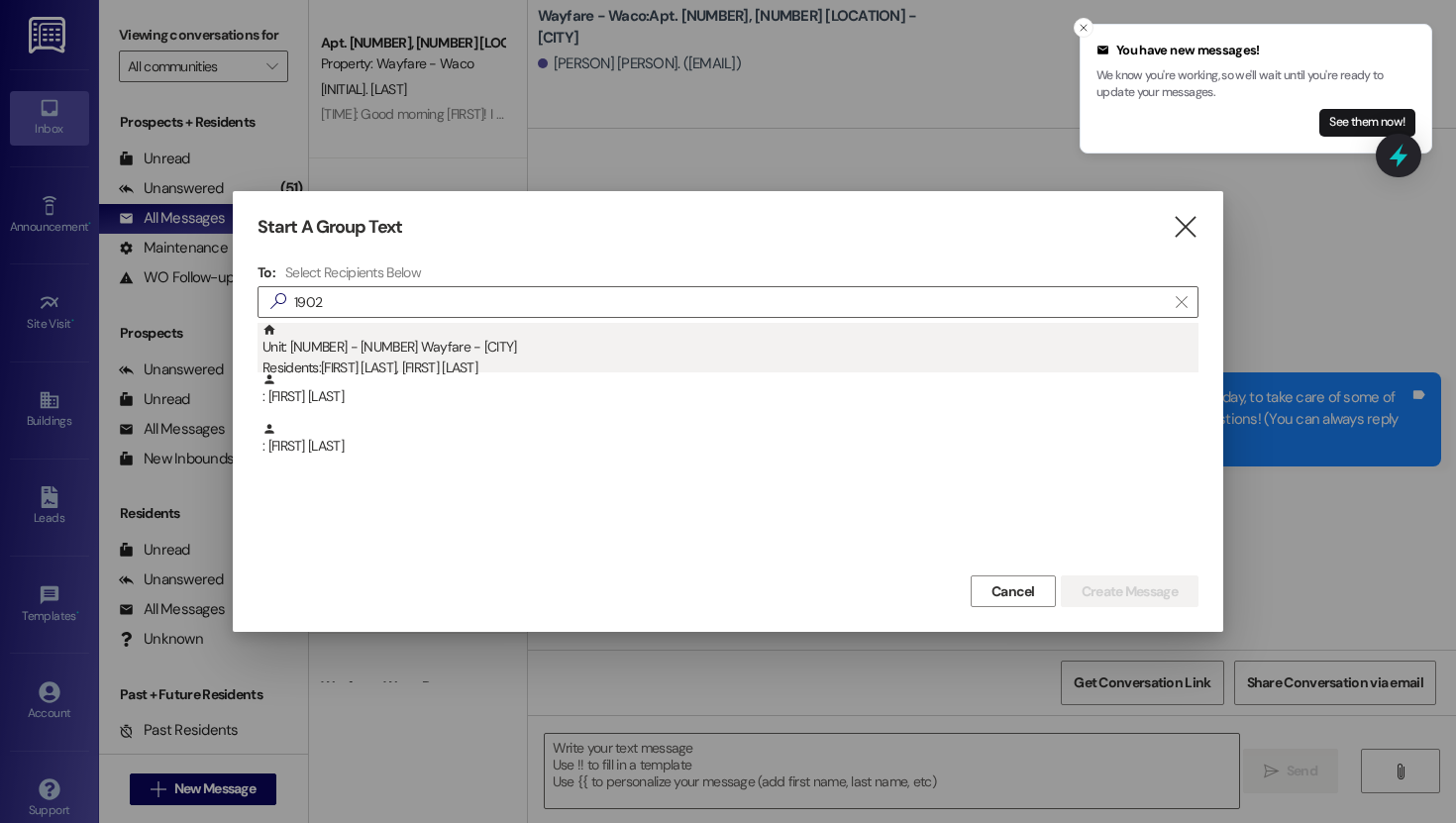 click on "Residents: [FIRST] [LAST], [FIRST] [LAST]" at bounding box center (730, 367) 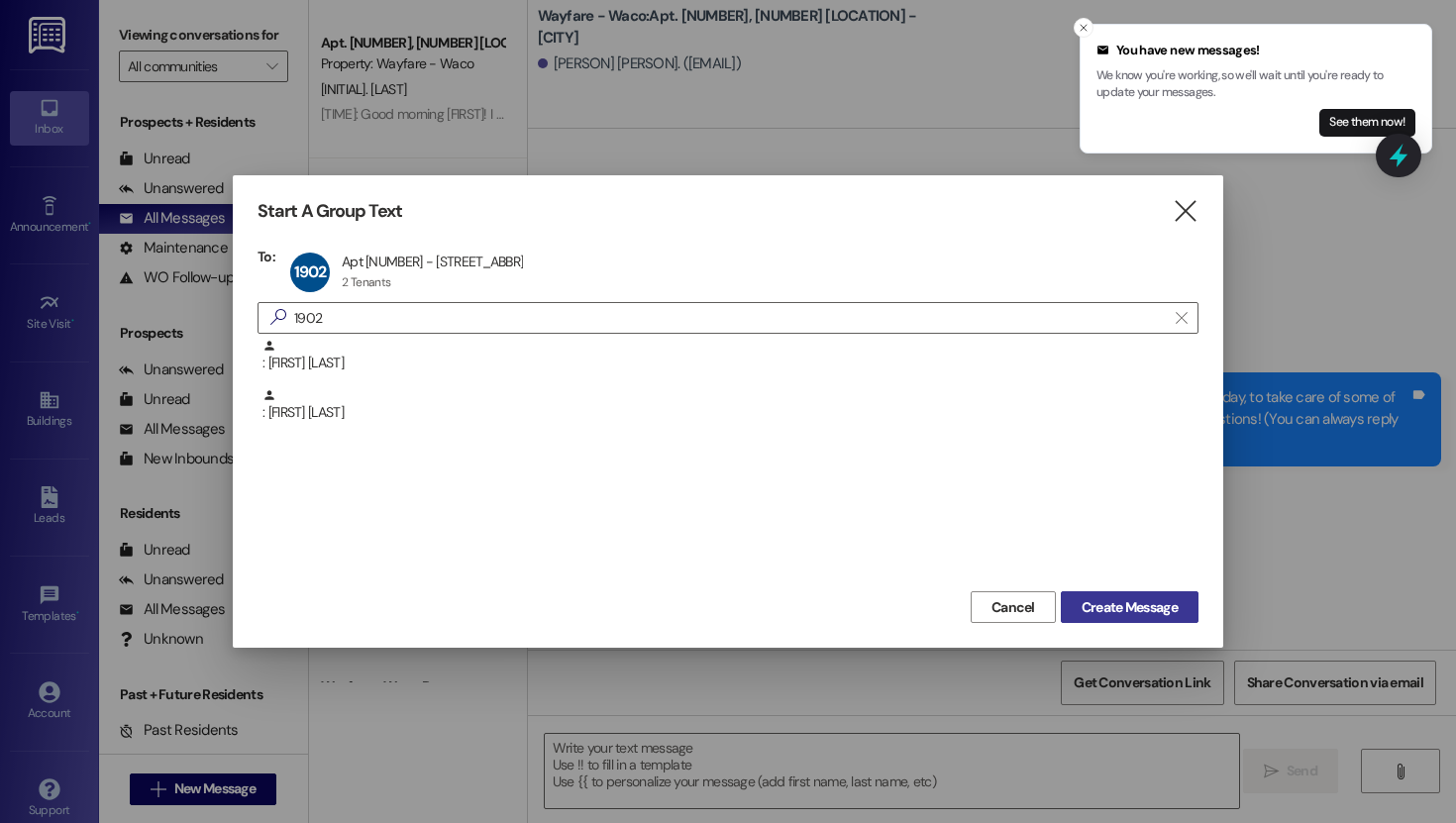 click on "Create Message" at bounding box center [1129, 607] 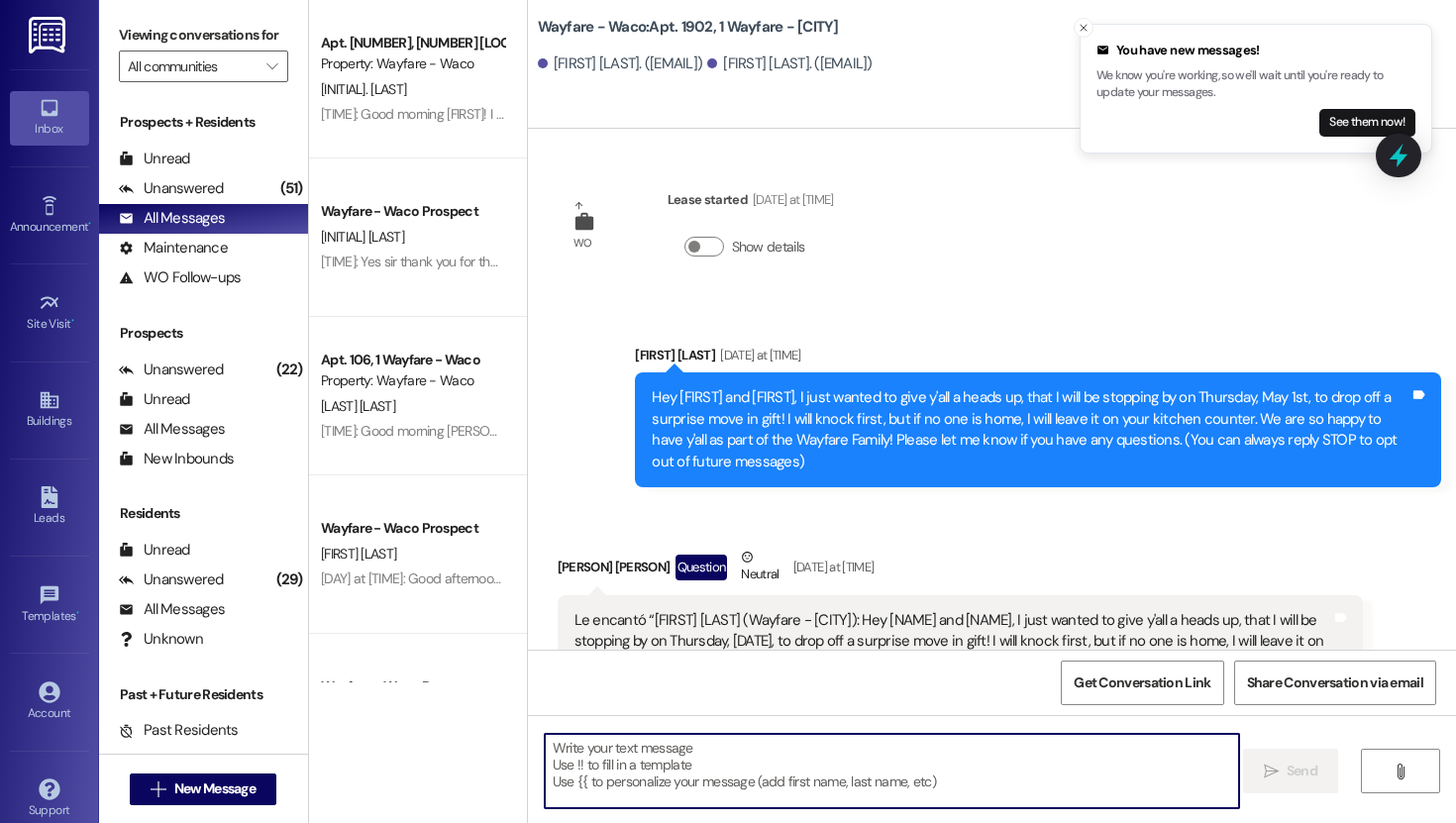 click at bounding box center [891, 771] 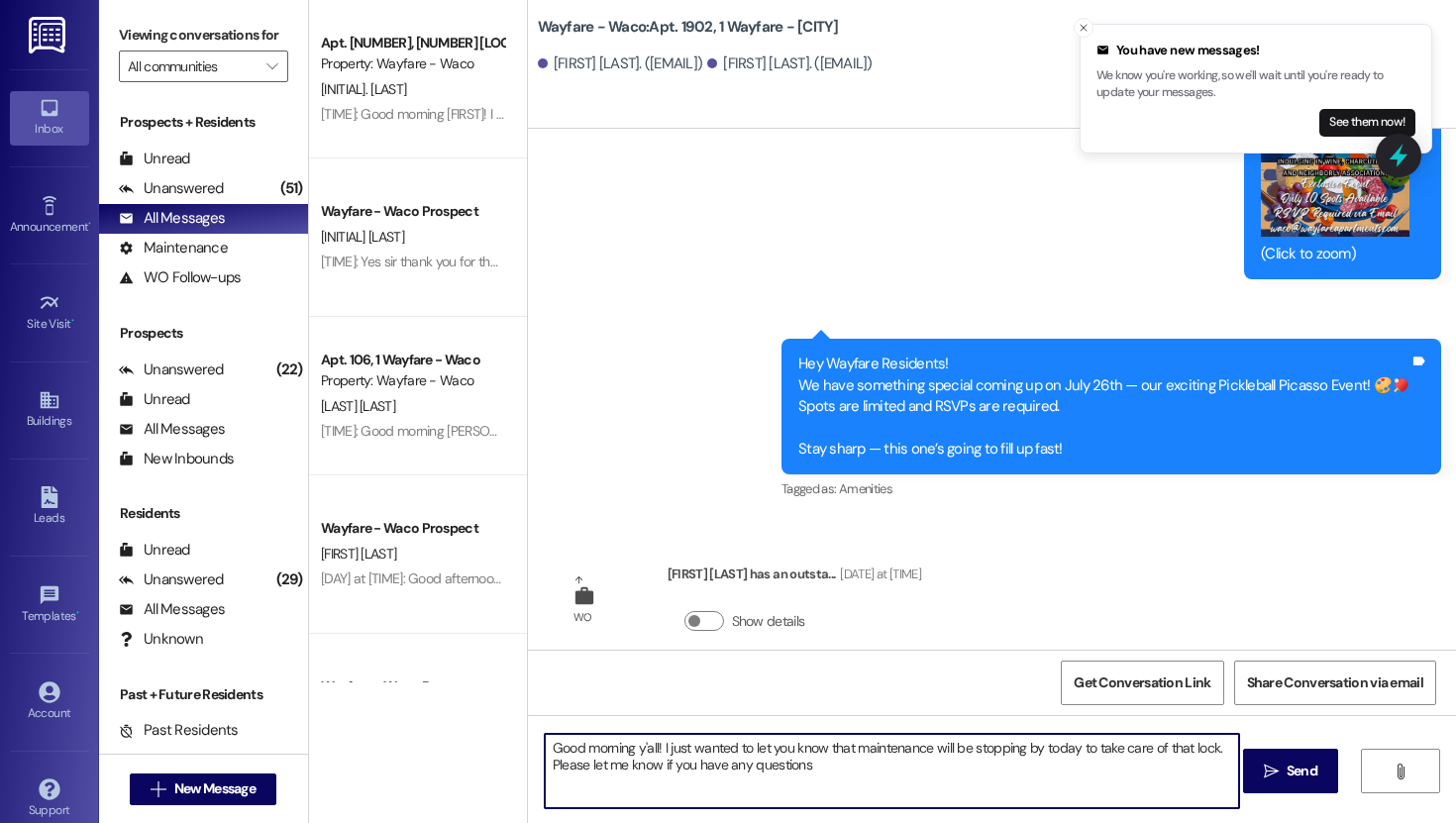 type on "Good morning y'all! I just wanted to let you know that maintenance will be stopping by today to take care of that lock. Please let me know if you have any questions!" 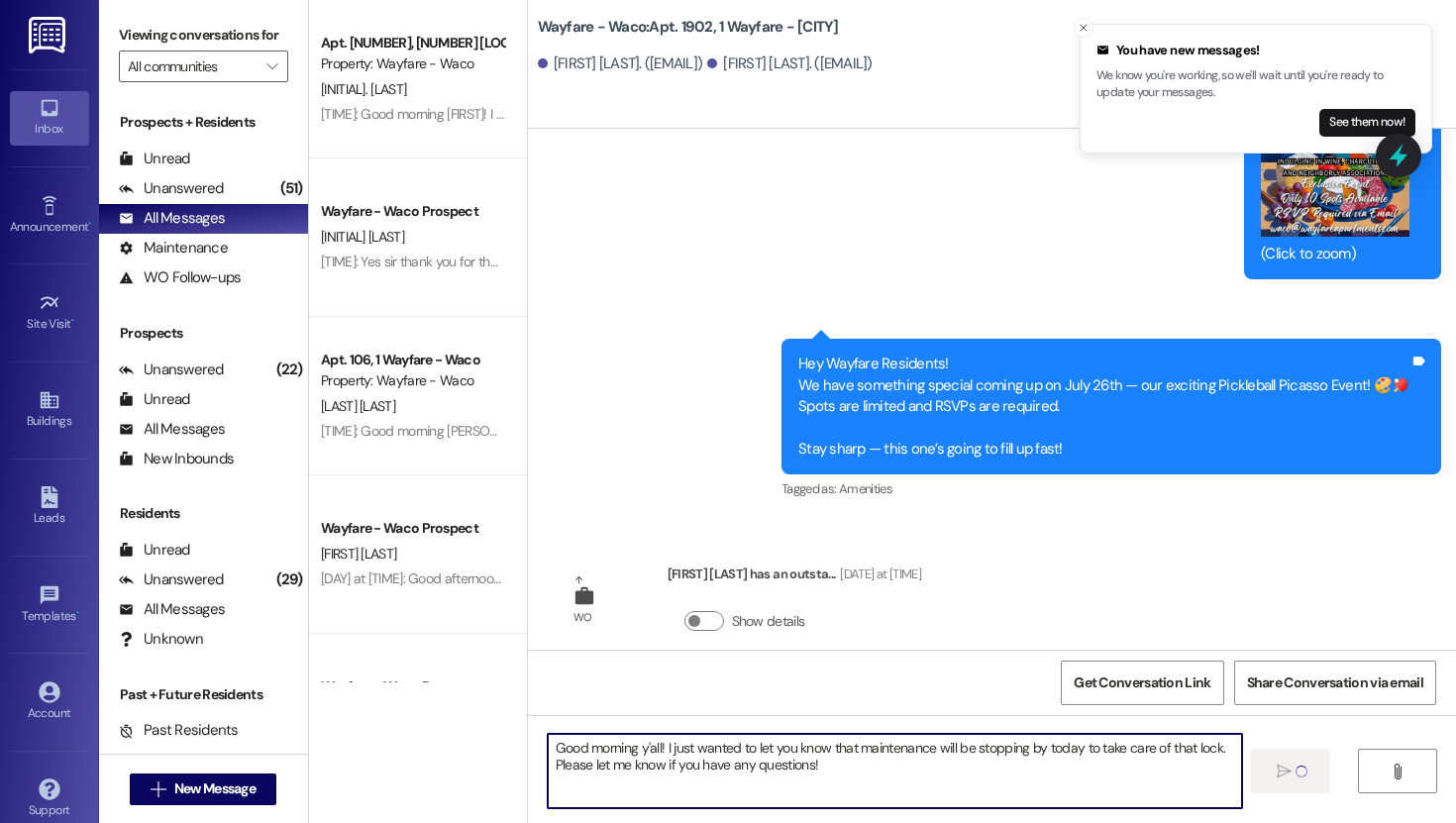 type 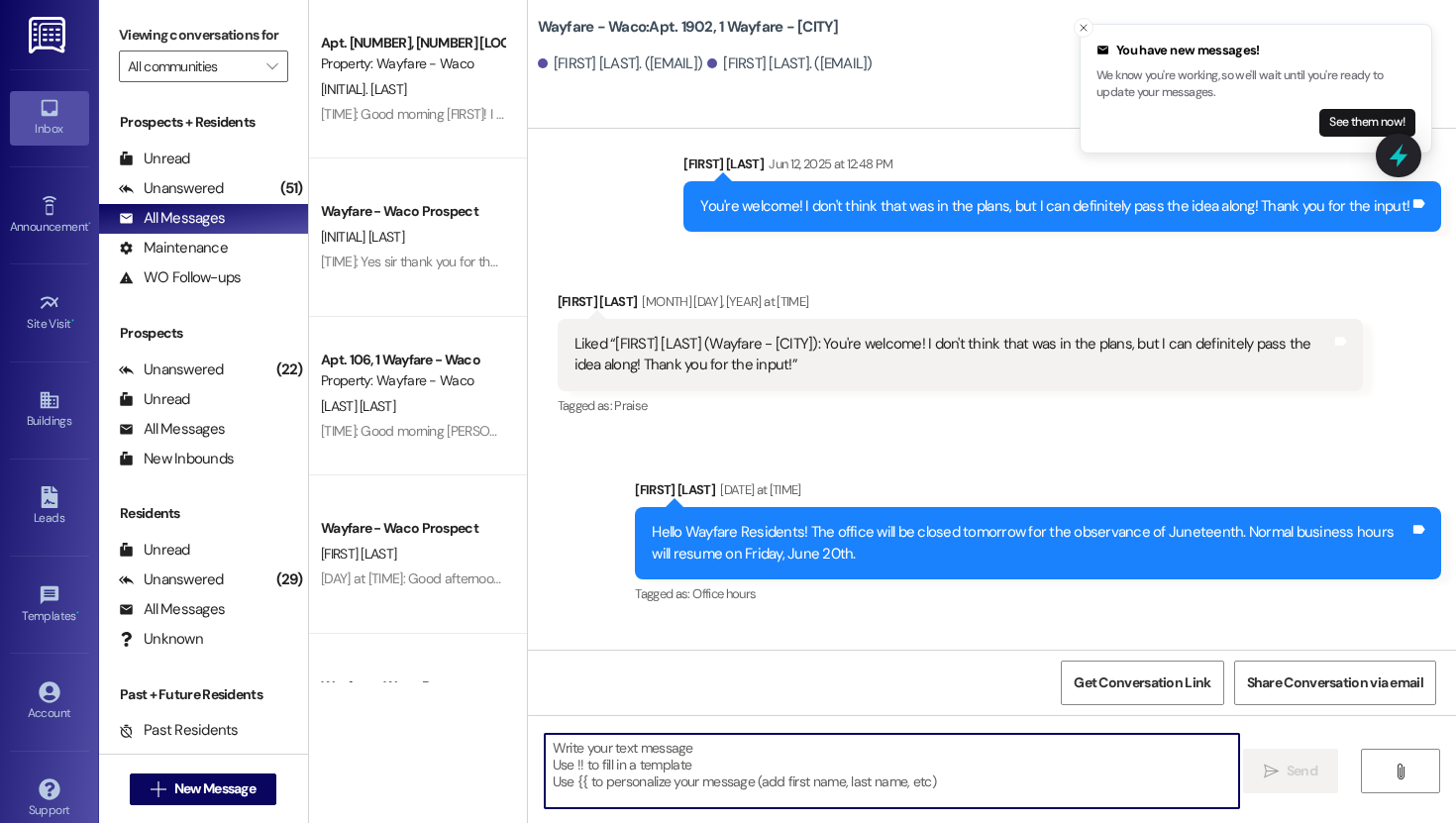 scroll, scrollTop: 6374, scrollLeft: 0, axis: vertical 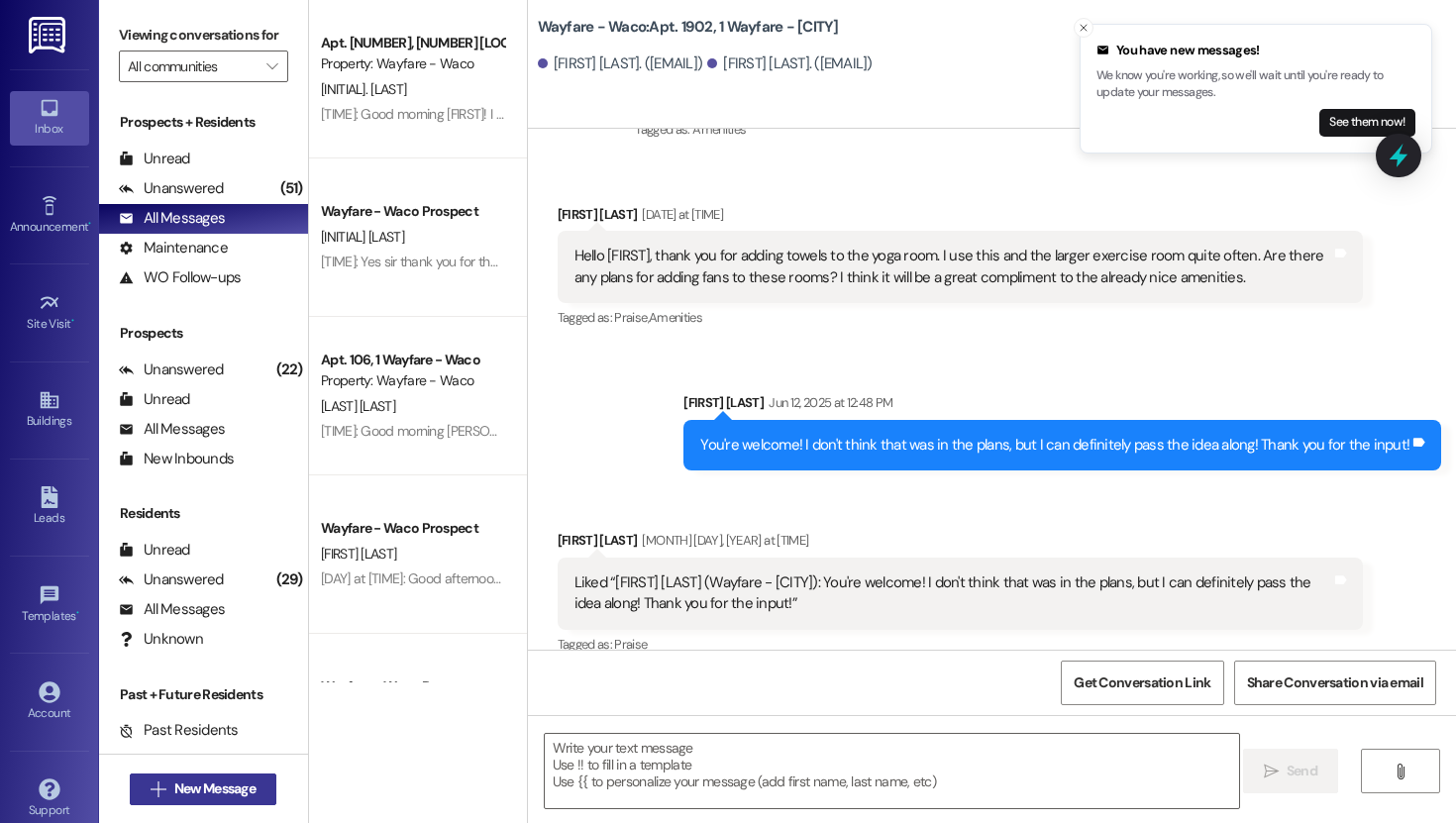 click on "New Message" at bounding box center [215, 788] 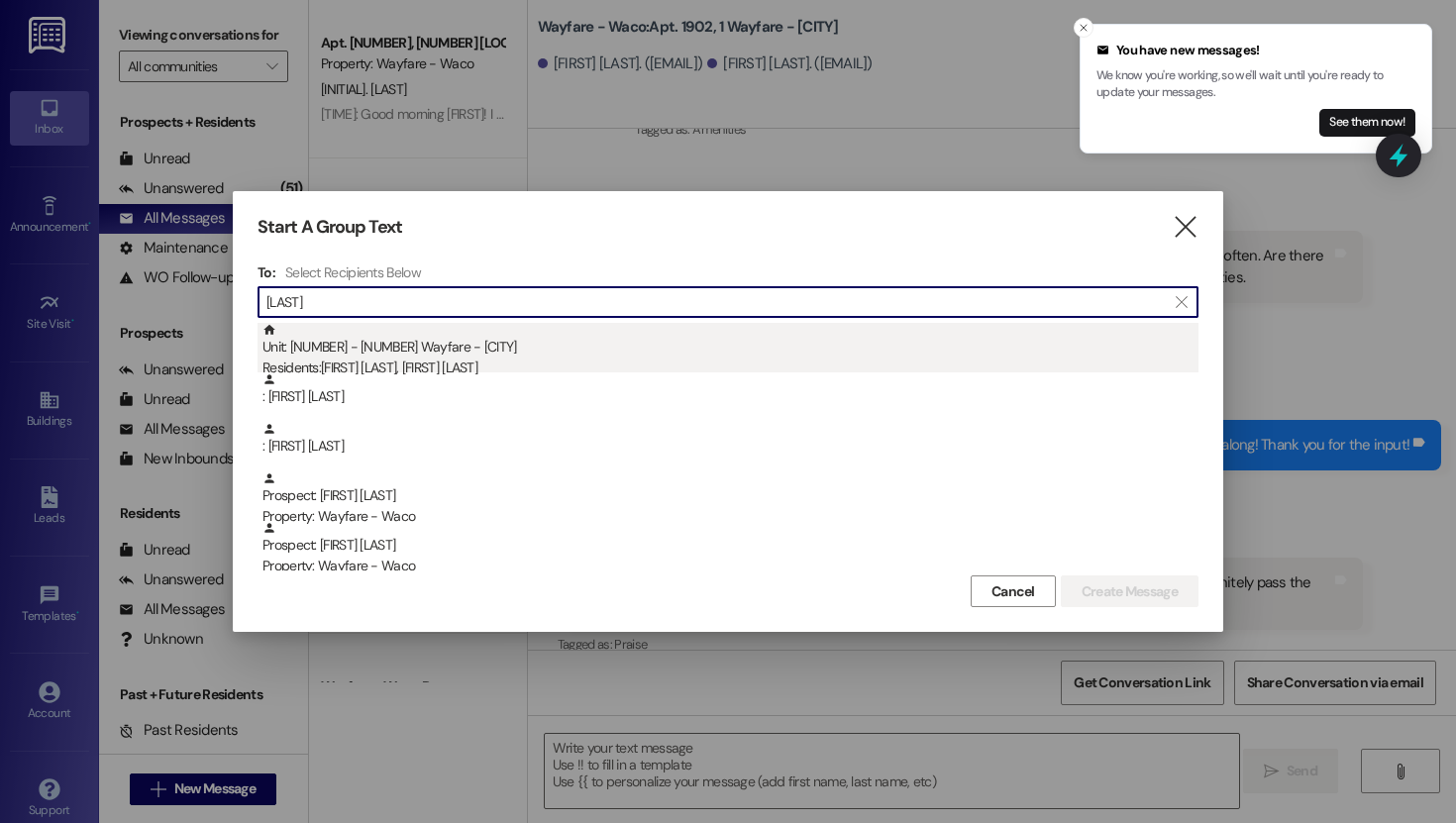 type on "[LAST]" 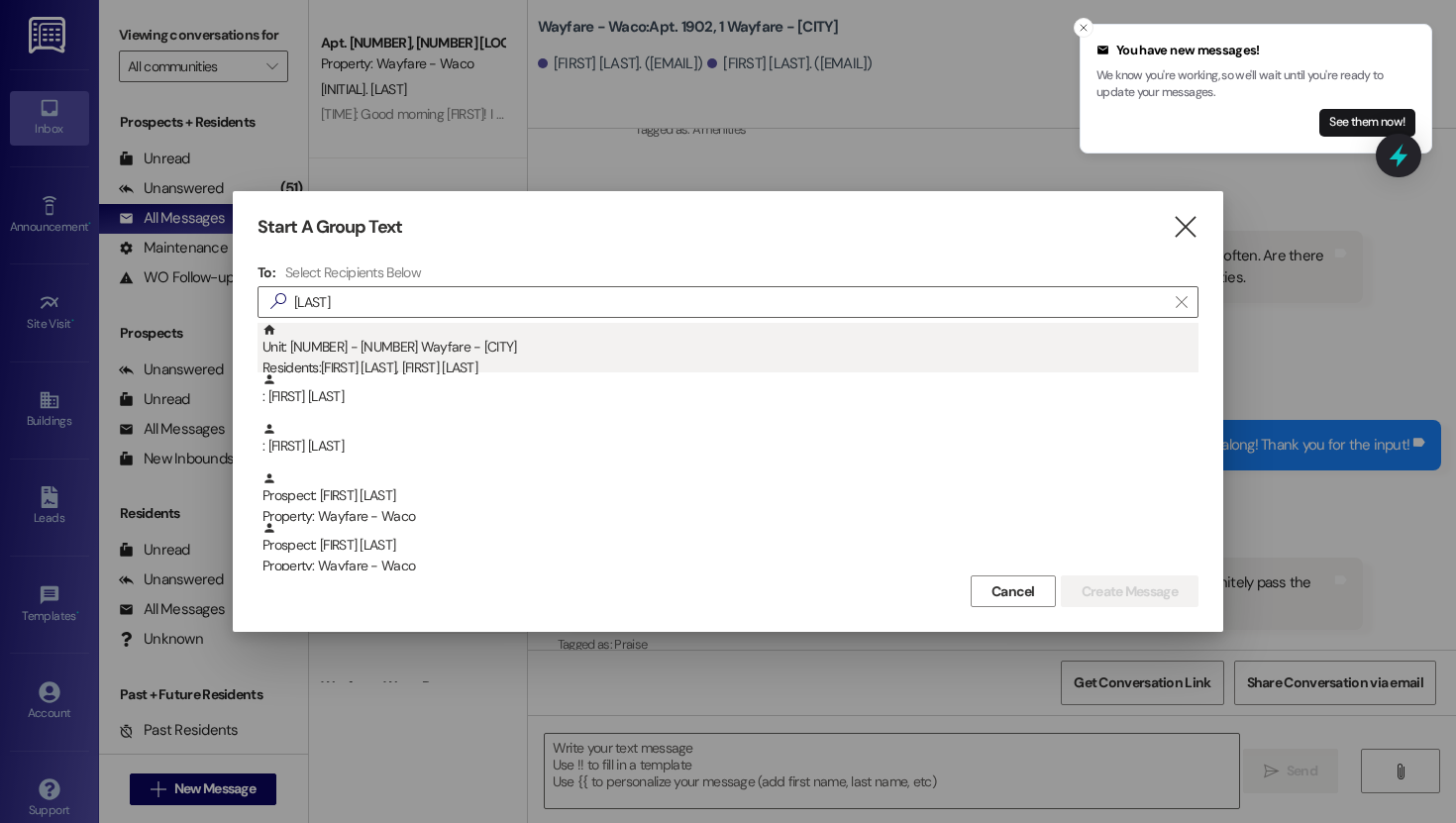 click on "Residents: [FIRST] [LAST], [FIRST] [LAST]" at bounding box center [730, 367] 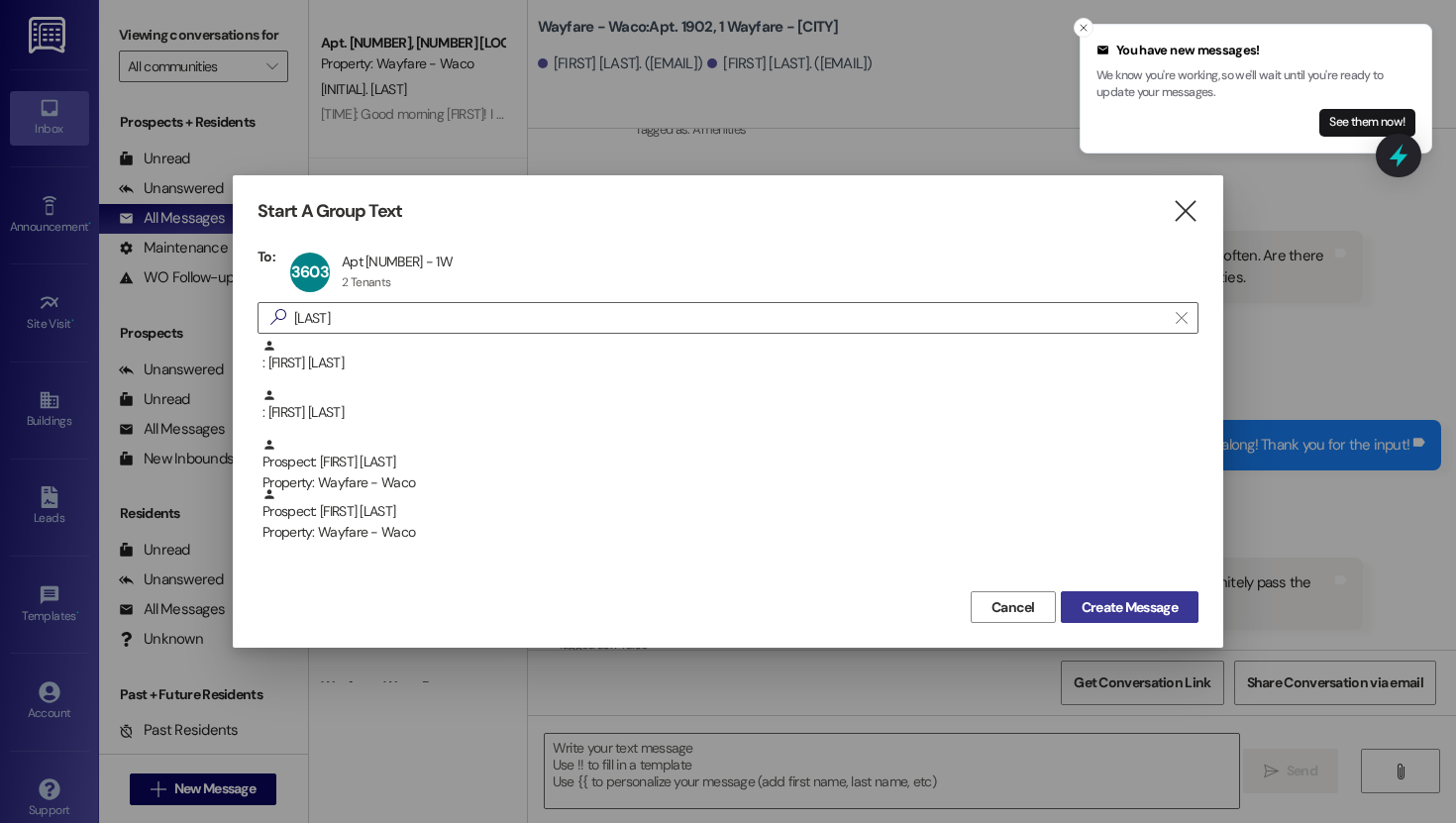 click on "Create Message" at bounding box center (1129, 607) 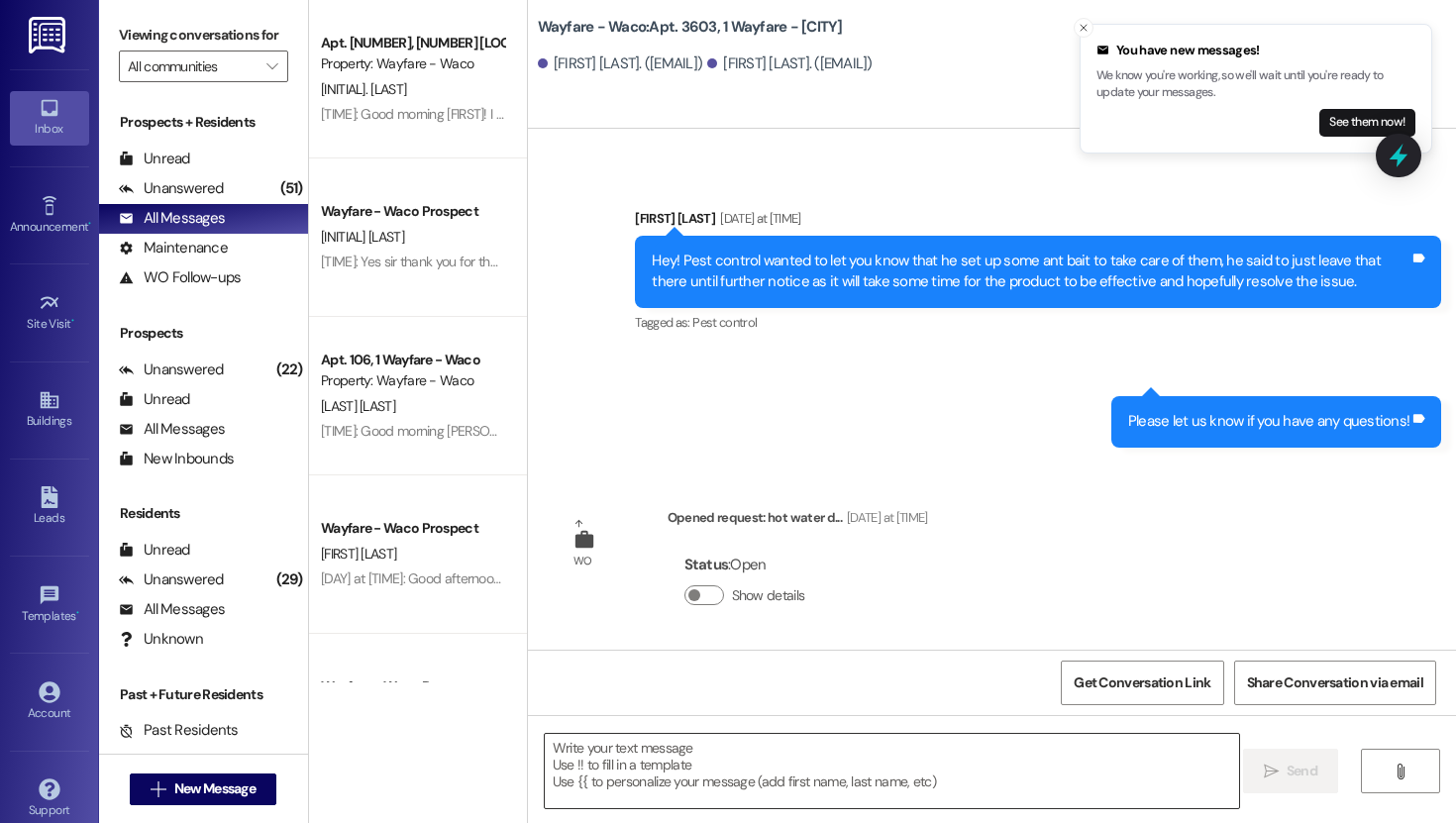 scroll, scrollTop: 656, scrollLeft: 0, axis: vertical 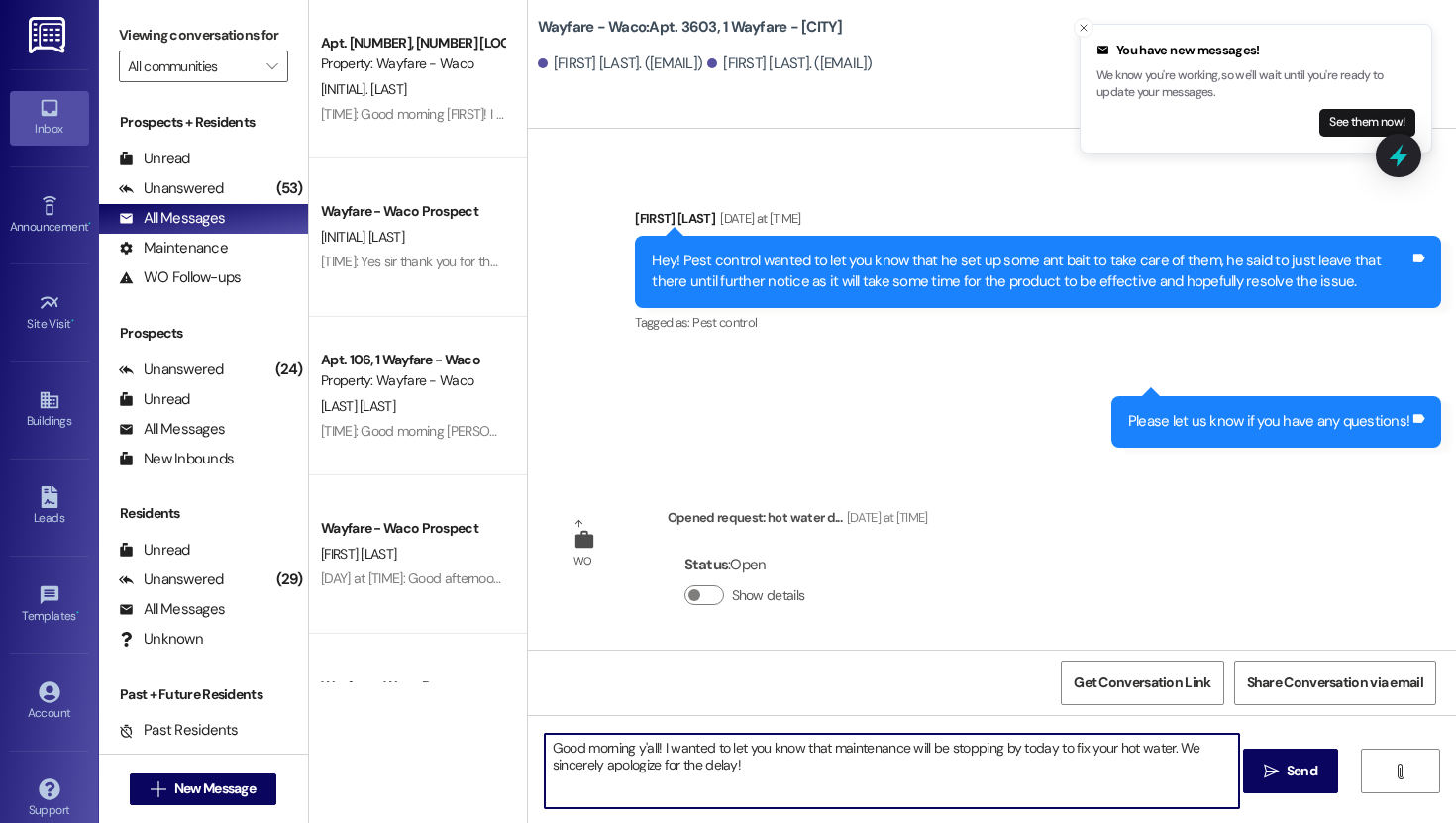 click on "Good morning y'all! I wanted to let you know that maintenance will be stopping by today to fix your hot water. We sincerely apologize for the delay!" at bounding box center (891, 771) 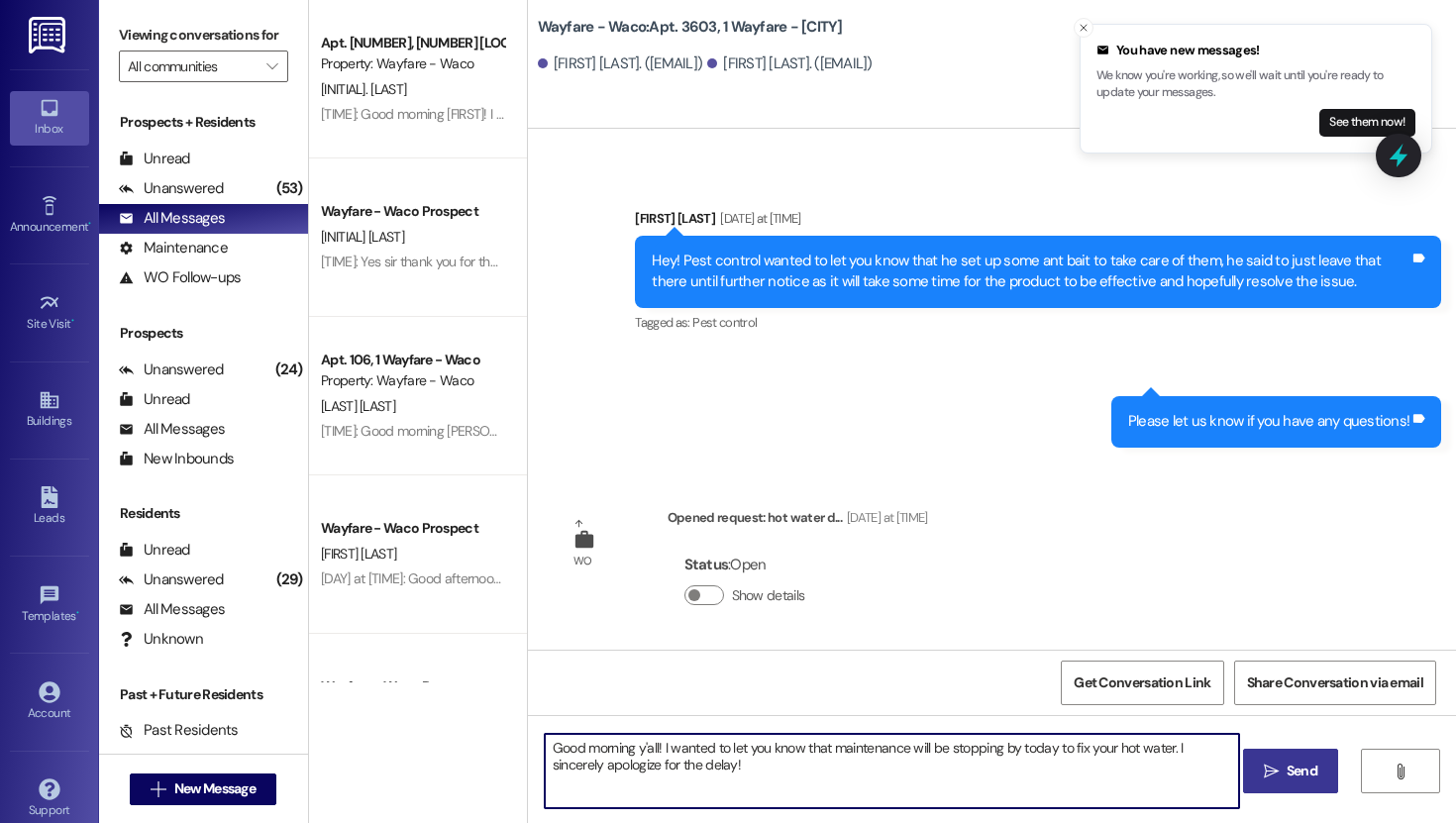 type on "Good morning y'all! I wanted to let you know that maintenance will be stopping by today to fix your hot water. I sincerely apologize for the delay!" 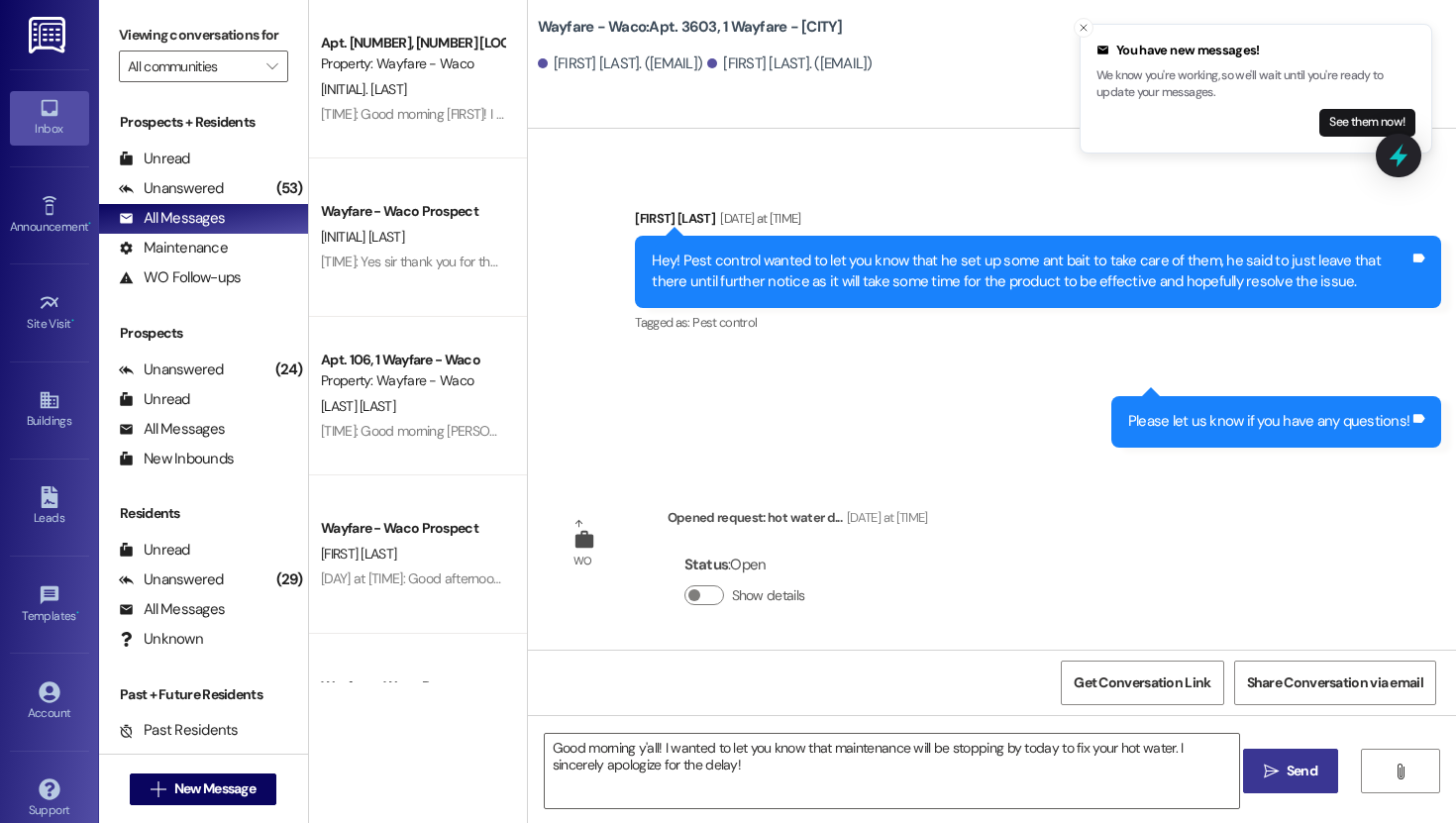 click on "Send" at bounding box center (1301, 771) 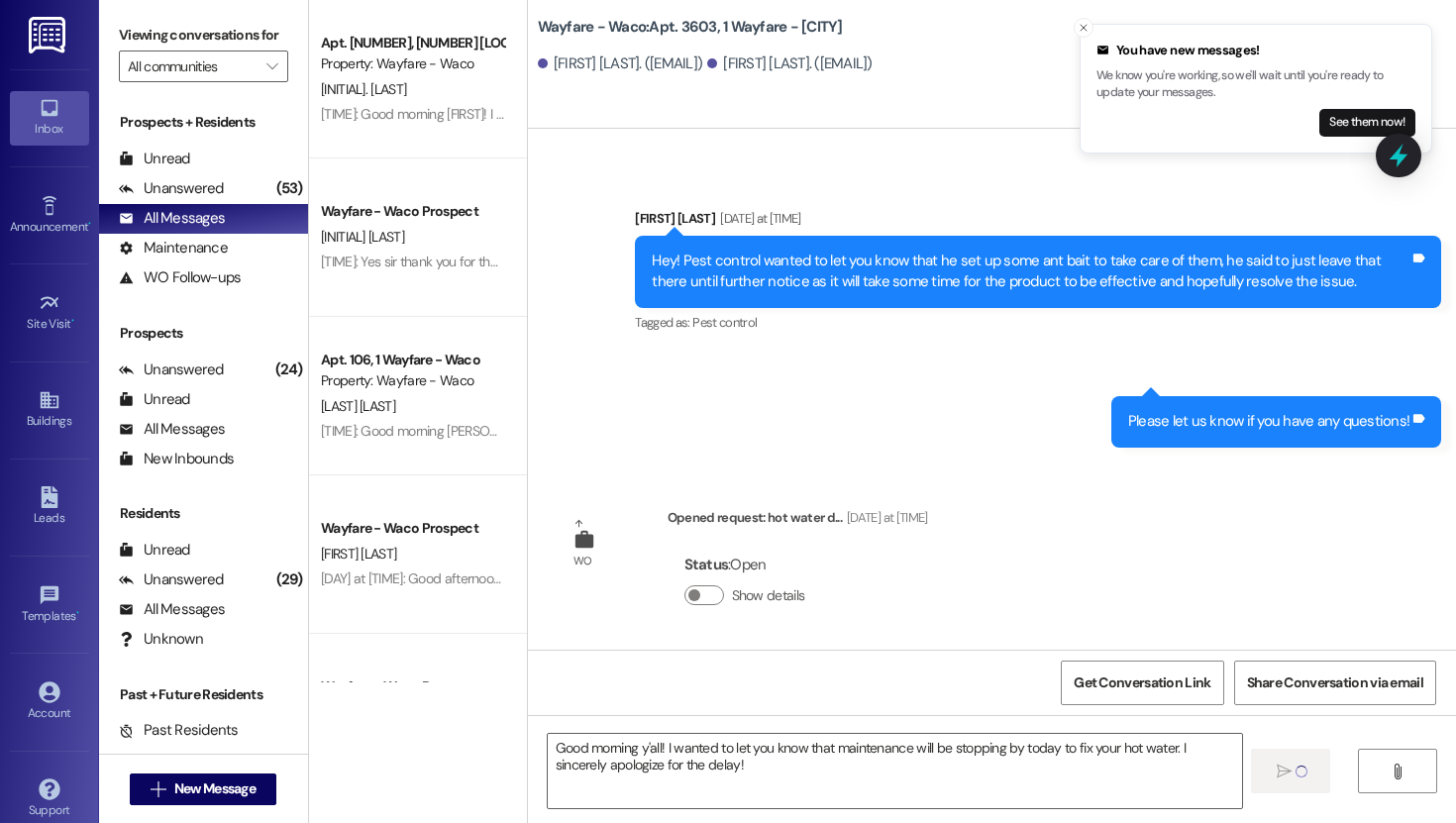 type 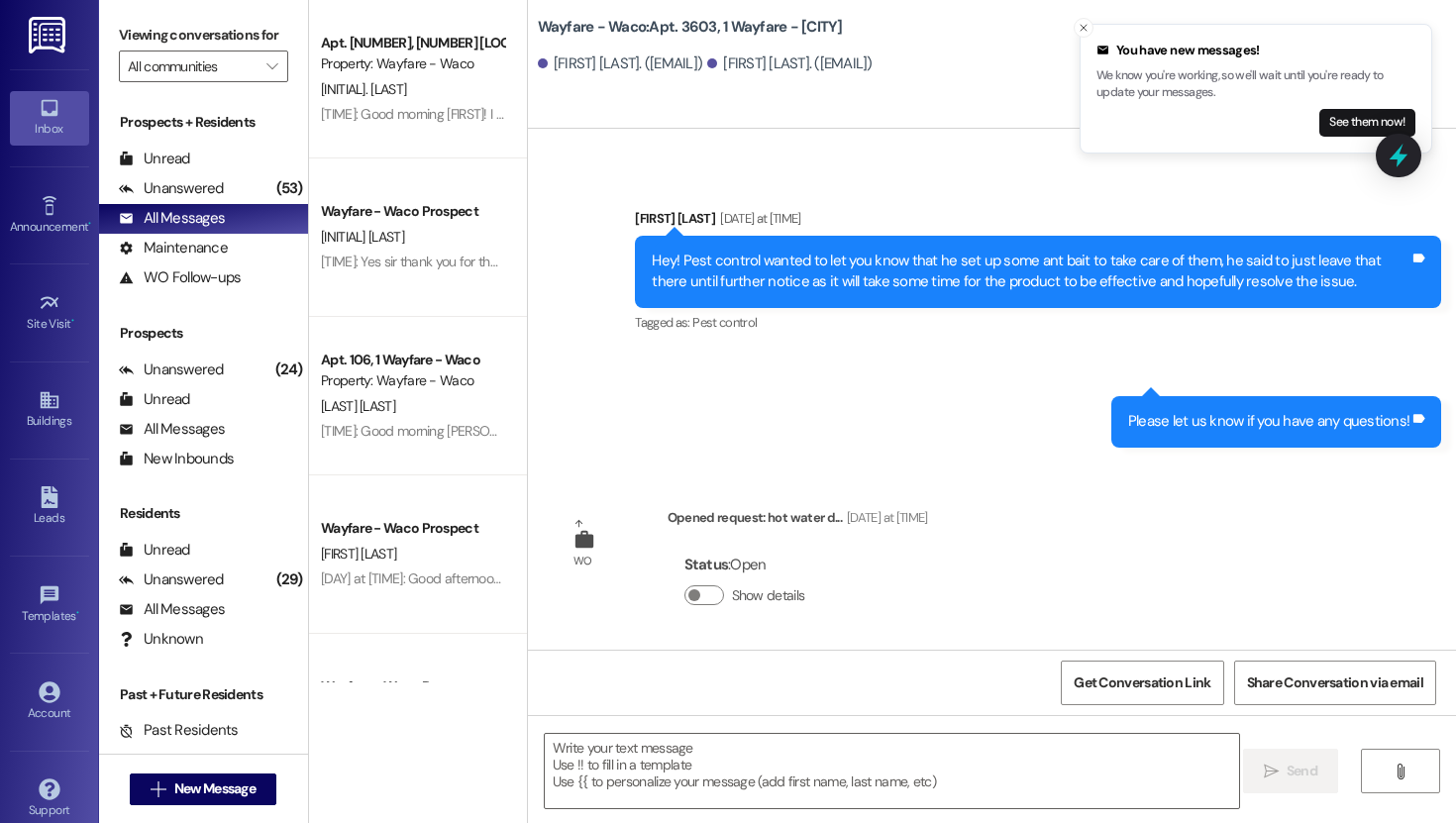 scroll, scrollTop: 815, scrollLeft: 0, axis: vertical 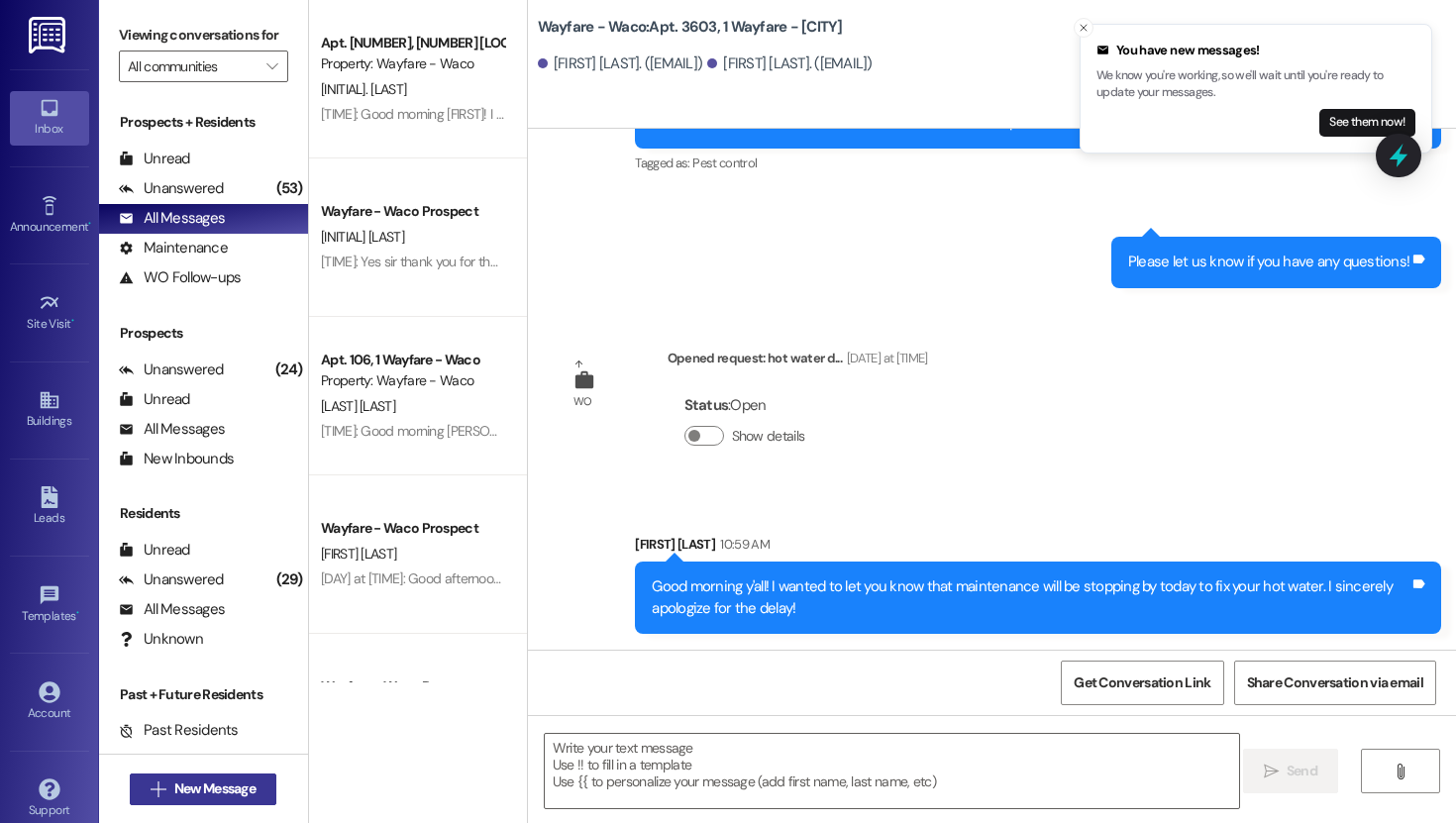 click on "New Message" at bounding box center [215, 788] 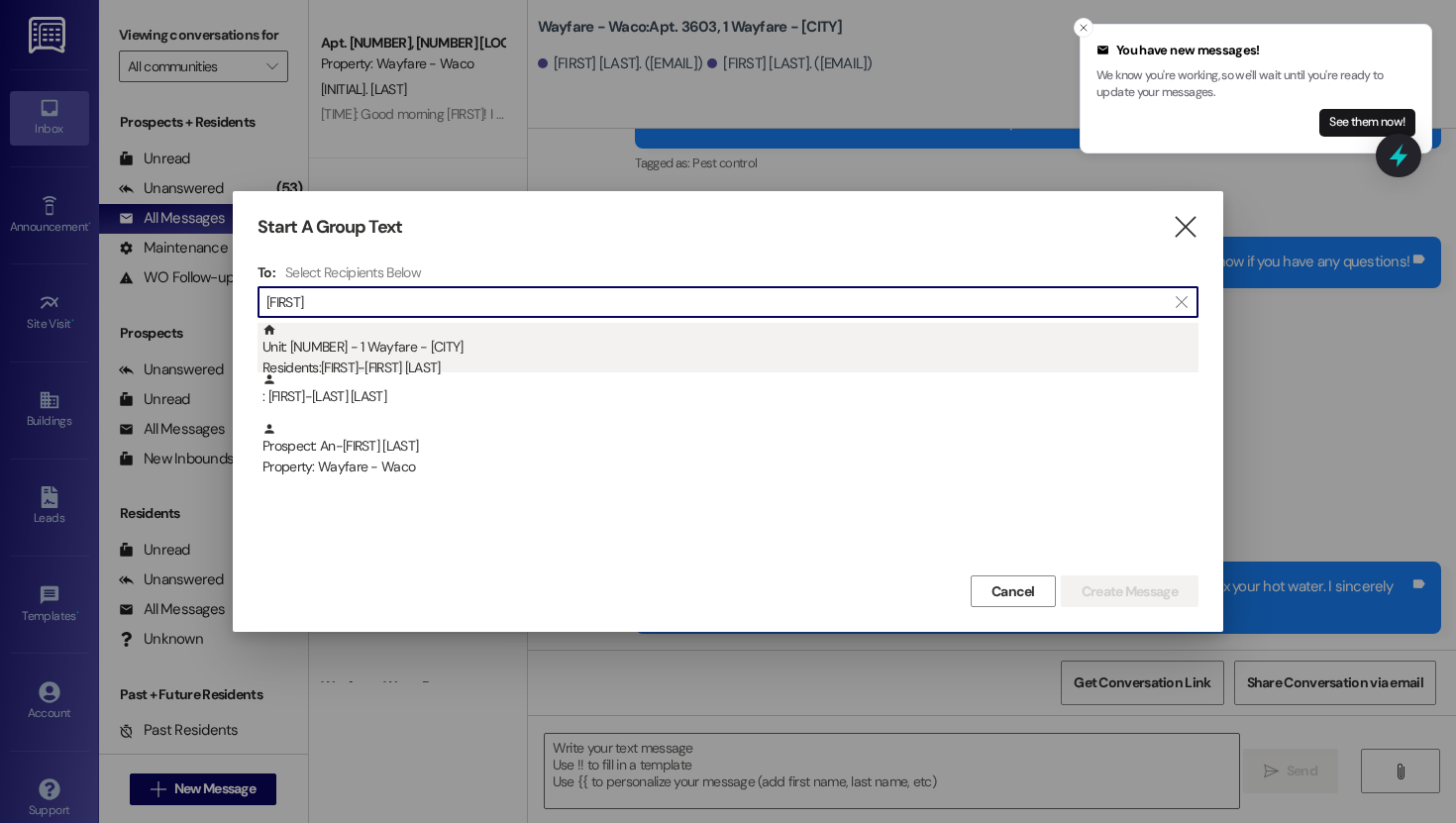 type on "[FIRST]" 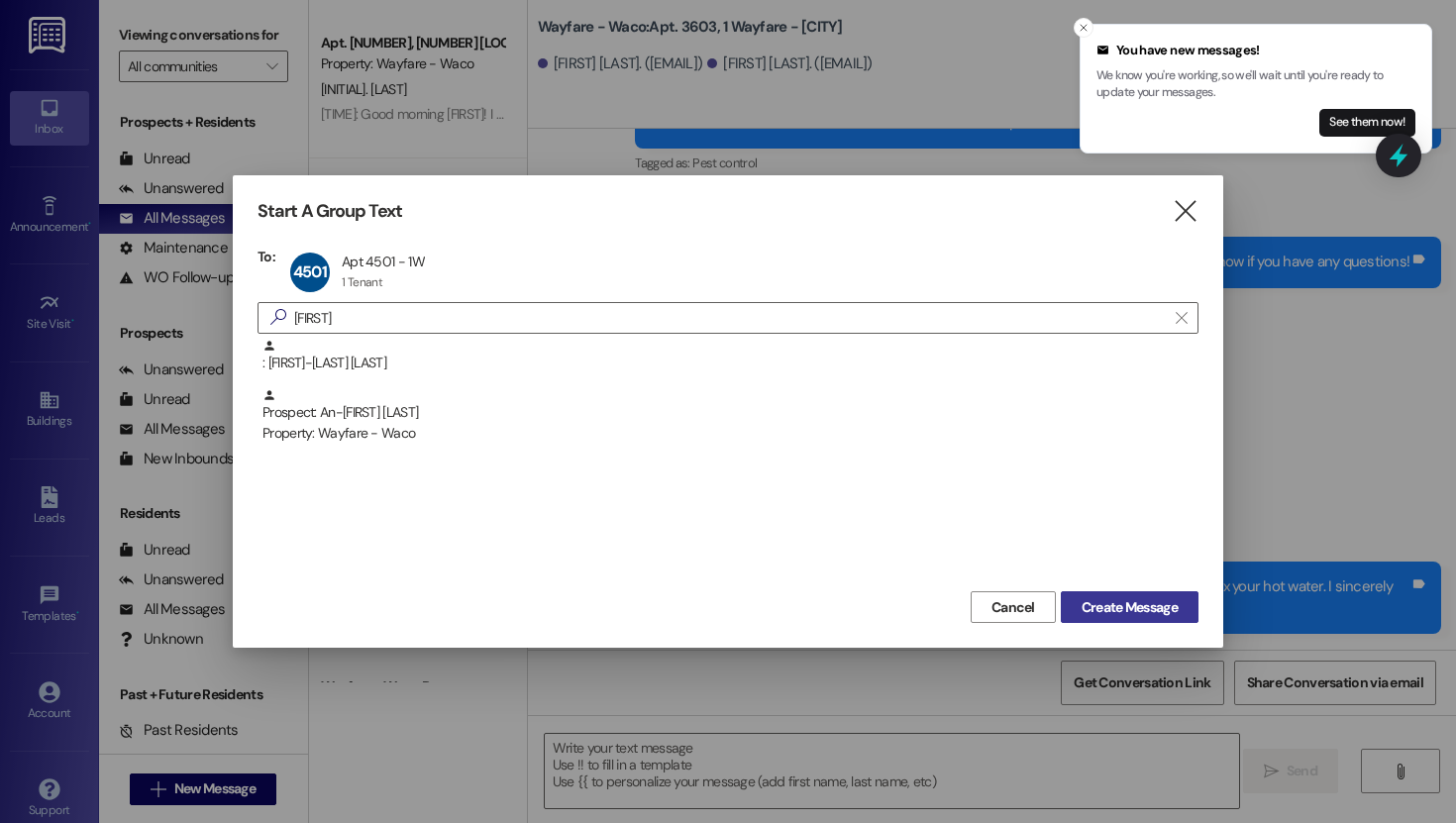 click on "Create Message" at bounding box center [1129, 607] 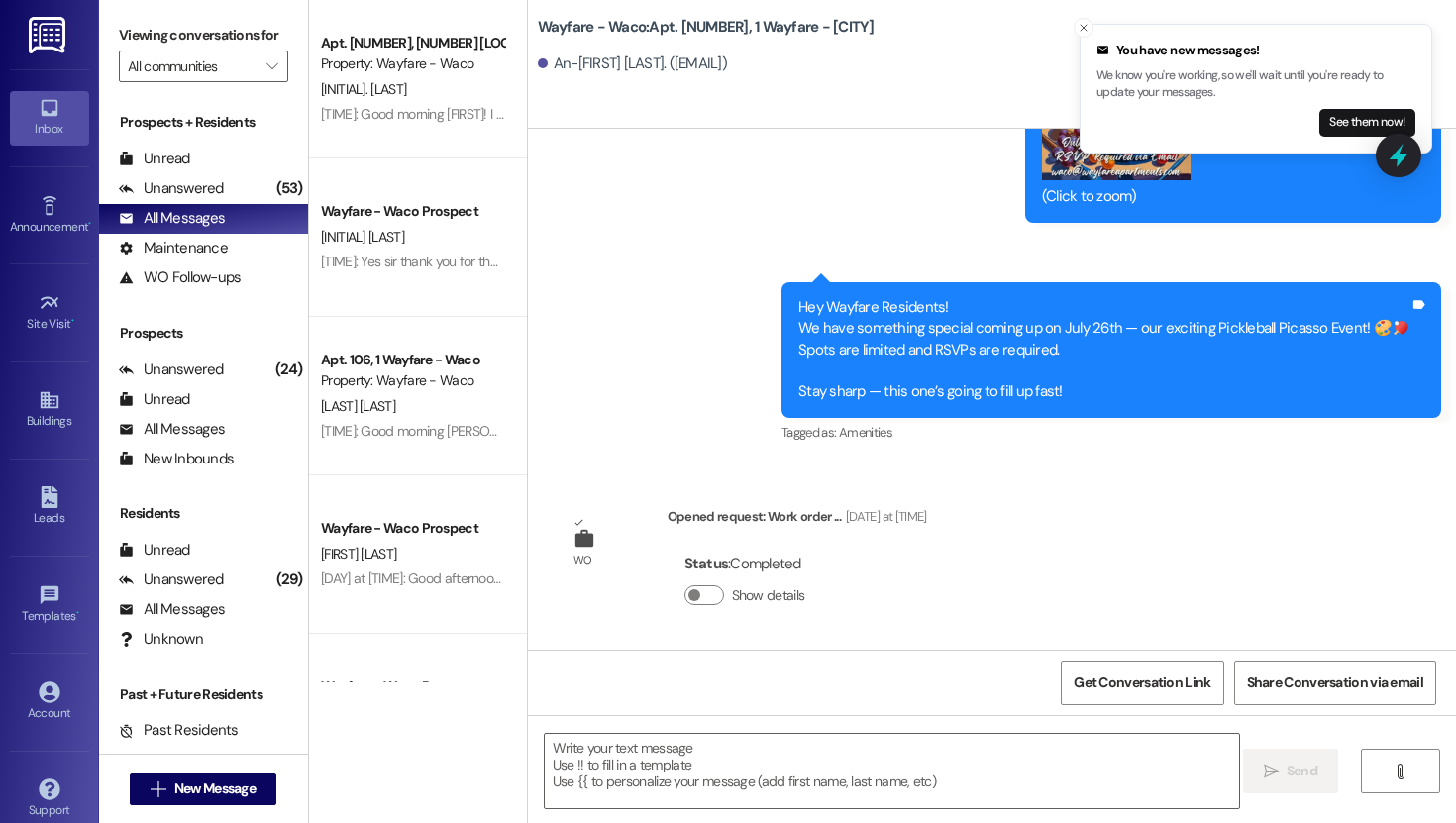 scroll, scrollTop: 508, scrollLeft: 0, axis: vertical 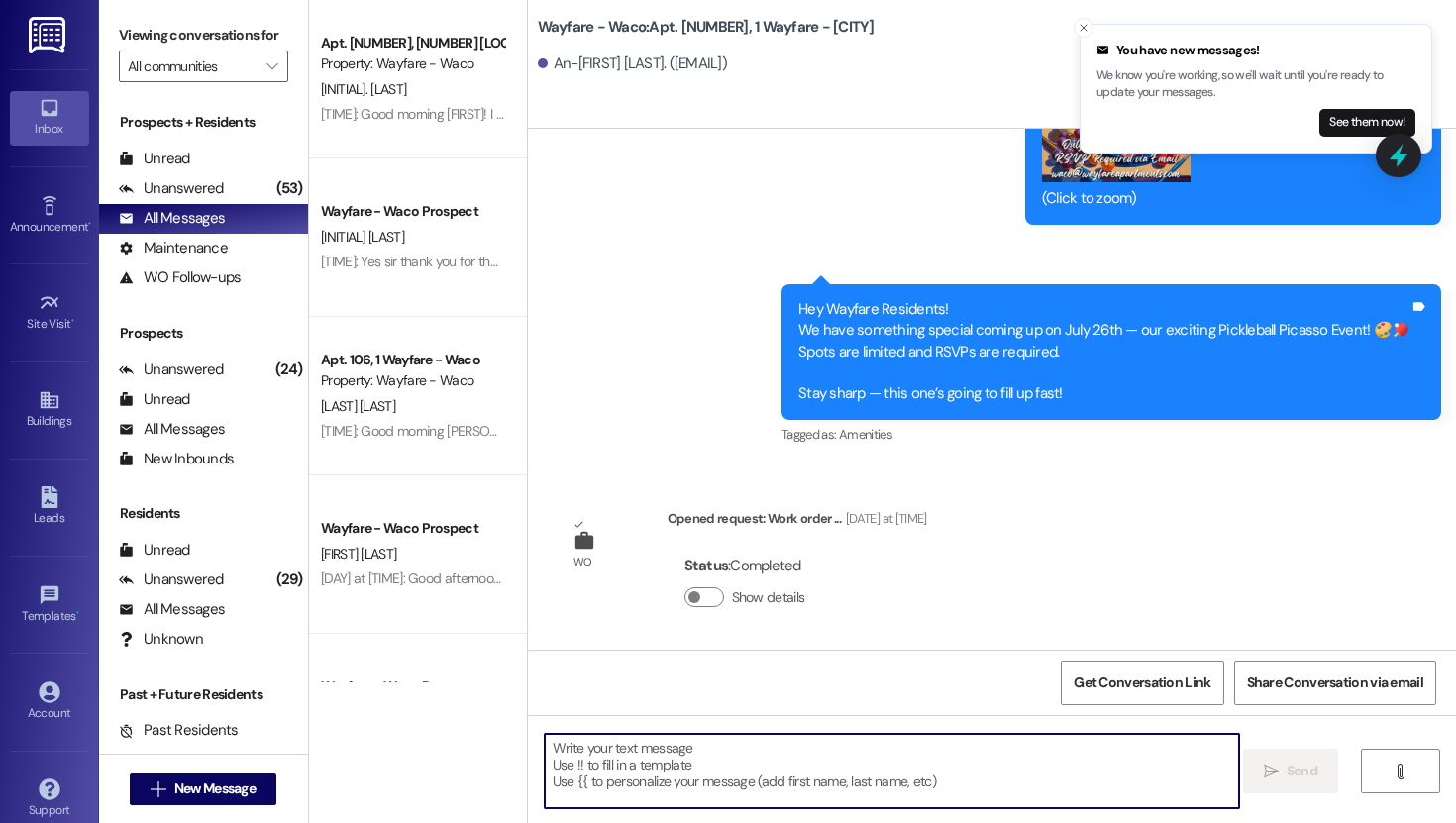 click at bounding box center (891, 771) 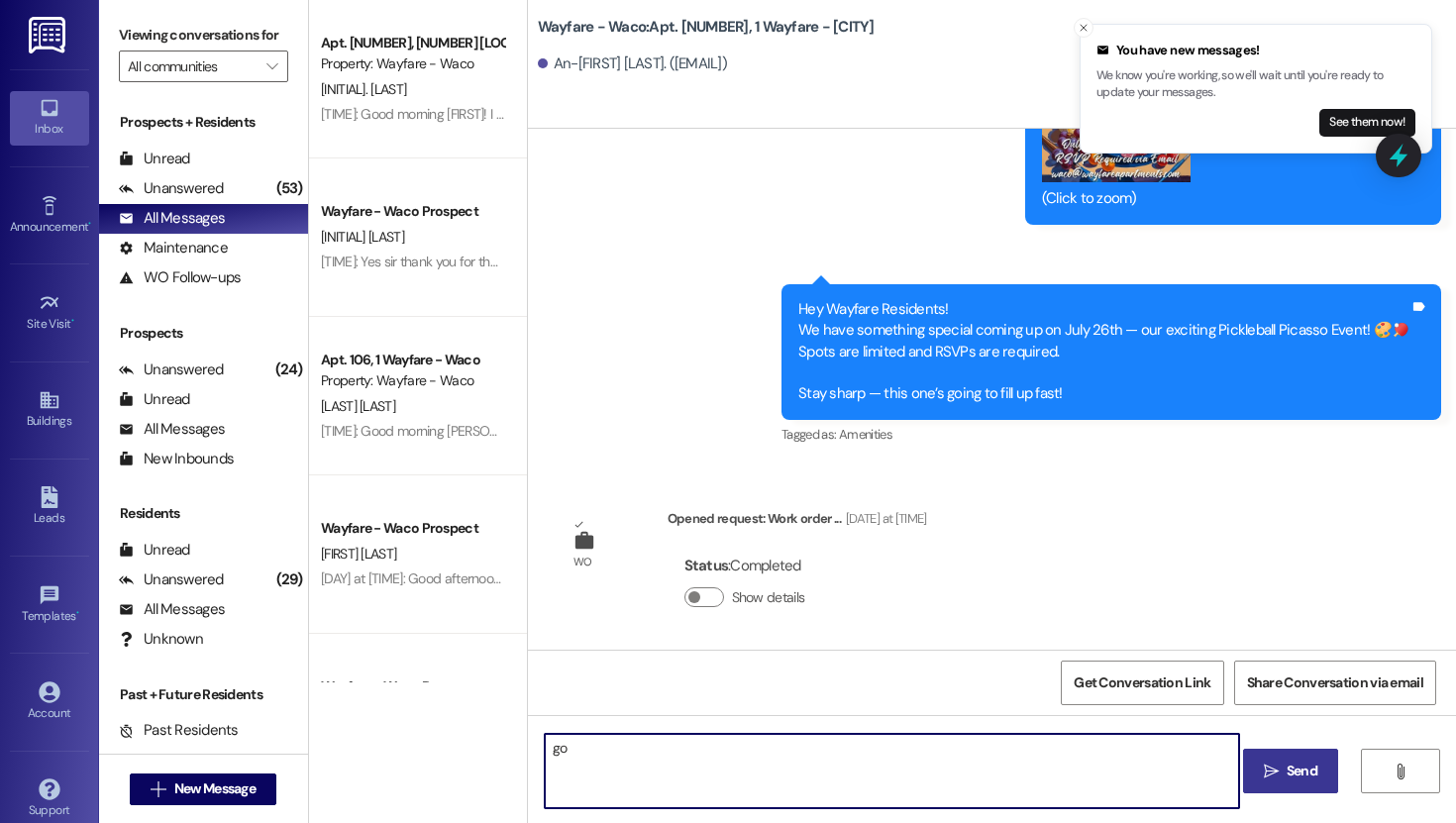 type on "g" 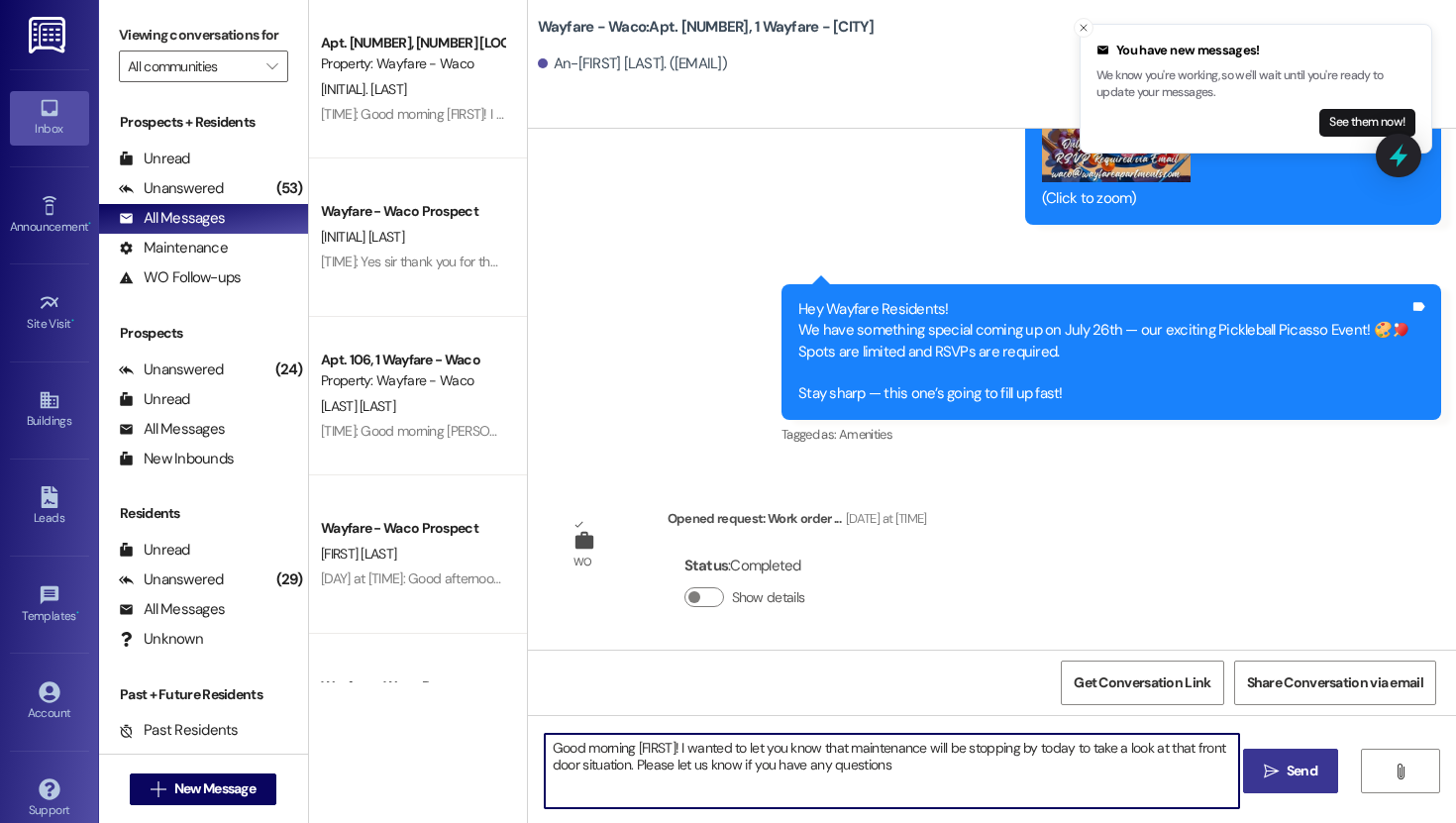 type on "Good morning [FIRST]! I wanted to let you know that maintenance will be stopping by today to take a look at that front door situation. Please let us know if you have any questions!" 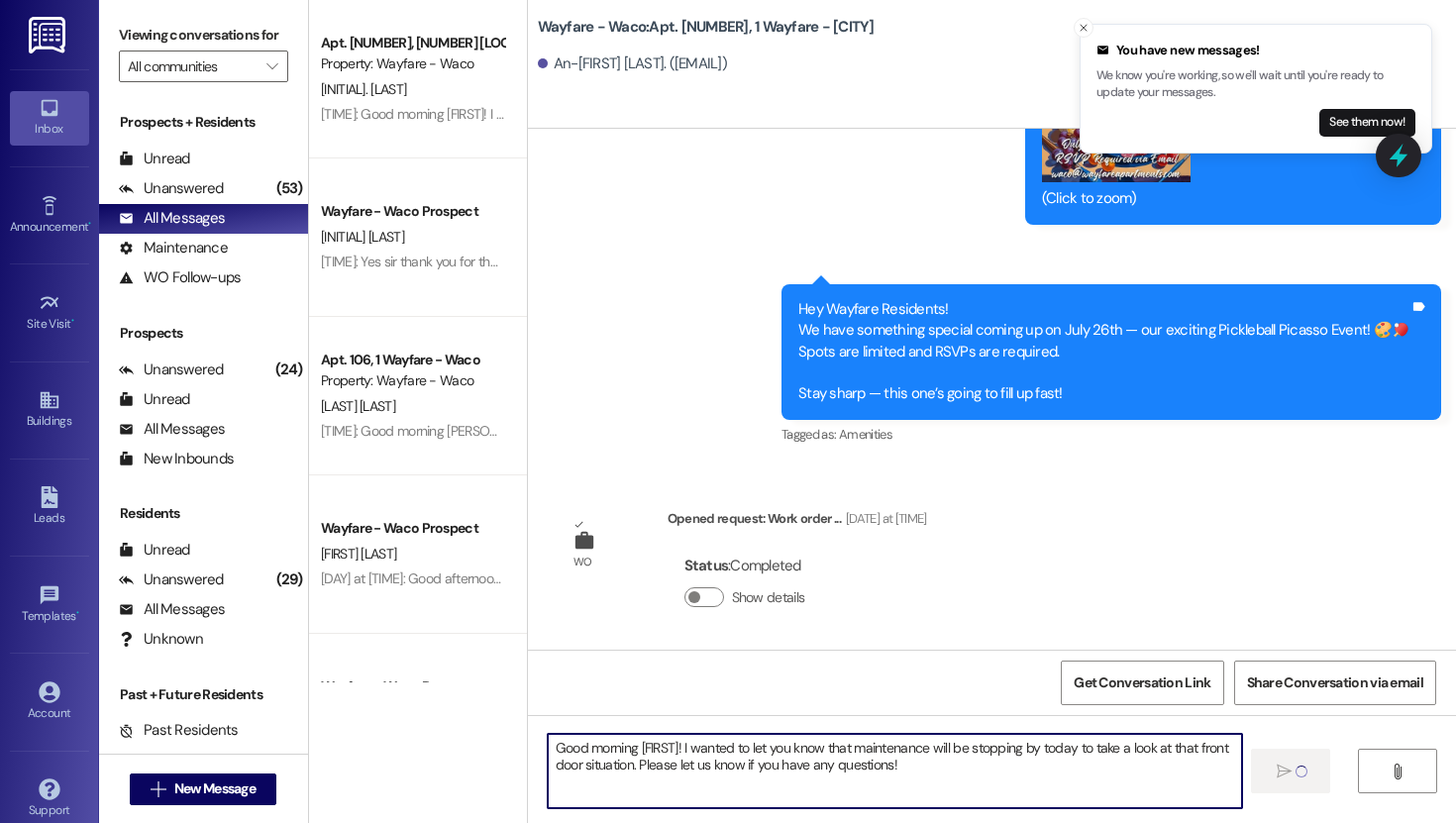 type 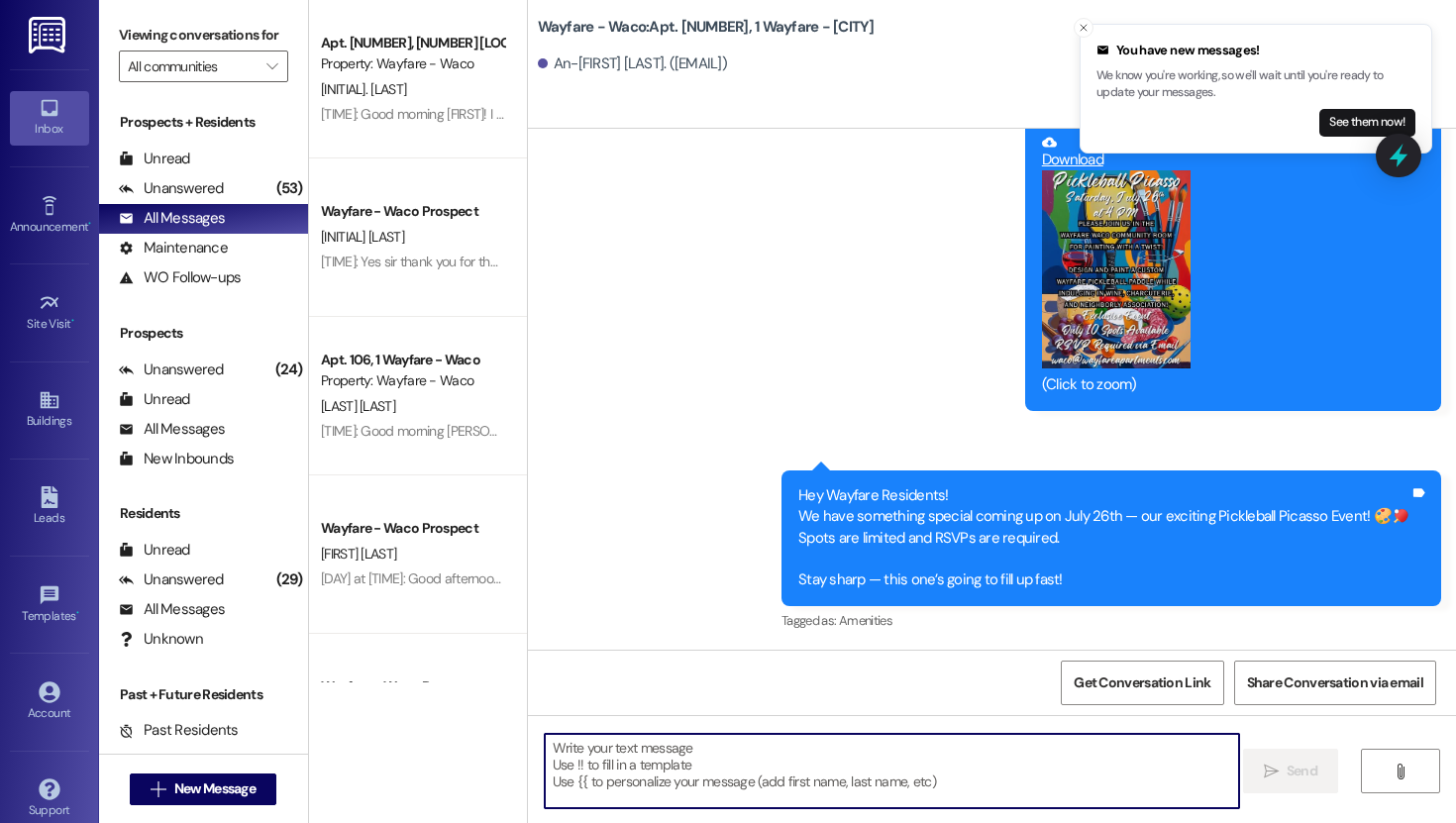 scroll, scrollTop: 669, scrollLeft: 0, axis: vertical 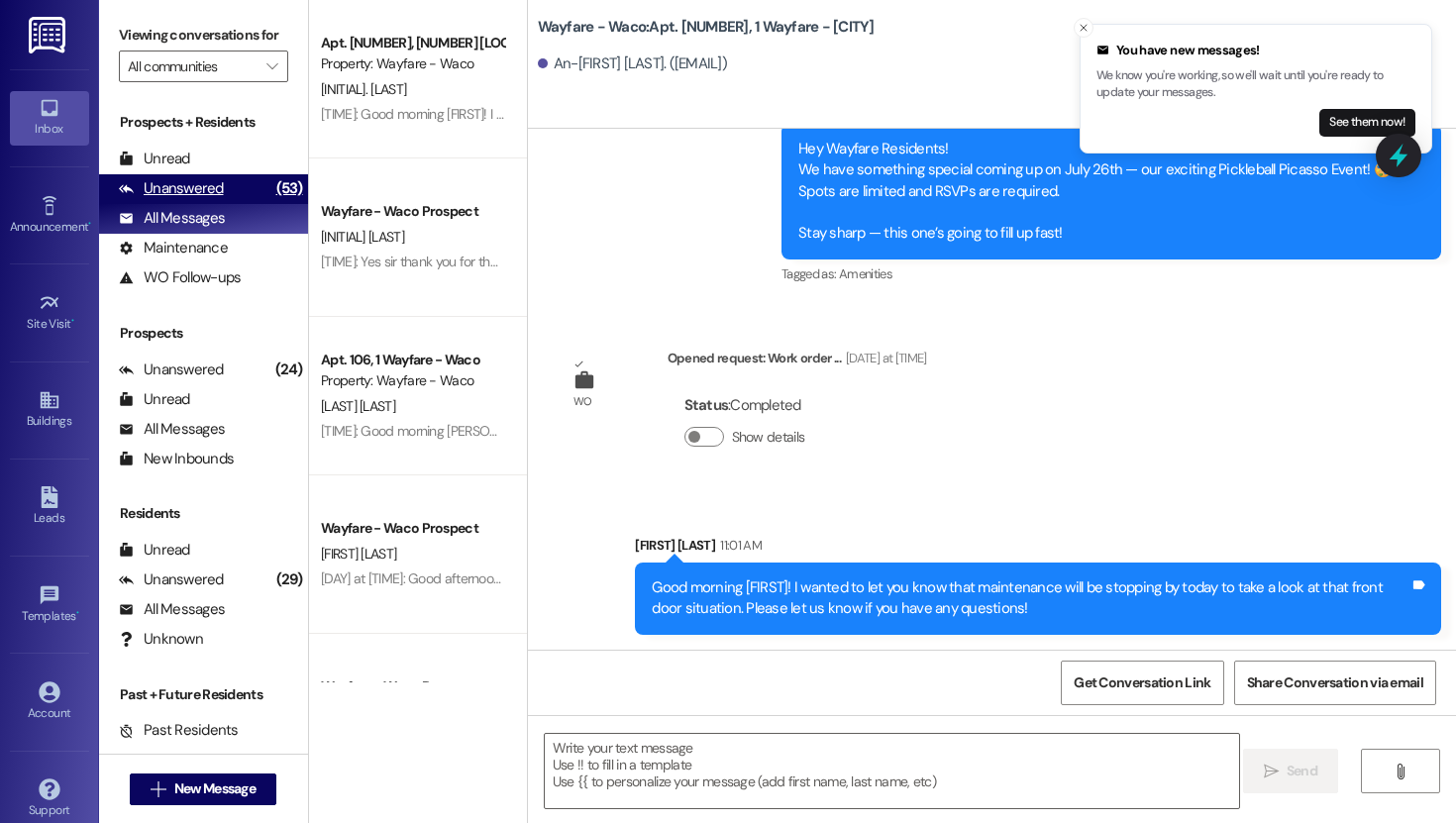click on "Unanswered" at bounding box center (171, 188) 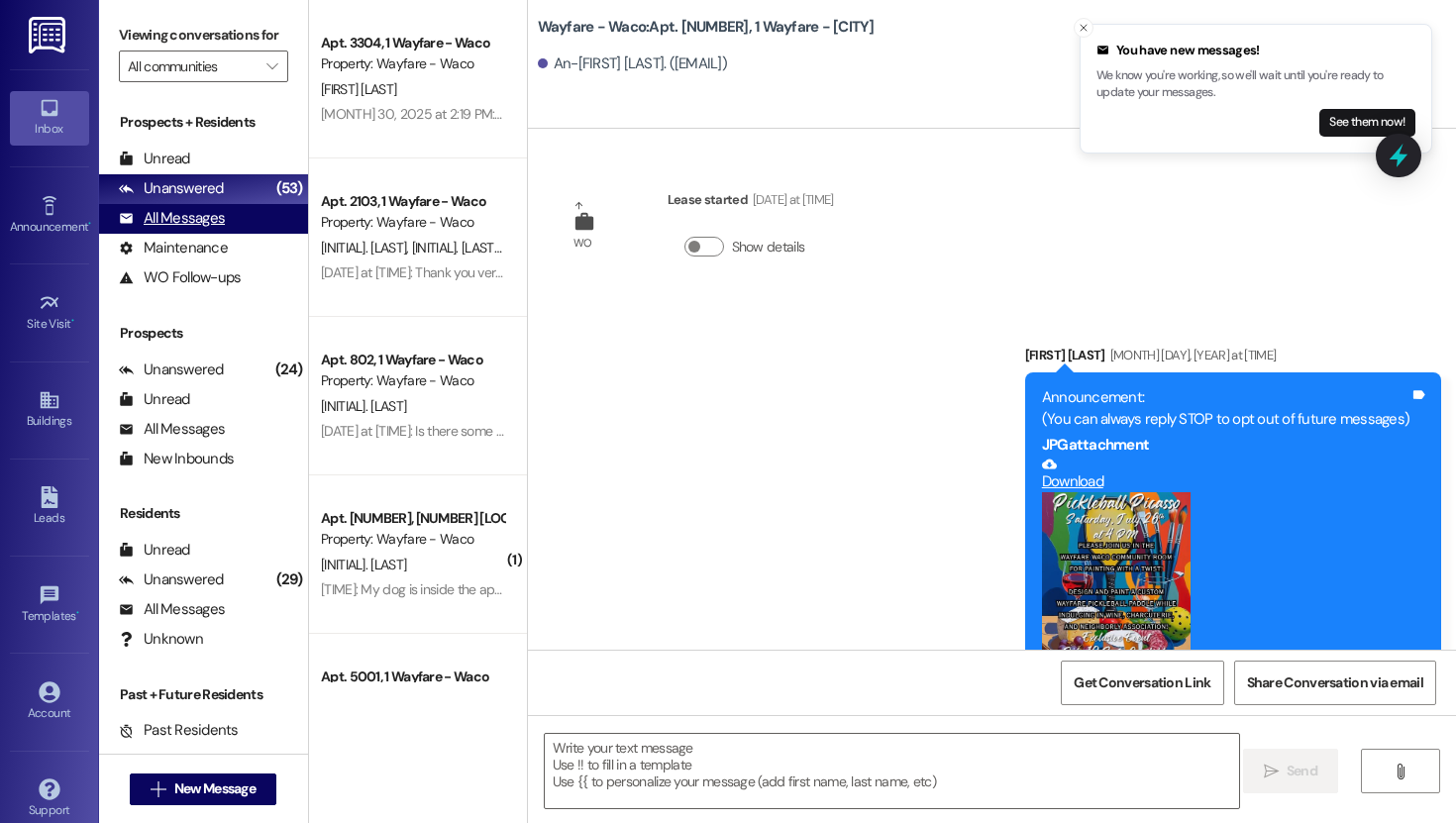 scroll, scrollTop: 698, scrollLeft: 0, axis: vertical 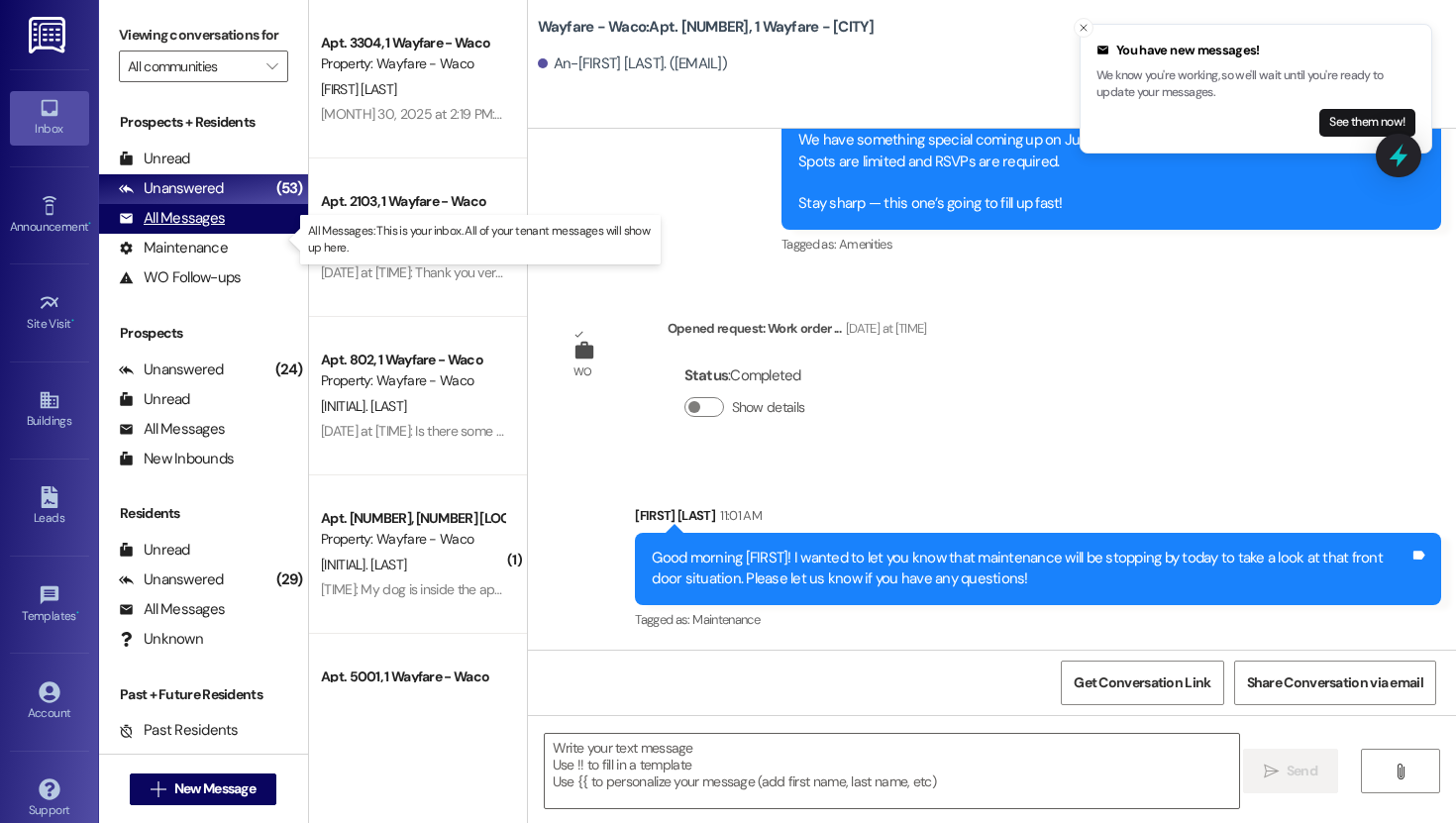 click on "All Messages" at bounding box center [171, 218] 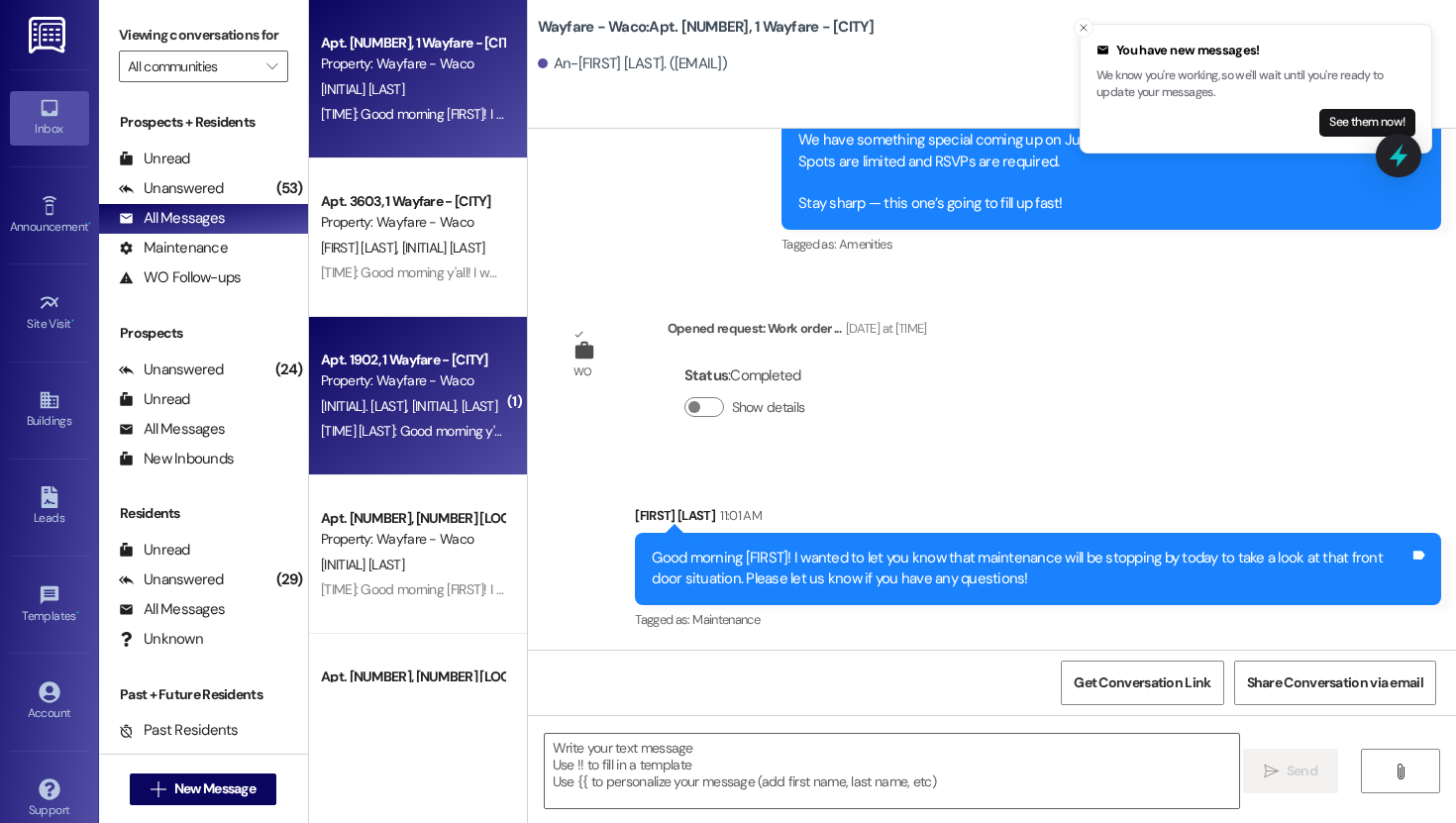 click on "[INITIAL]. [LAST]" at bounding box center (454, 406) 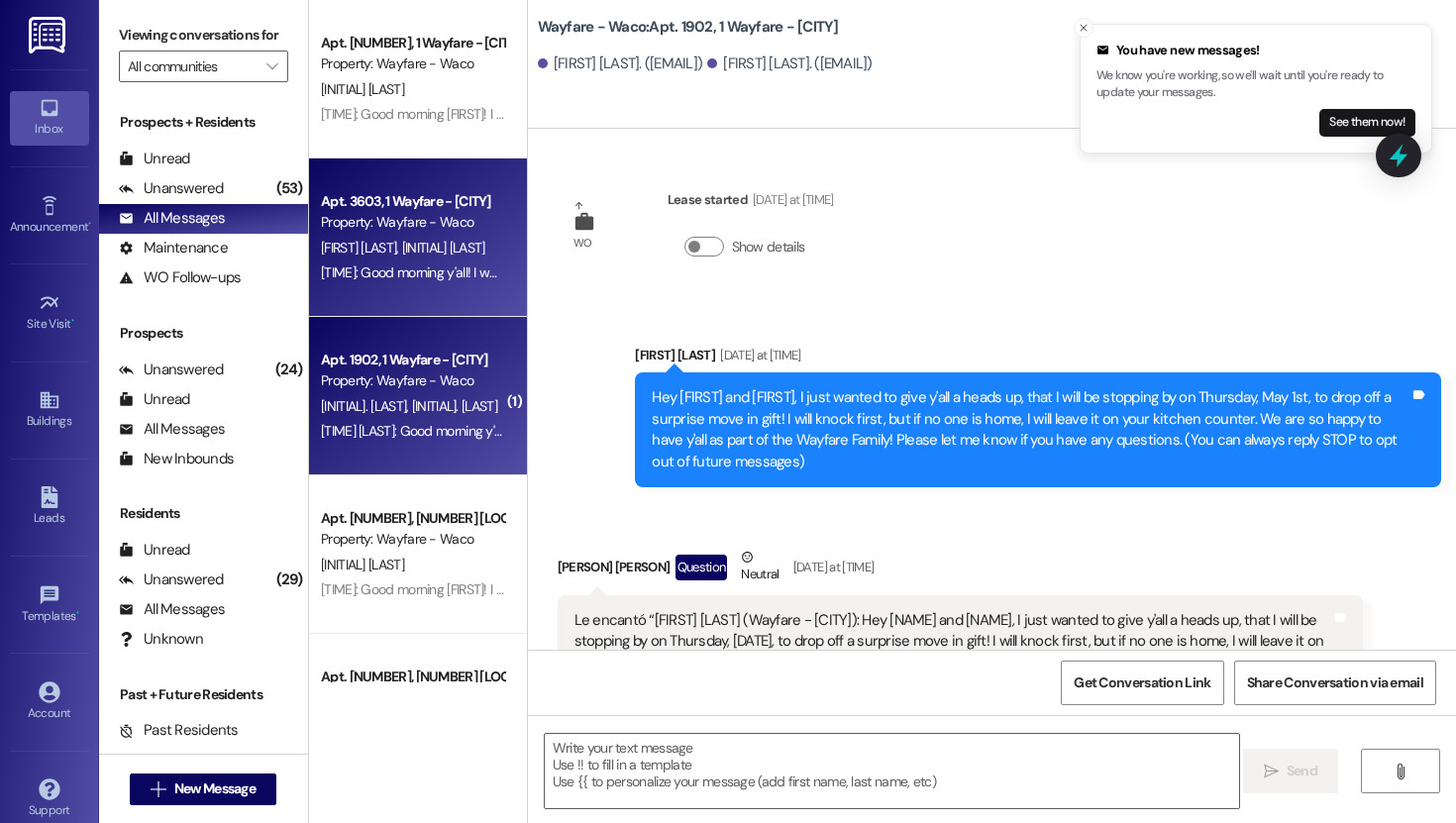 scroll, scrollTop: 11004, scrollLeft: 0, axis: vertical 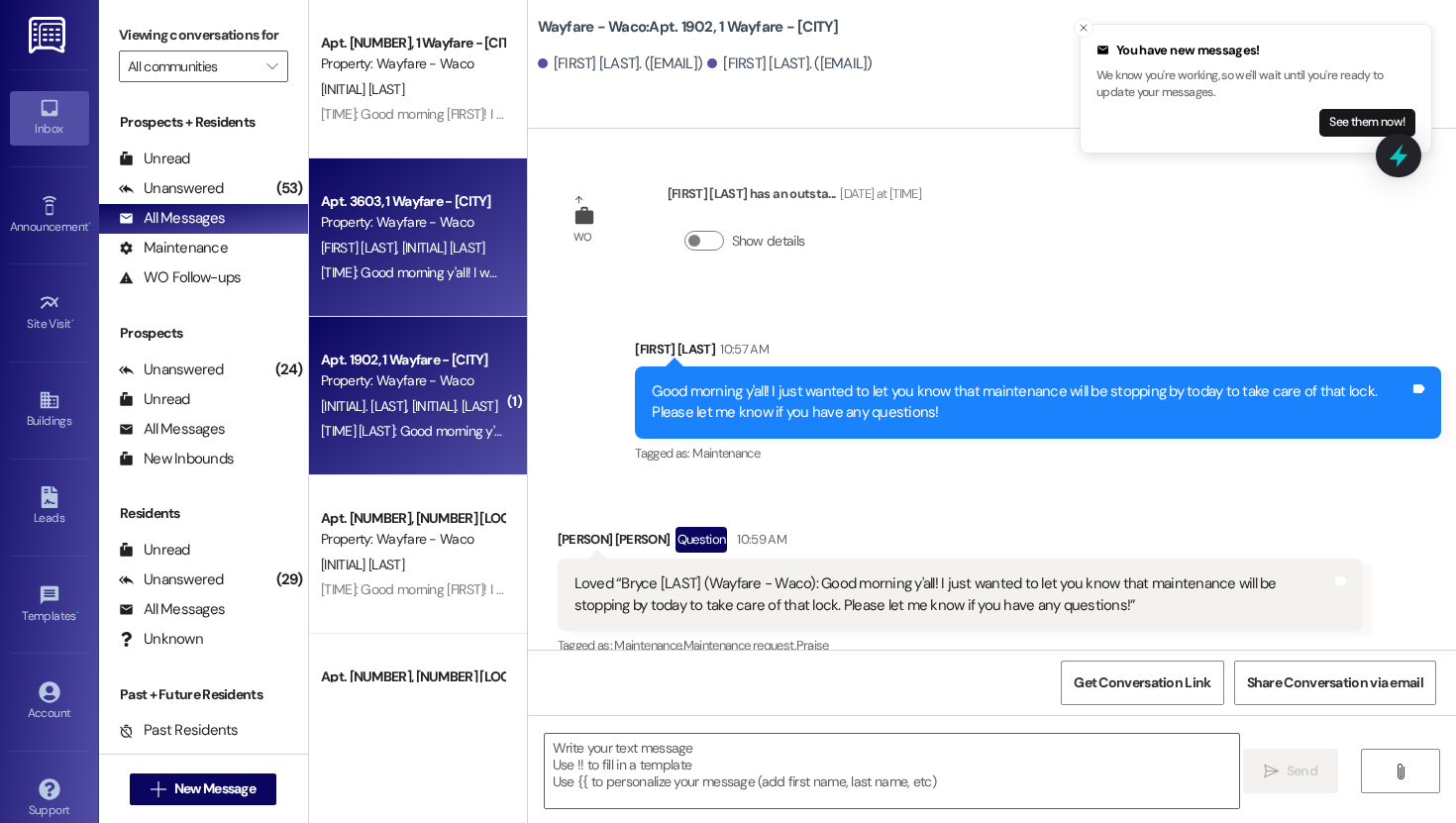 click on "Apt. 3603, 1 Wayfare - [CITY]" at bounding box center (412, 201) 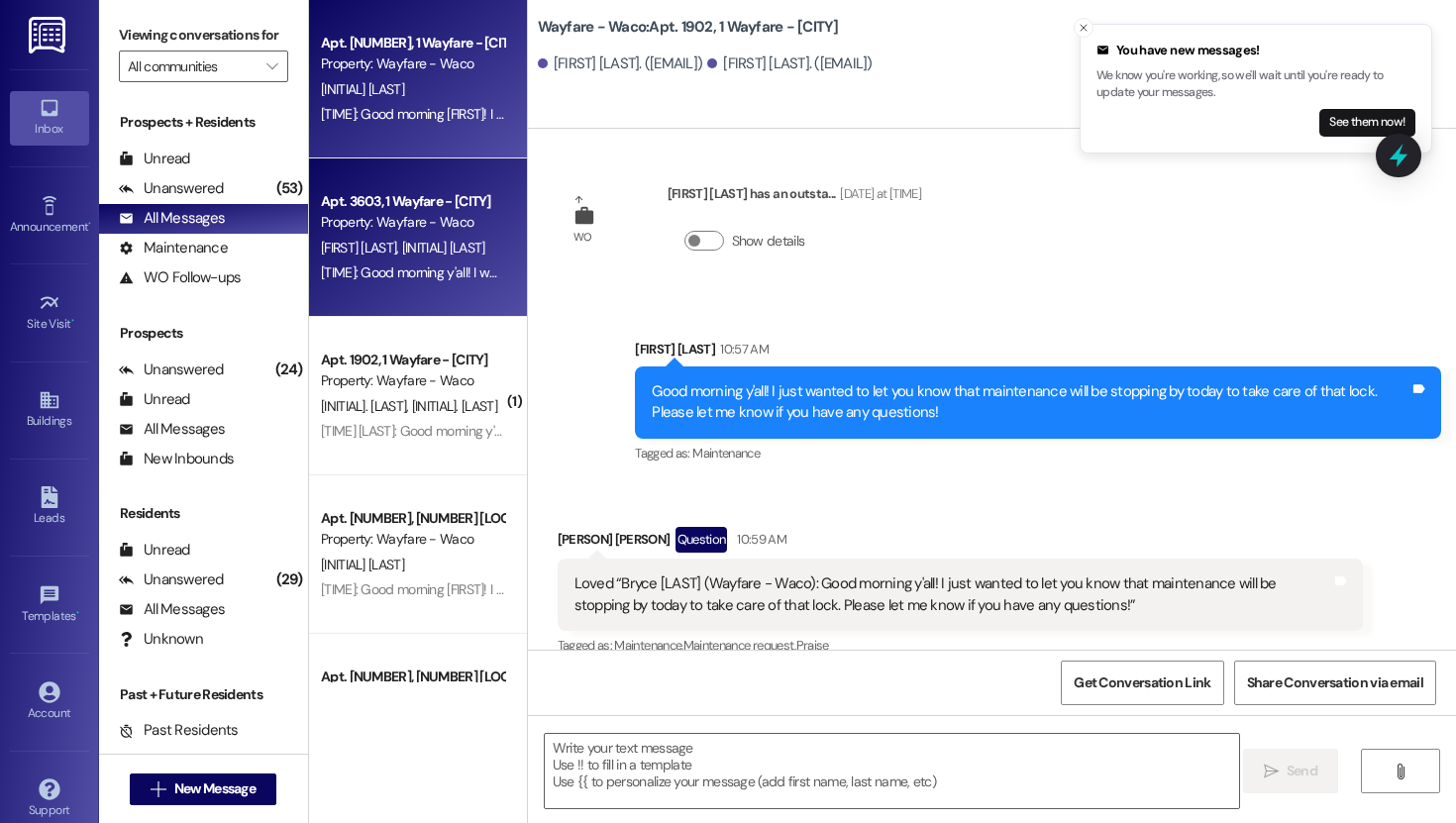 click on "Apt. [NUMBER], 1 Wayfare - [CITY] Property: Wayfare - [CITY] [NAME] [LAST] 11:01 AM: Good morning [NAME]! I wanted to let you know that maintenance will be stopping by today to take a look at that front door situation. Please let us know if you have any questions! 11:01 AM: Good morning [NAME]! I wanted to let you know that maintenance will be stopping by today to take a look at that front door situation. Please let us know if you have any questions!" at bounding box center [418, 79] 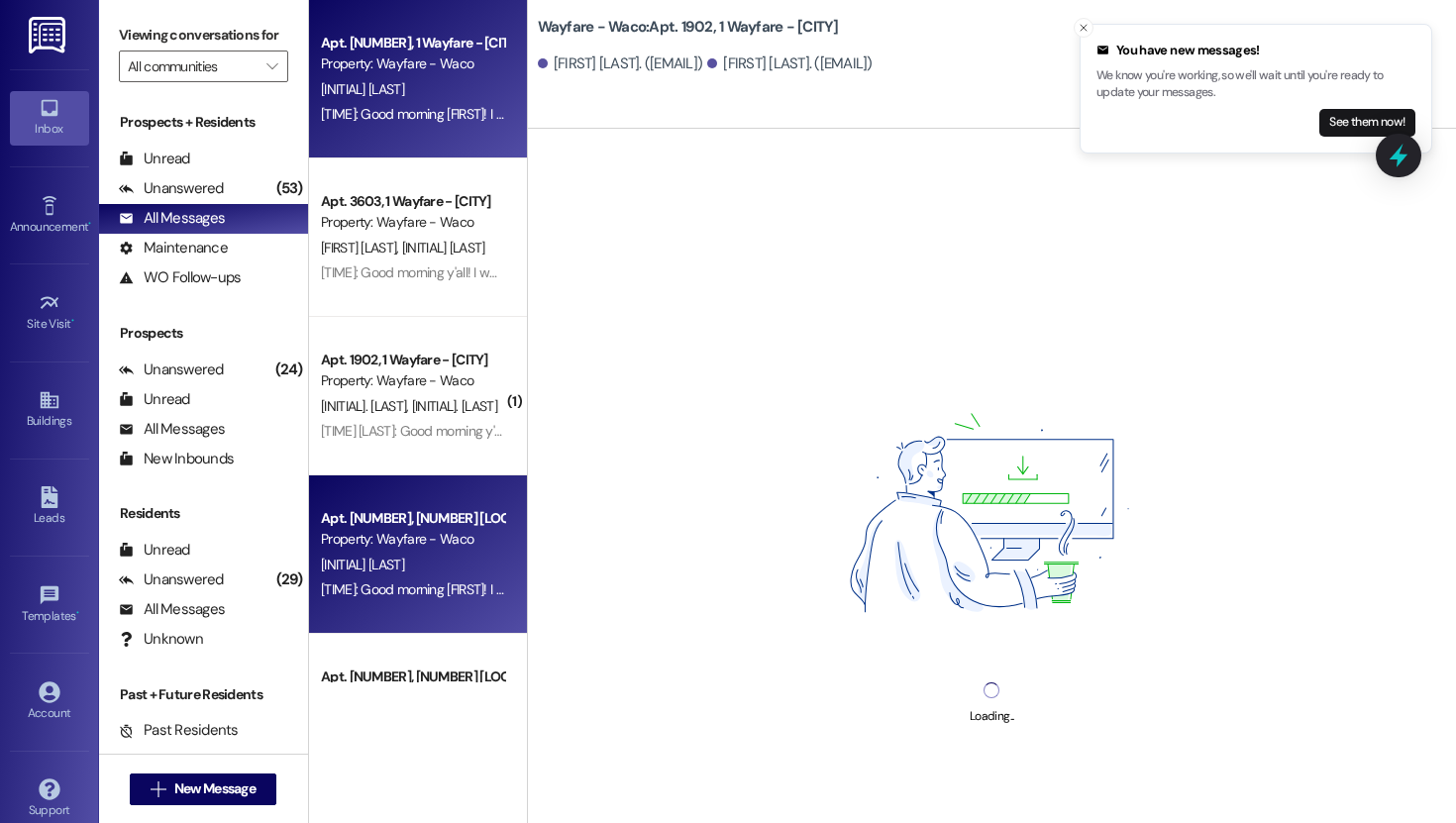 click on "Apt. [NUMBER], [NUMBER] [LOCATION] - [CITY]" at bounding box center [412, 518] 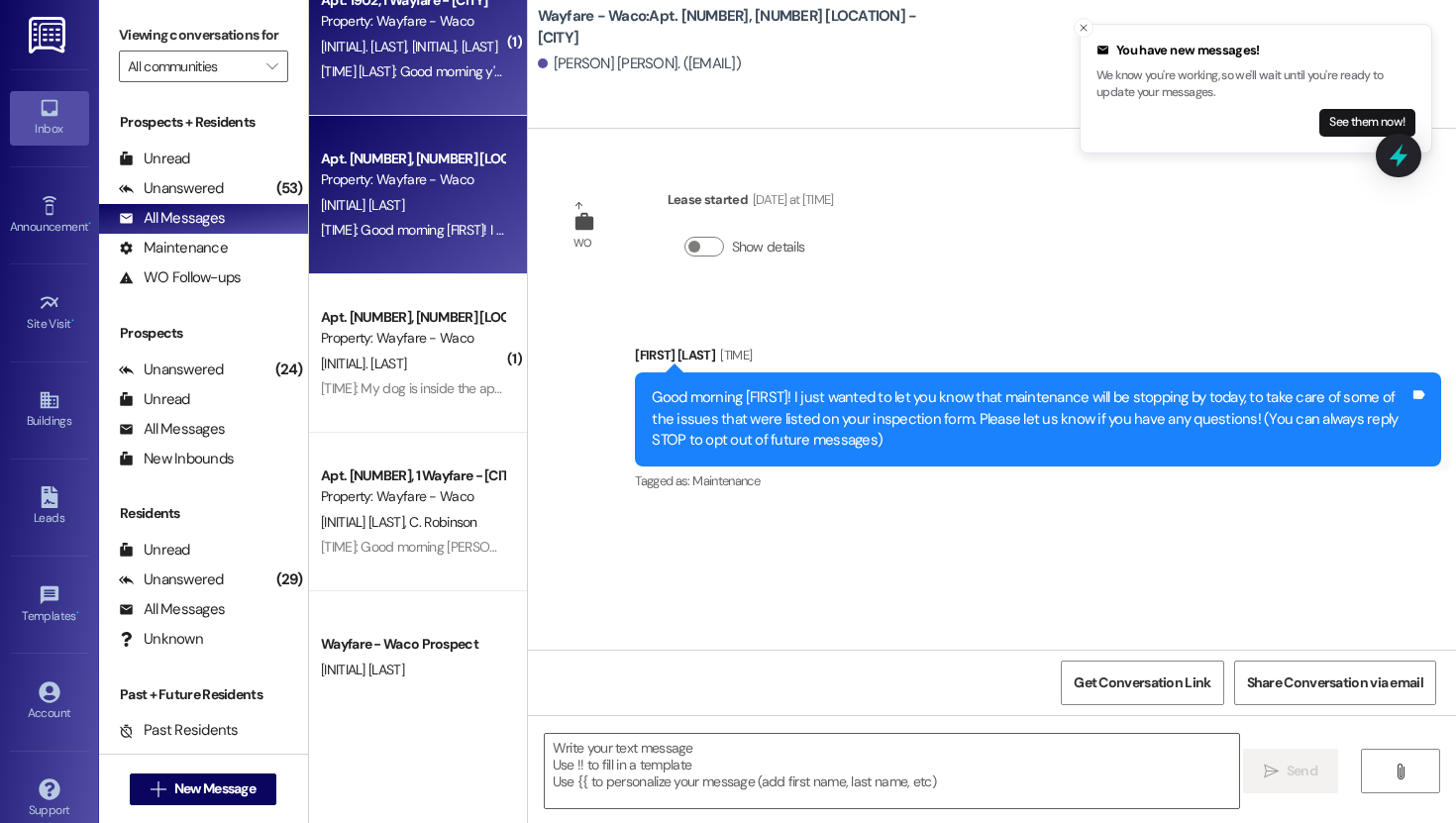 scroll, scrollTop: 376, scrollLeft: 0, axis: vertical 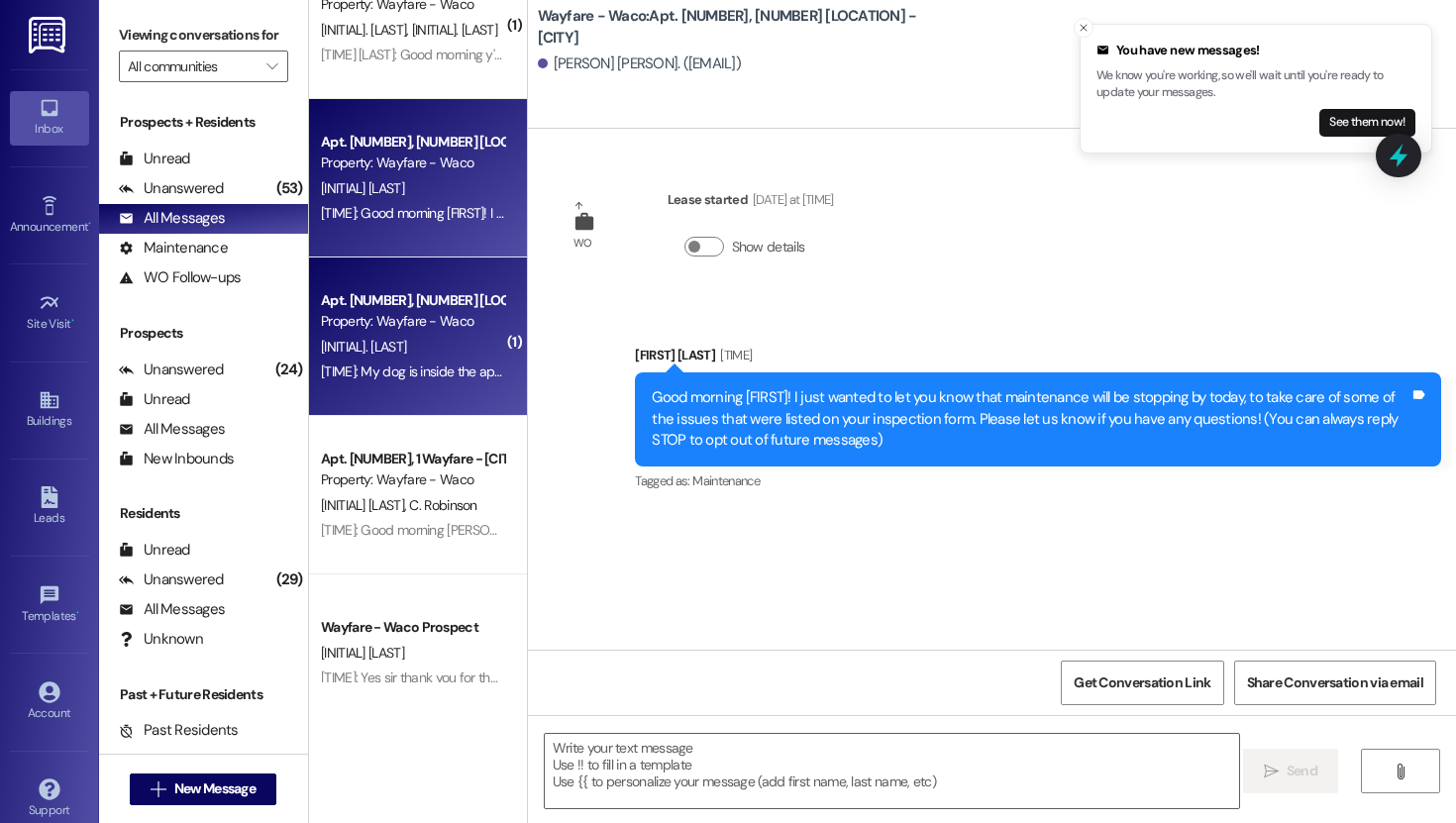 click on "[INITIAL]. [LAST]" at bounding box center [412, 347] 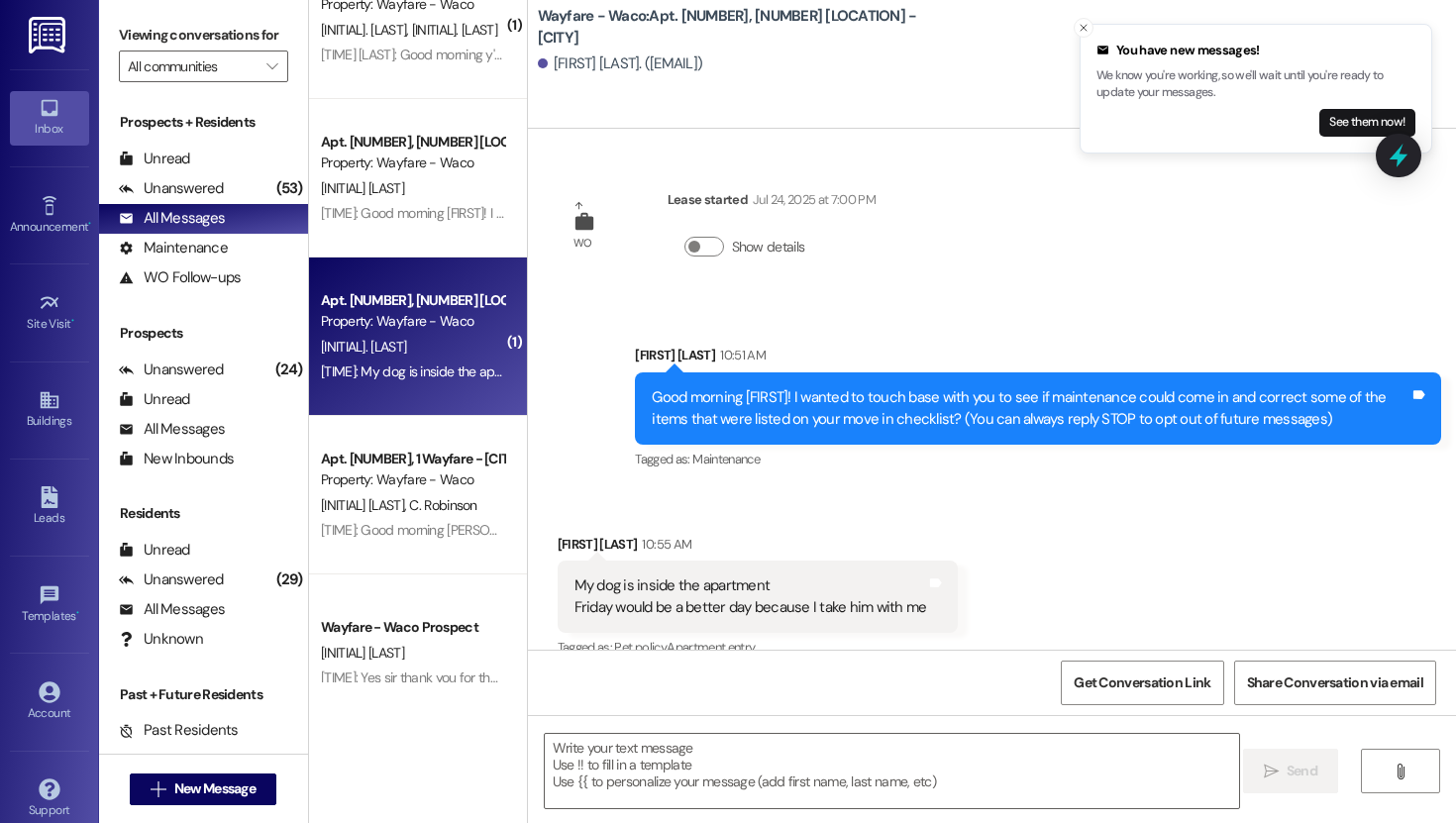 scroll, scrollTop: 28, scrollLeft: 0, axis: vertical 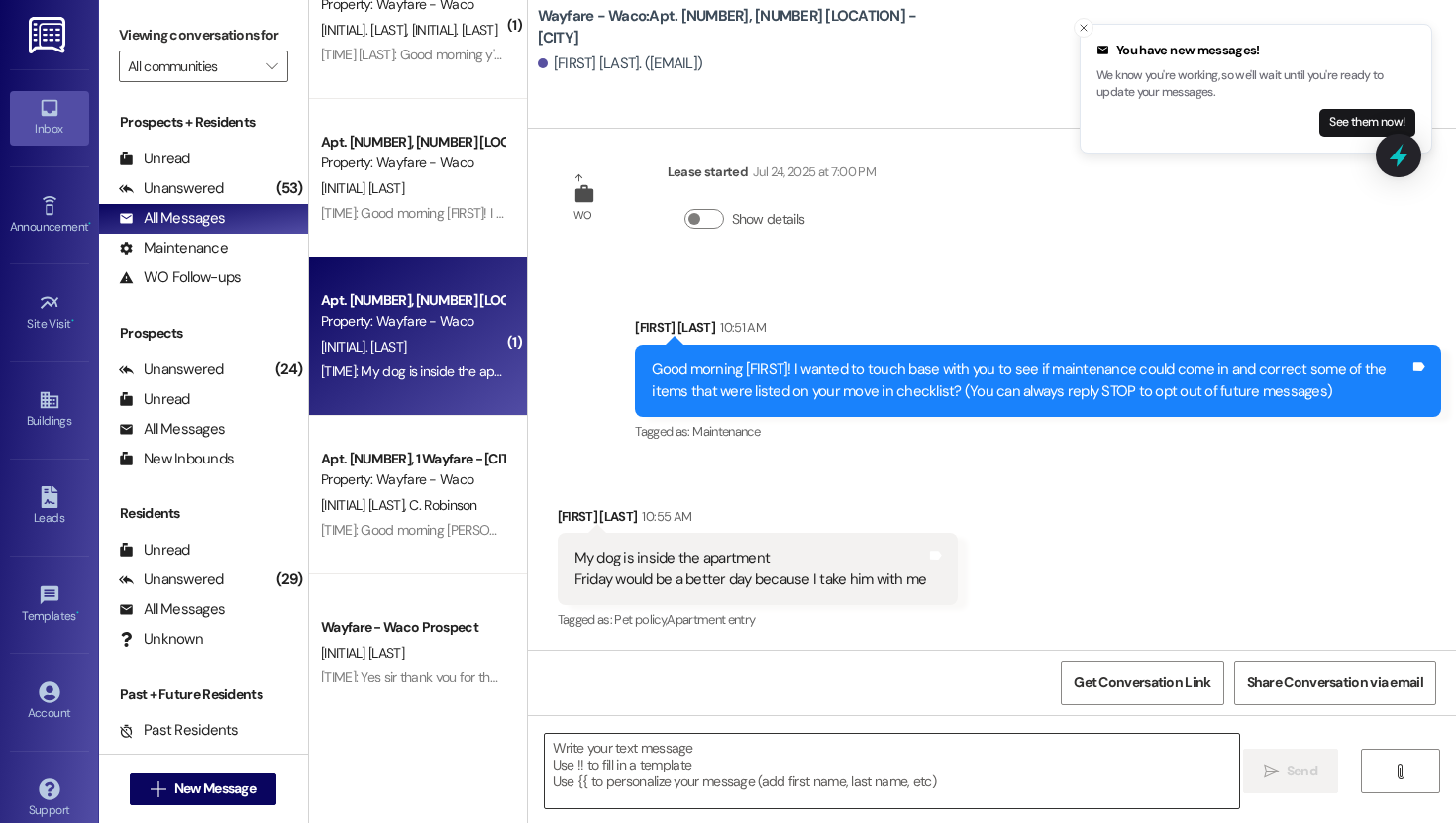click at bounding box center [891, 771] 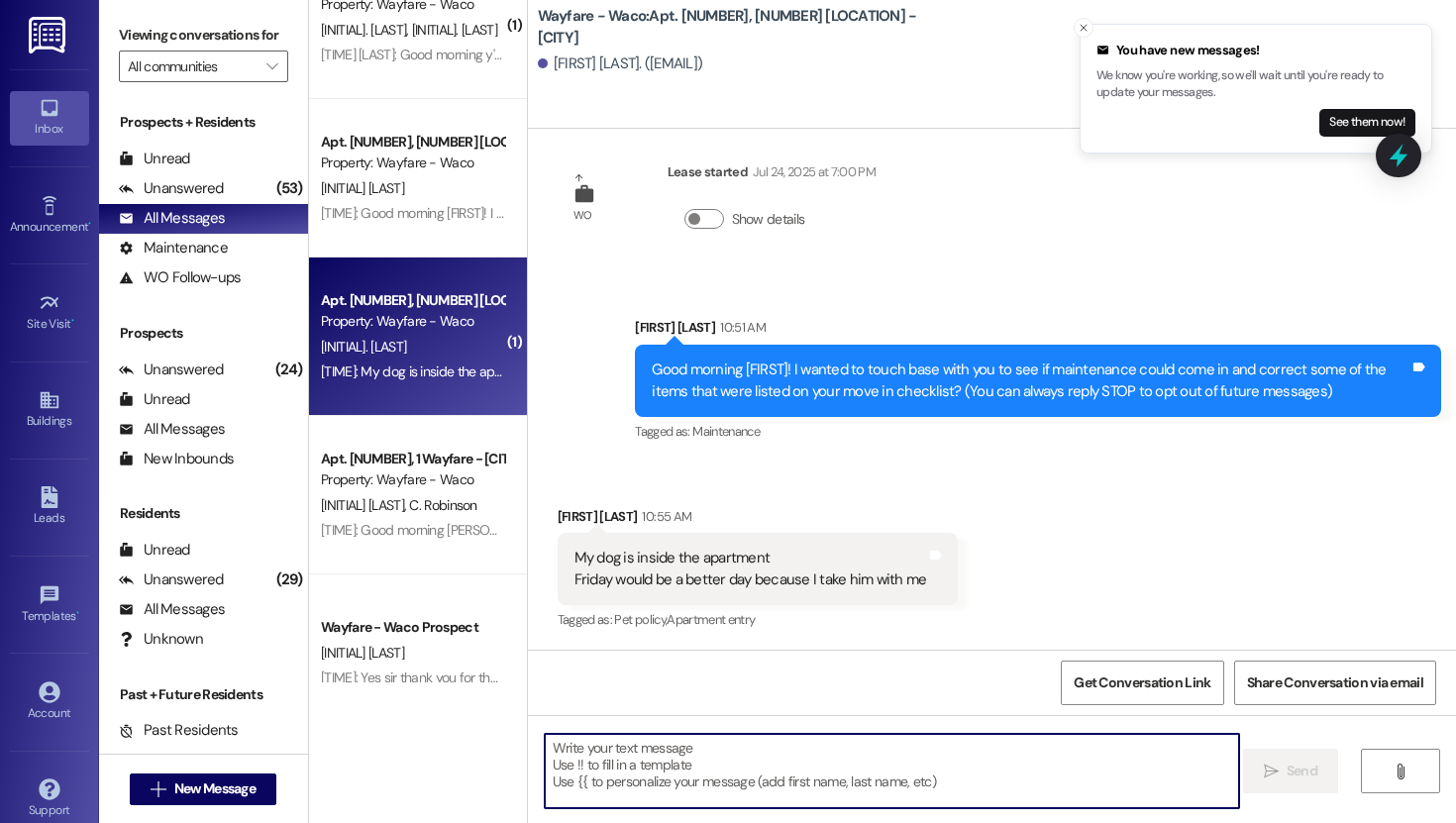 click at bounding box center [891, 771] 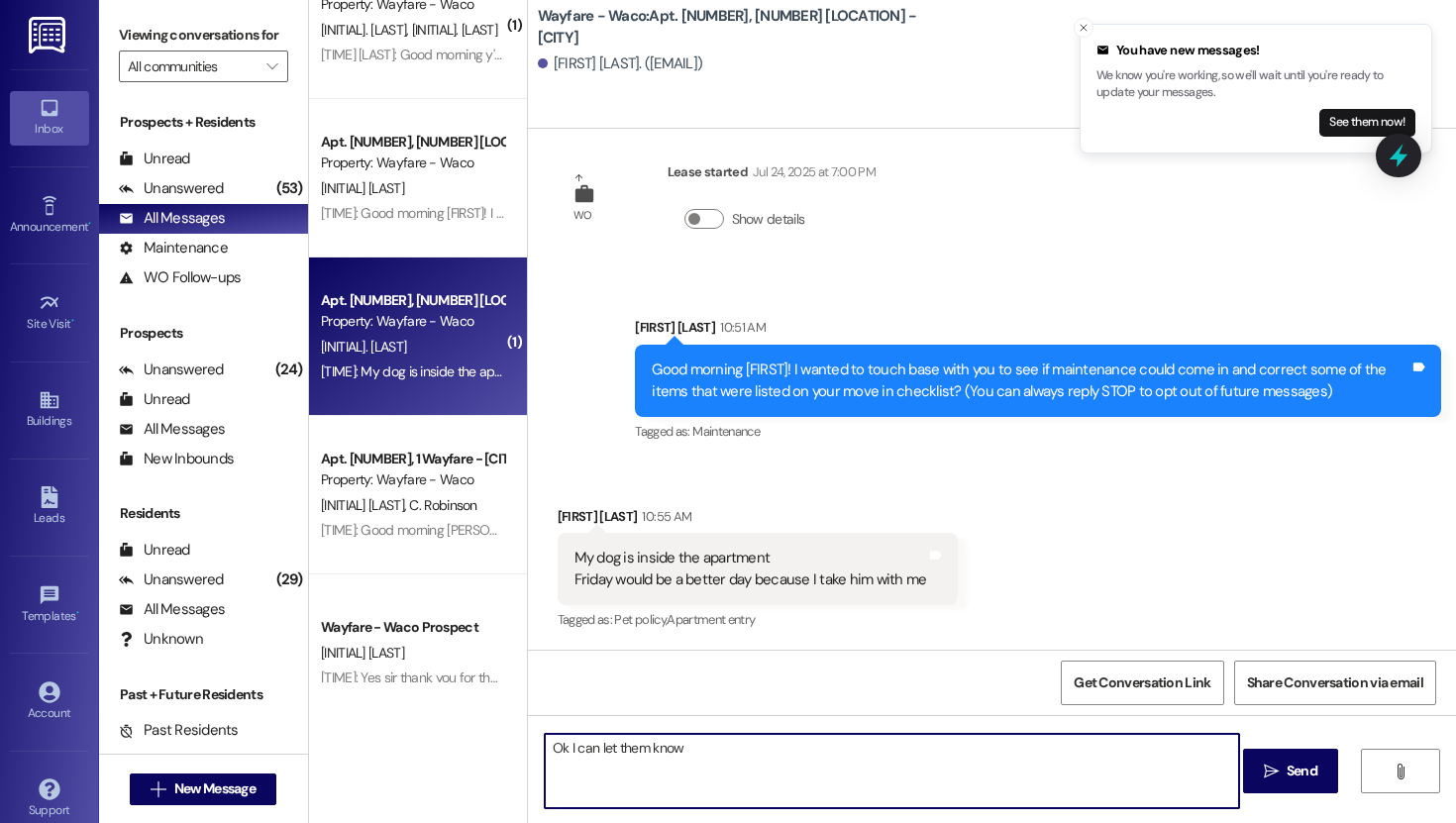 type on "Ok I can let them know!" 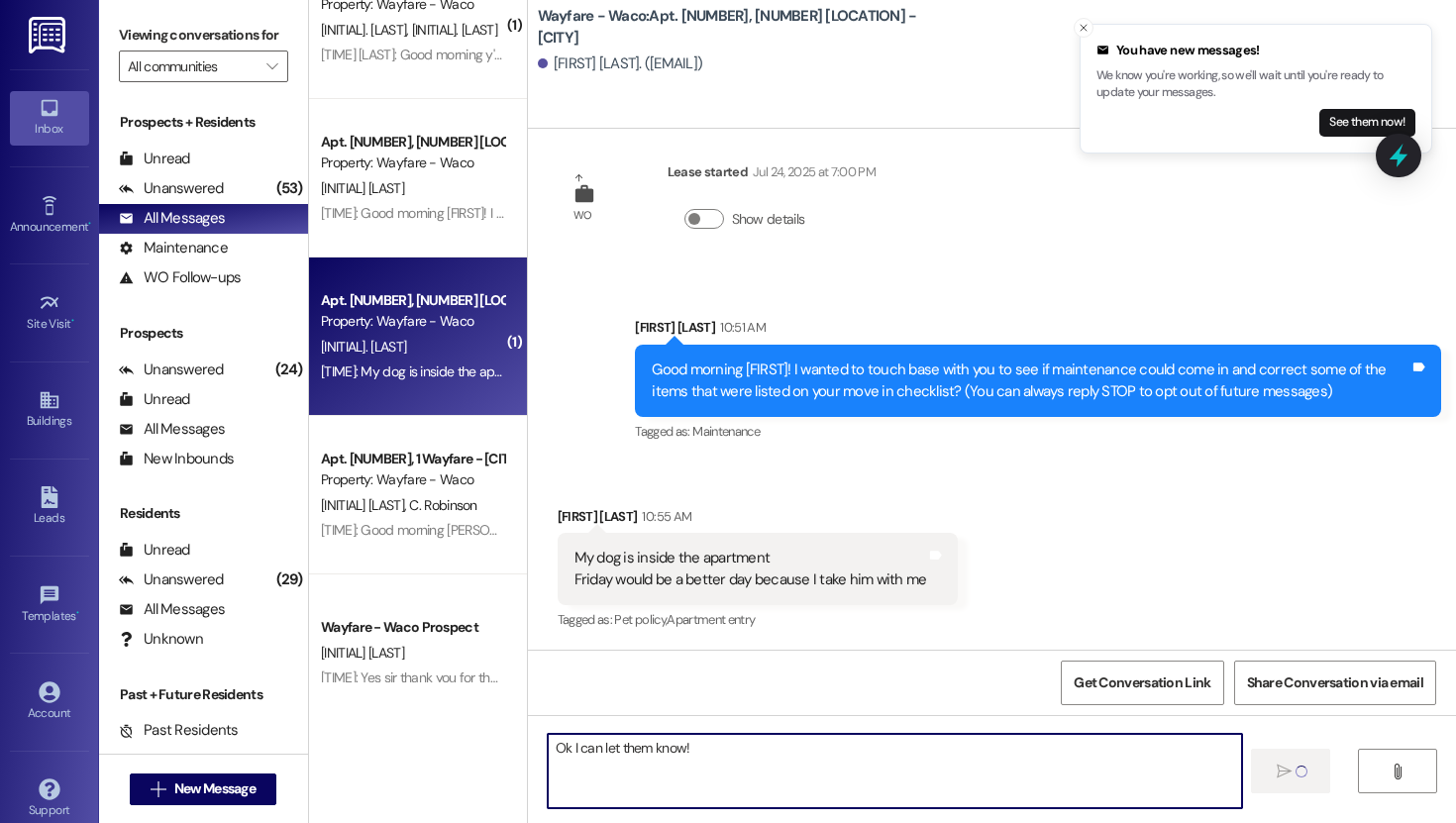 type 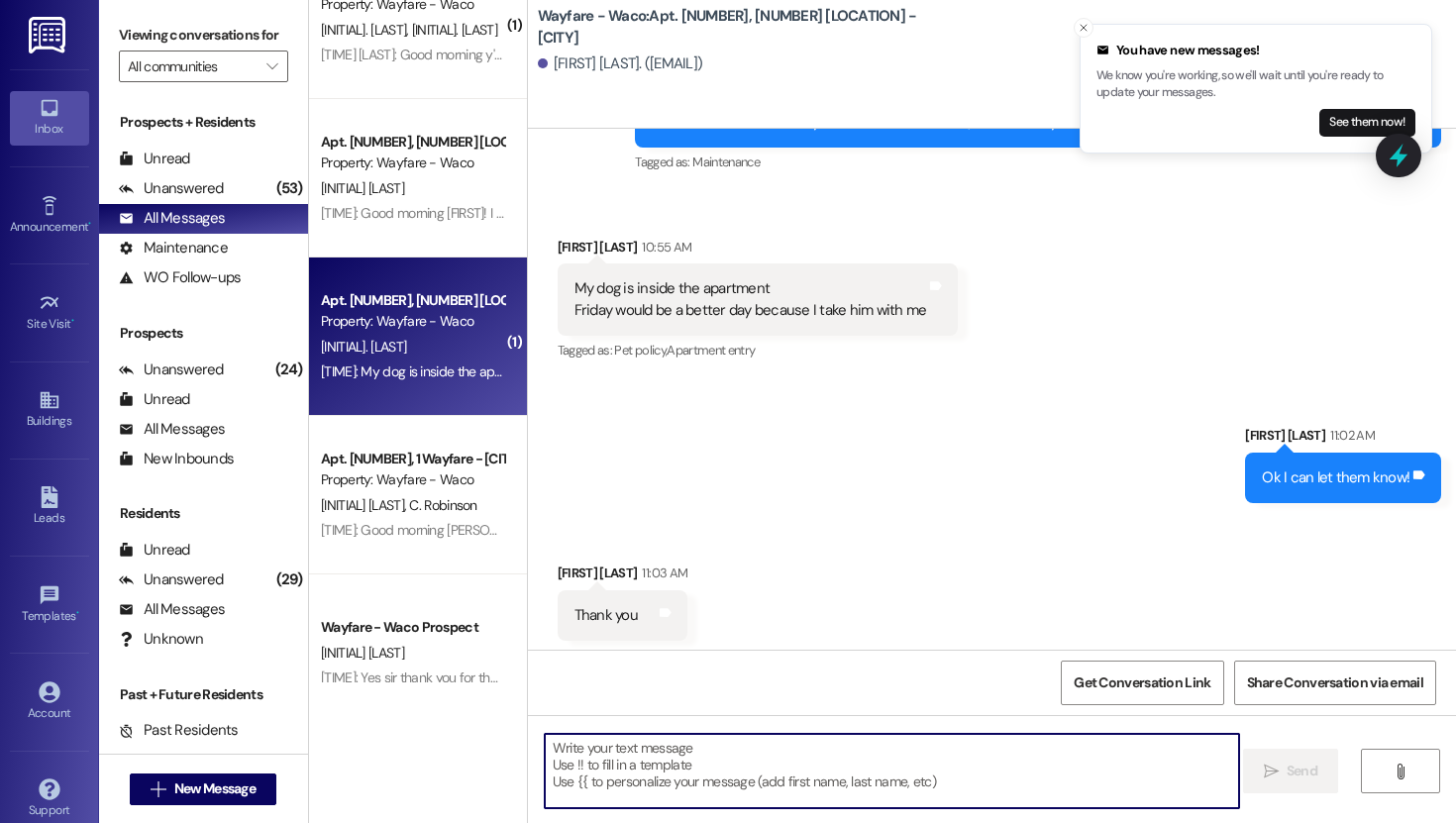 scroll, scrollTop: 303, scrollLeft: 0, axis: vertical 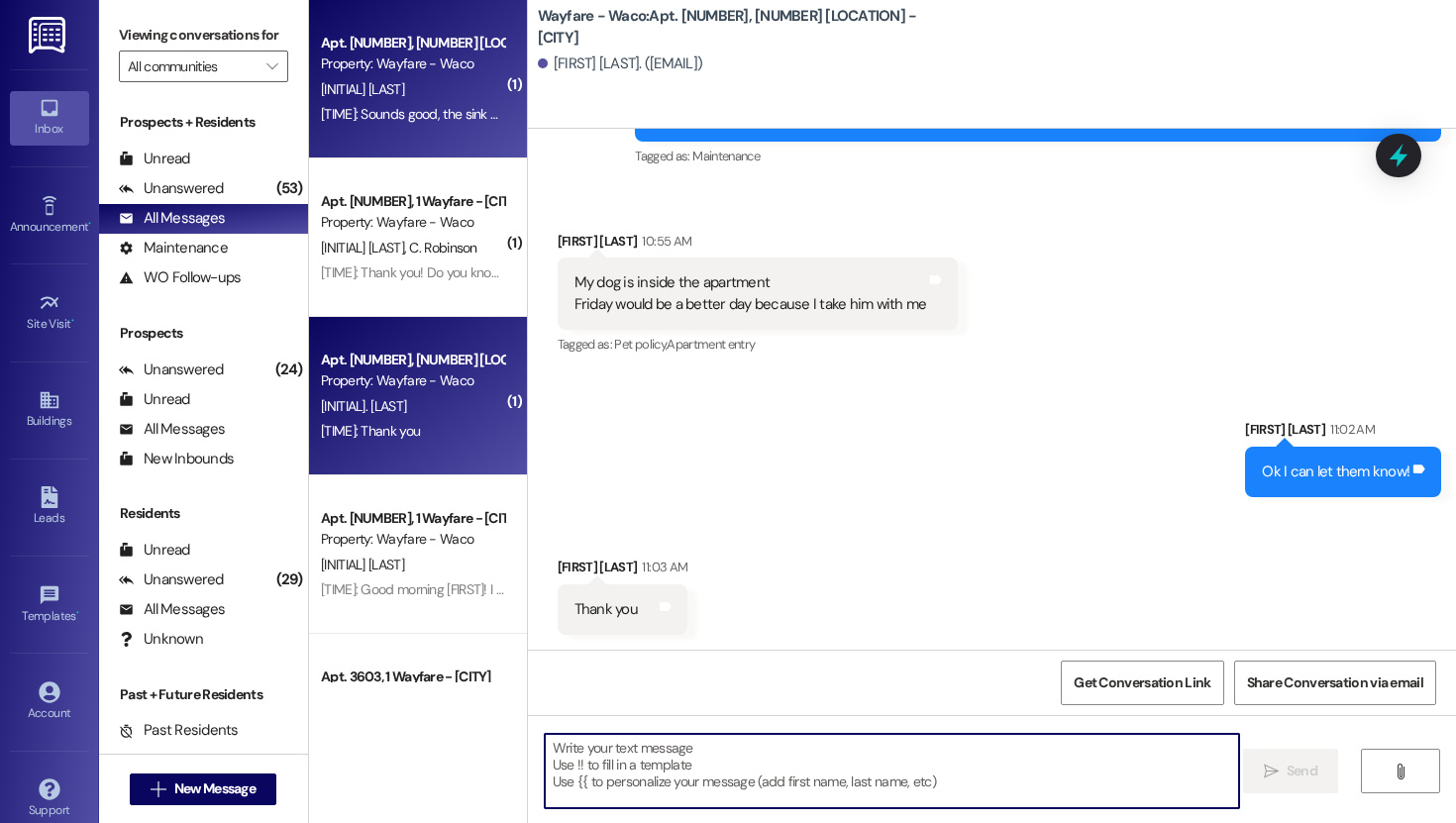 click on "[INITIAL] [LAST]" at bounding box center [412, 89] 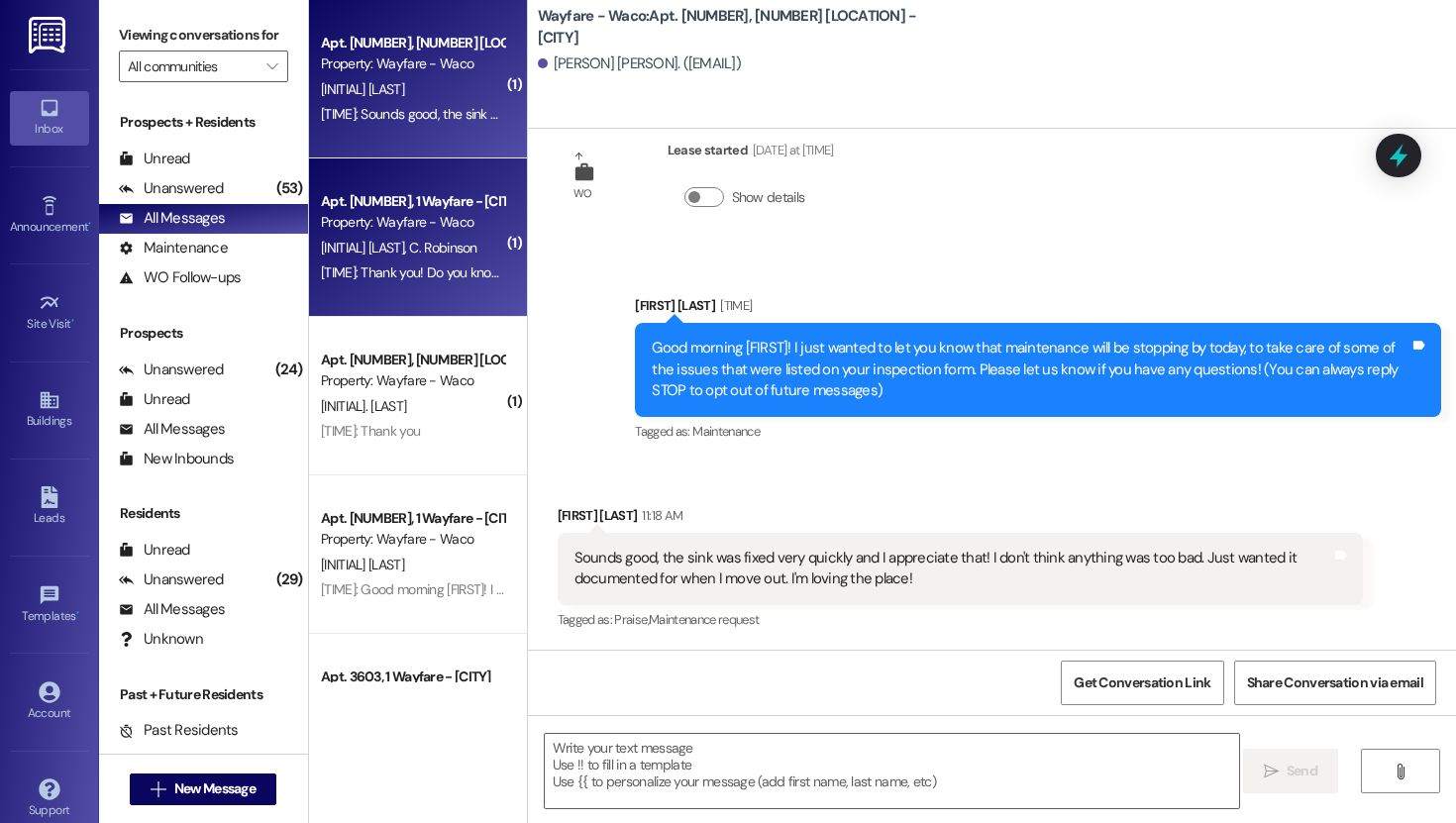 scroll, scrollTop: 50, scrollLeft: 0, axis: vertical 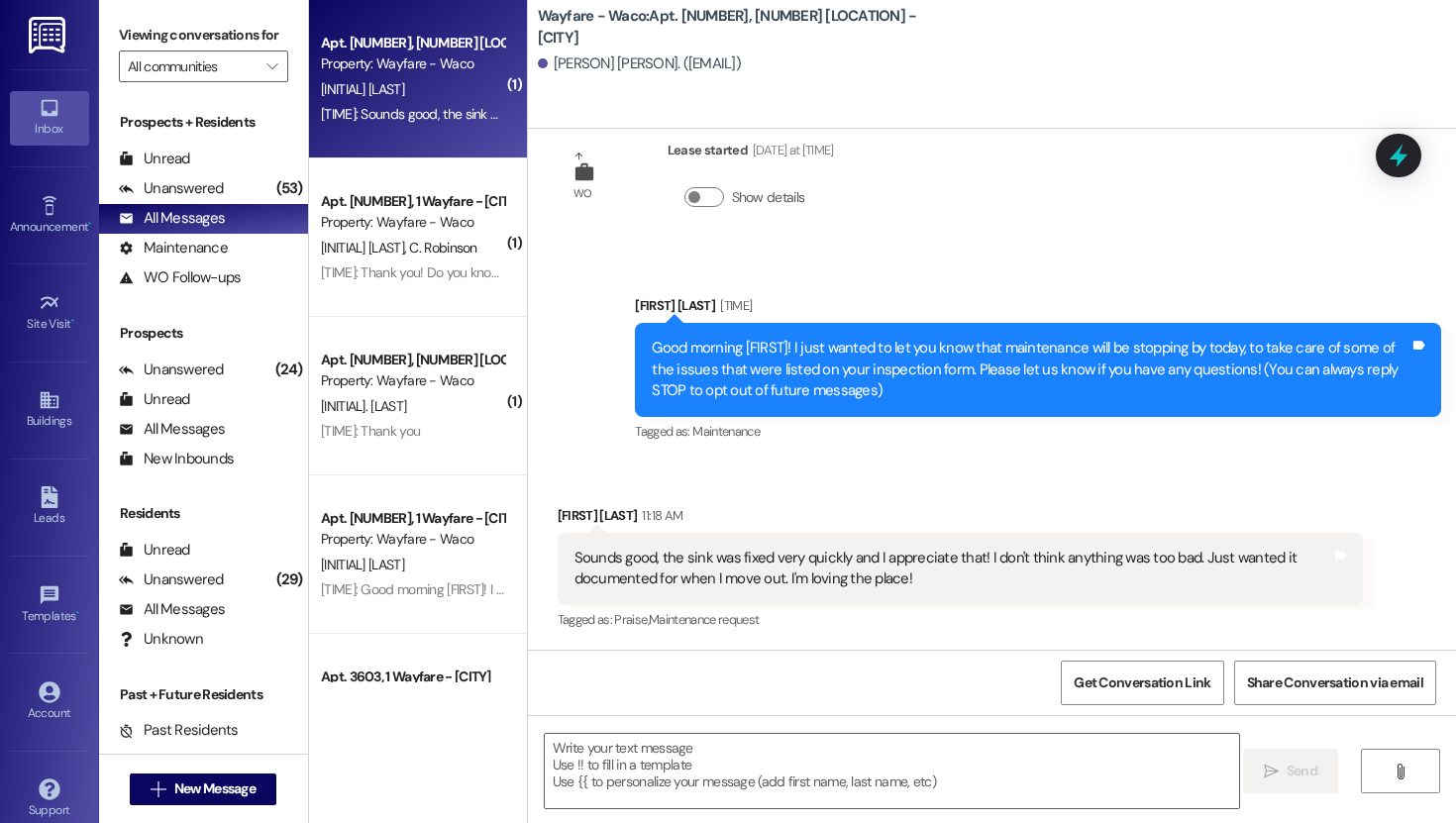 click on "Property: Wayfare - Waco" at bounding box center (412, 222) 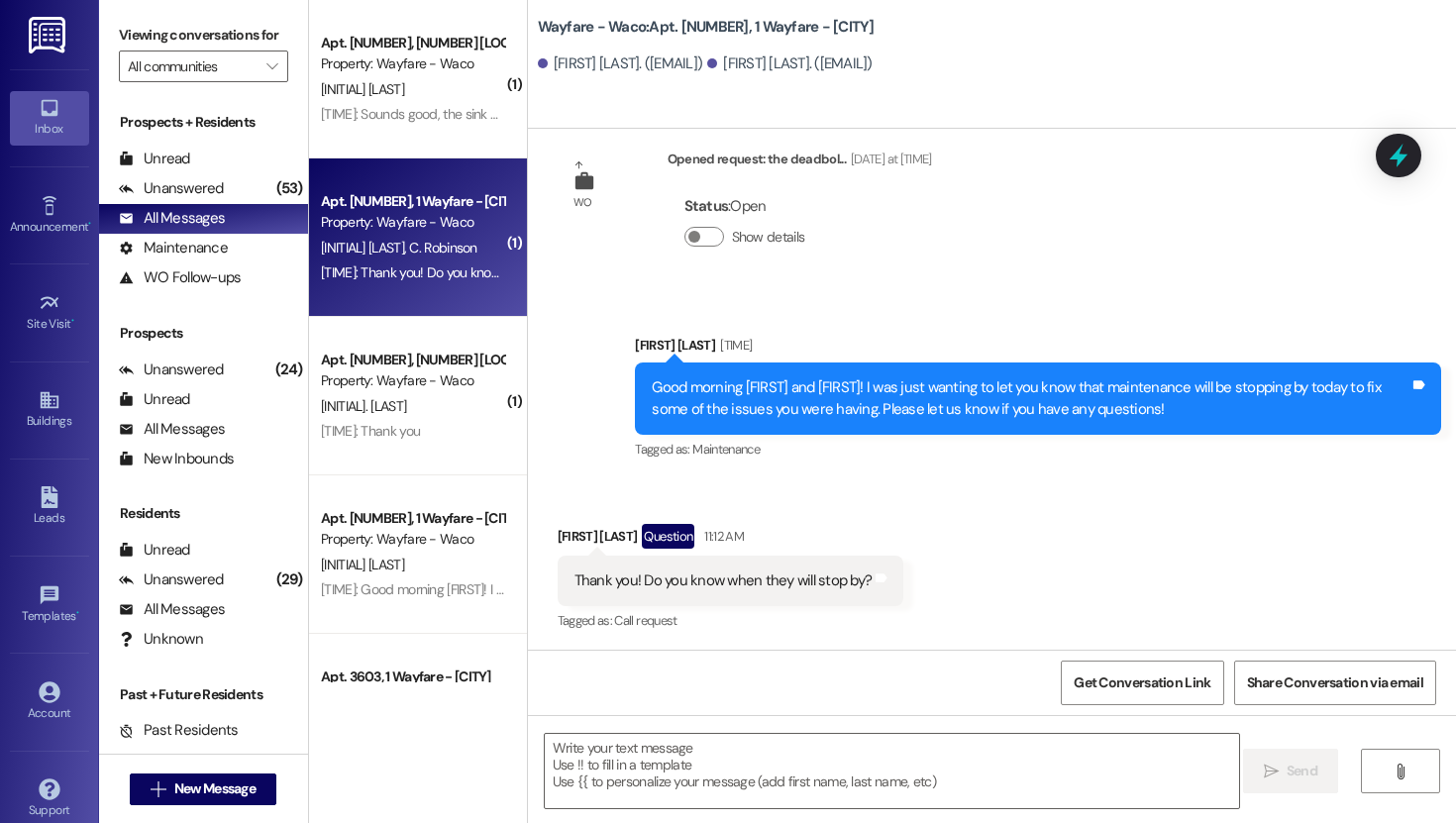 scroll, scrollTop: 1270, scrollLeft: 0, axis: vertical 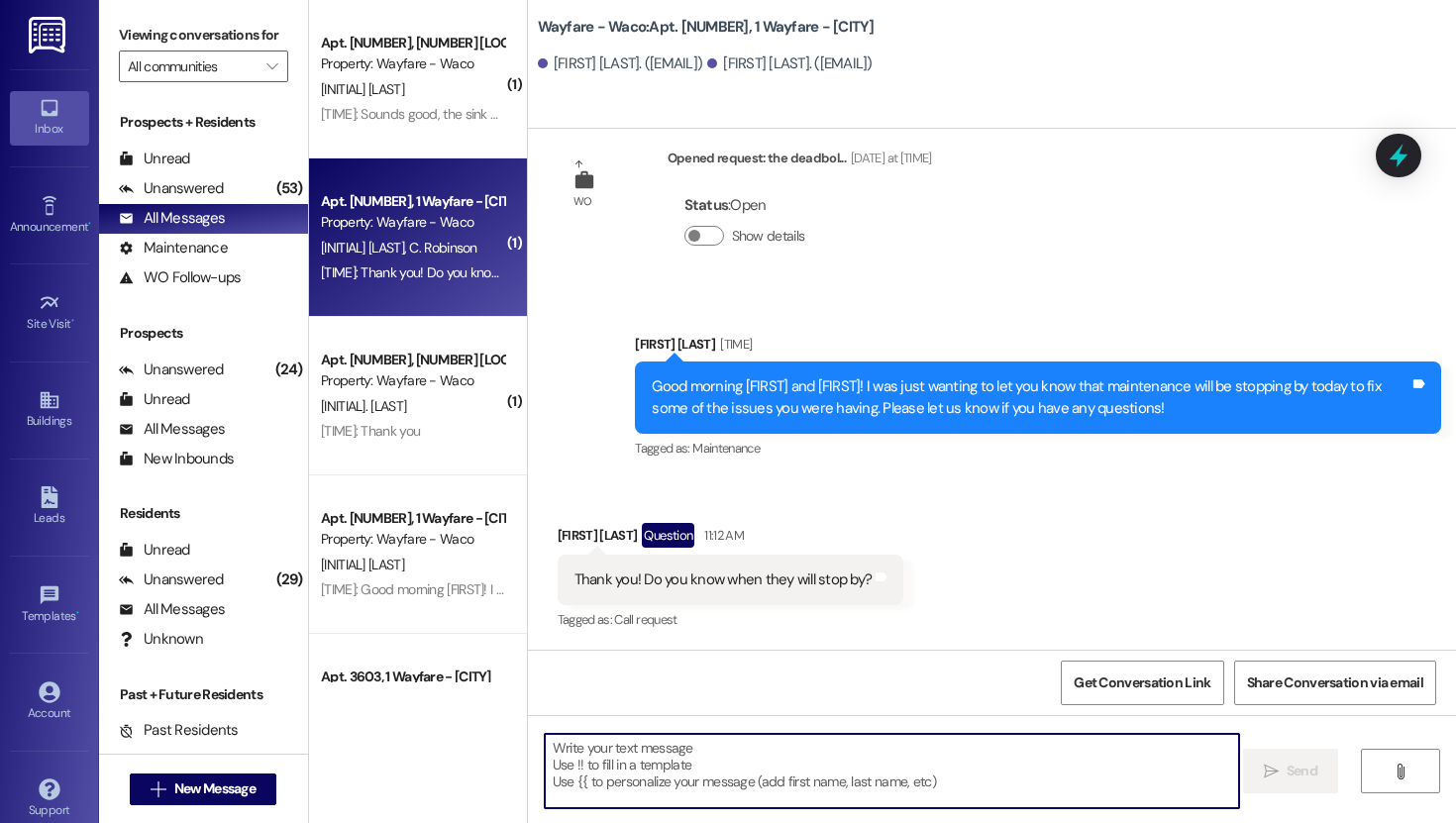 click at bounding box center (891, 771) 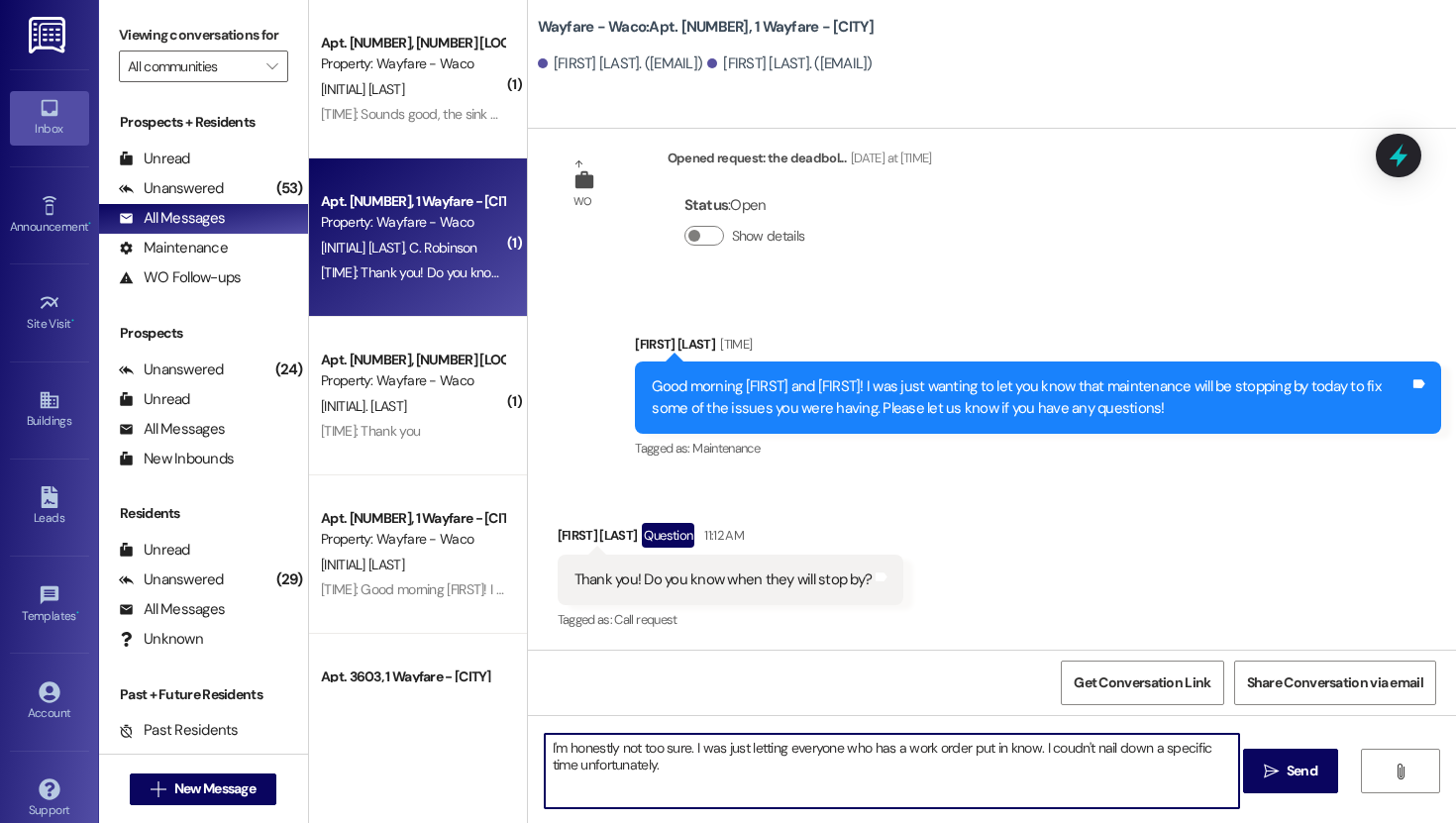 click on "I'm honestly not too sure. I was just letting everyone who has a work order put in know. I coudn't nail down a specific time unfortunately." at bounding box center [891, 771] 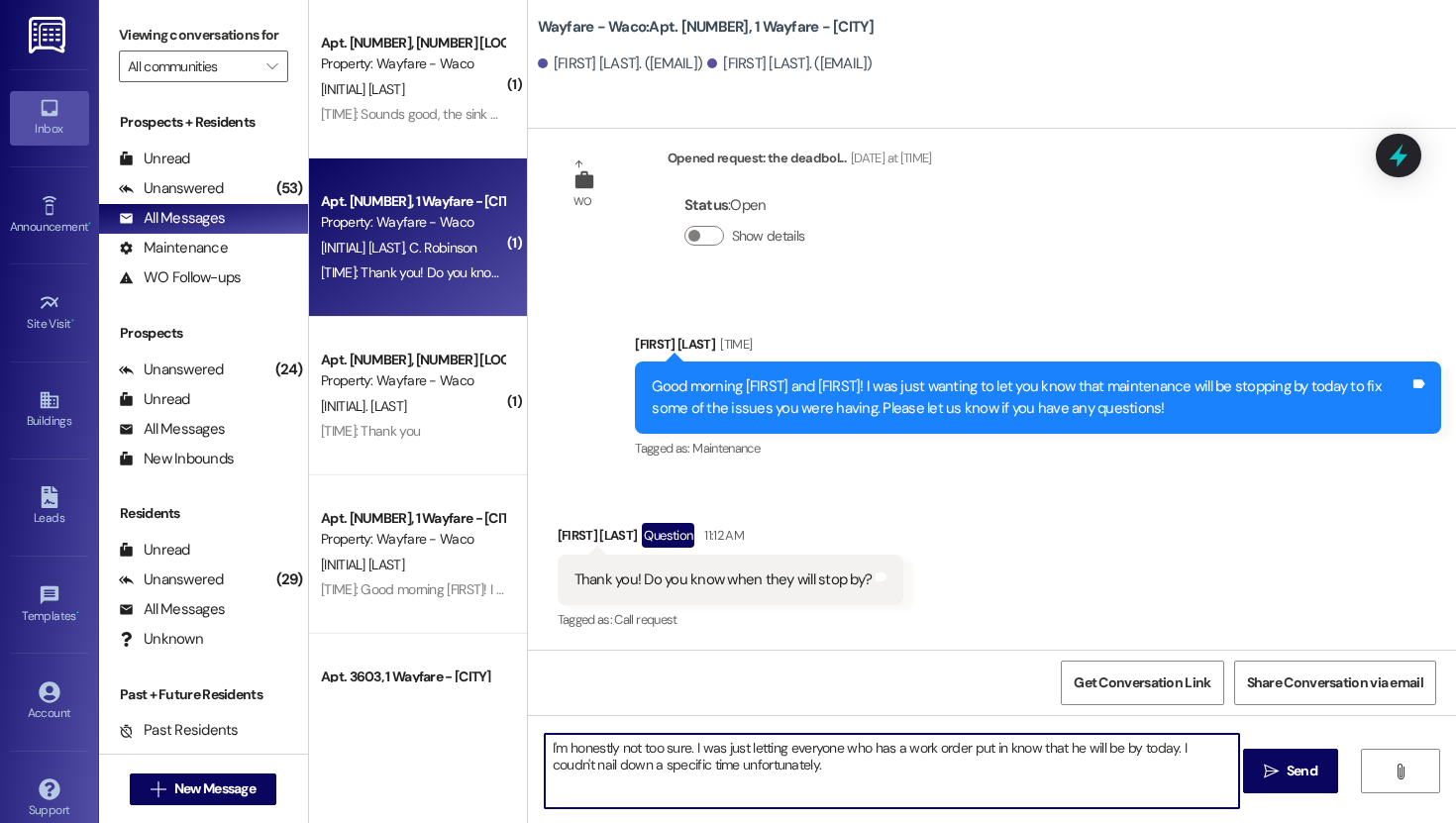 click on "I'm honestly not too sure. I was just letting everyone who has a work order put in know that he will be by today. I coudn't nail down a specific time unfortunately." at bounding box center [891, 771] 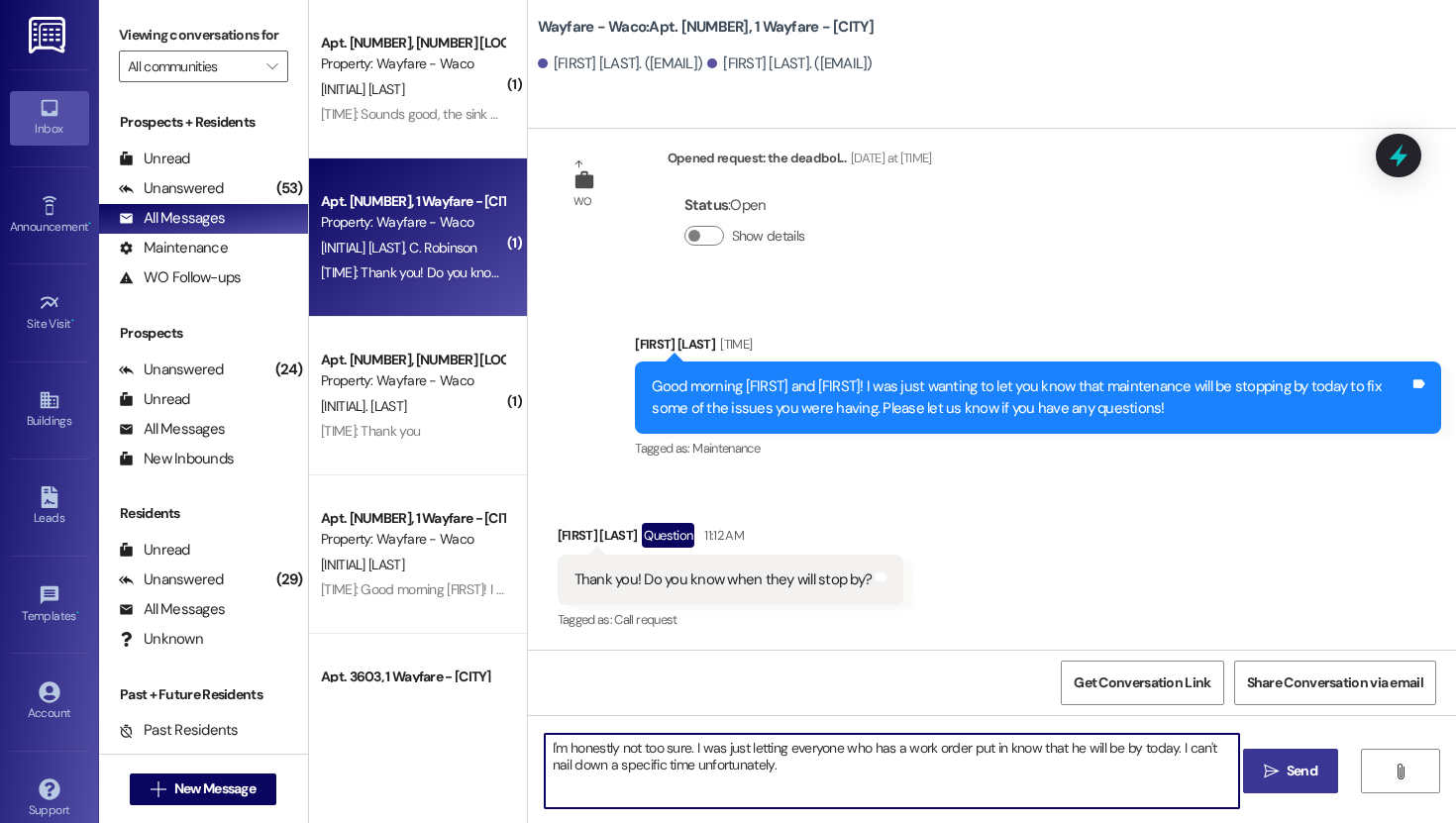 type on "I'm honestly not too sure. I was just letting everyone who has a work order put in know that he will be by today. I can't nail down a specific time unfortunately." 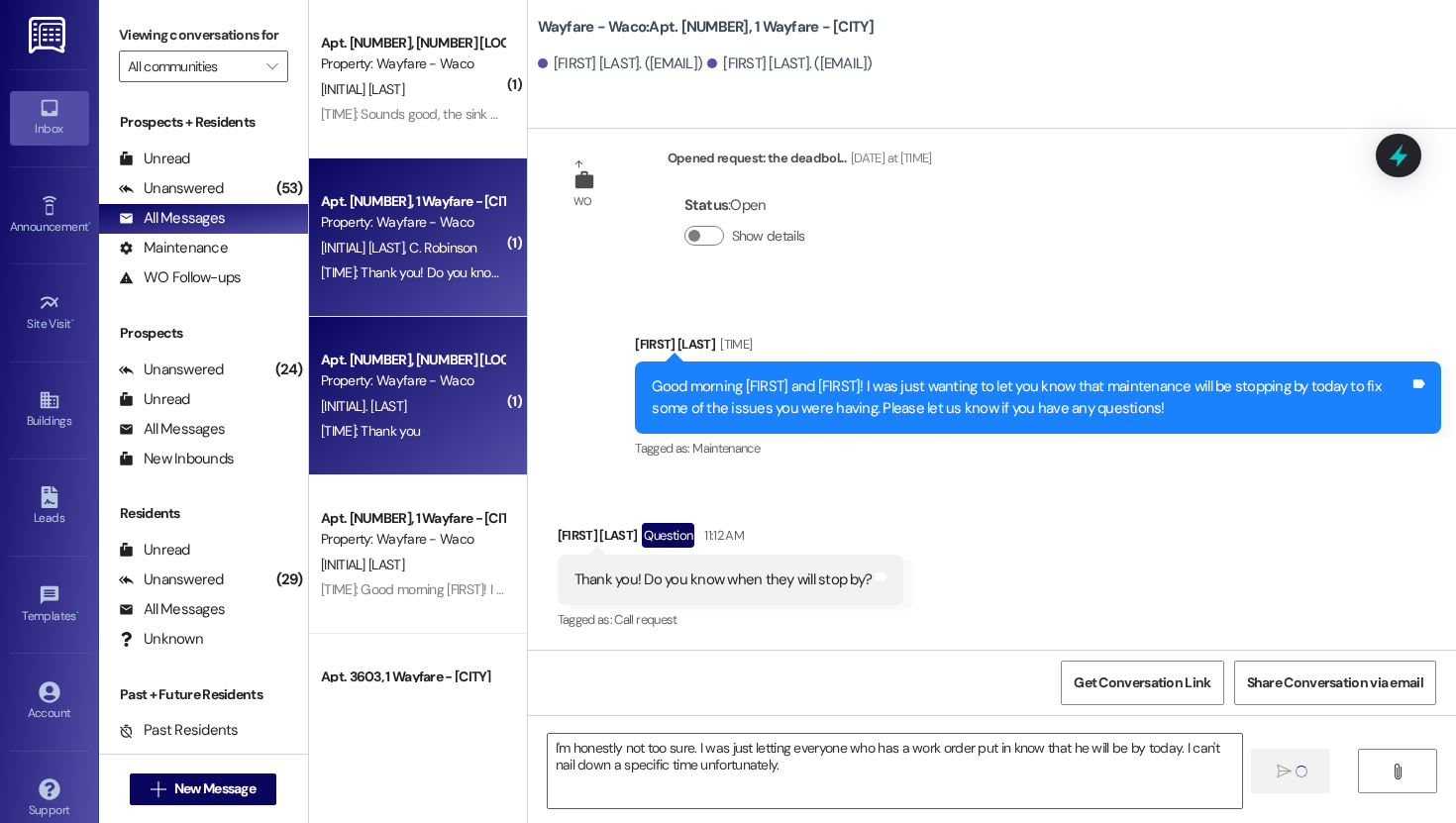 type 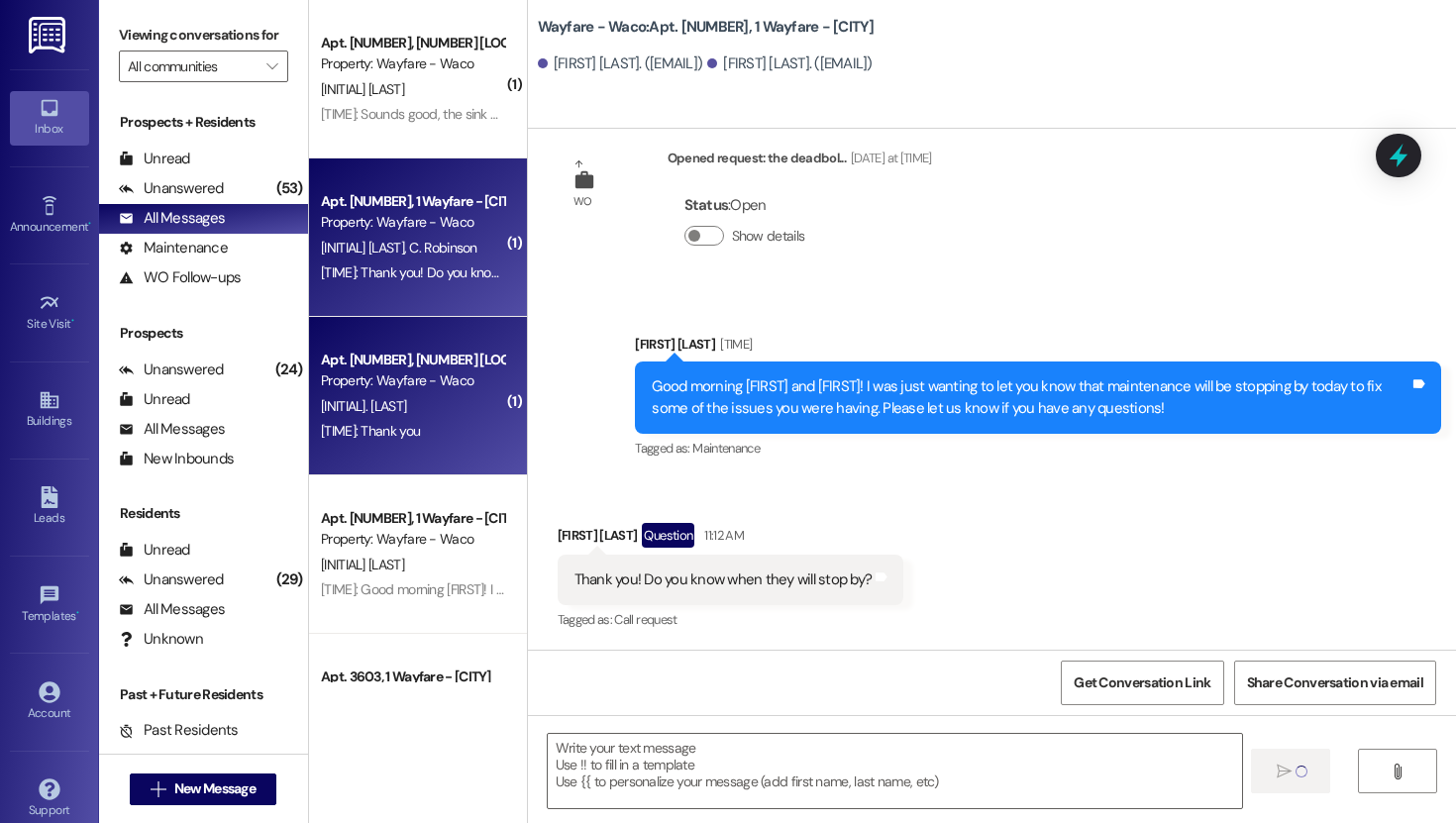 scroll, scrollTop: 1269, scrollLeft: 0, axis: vertical 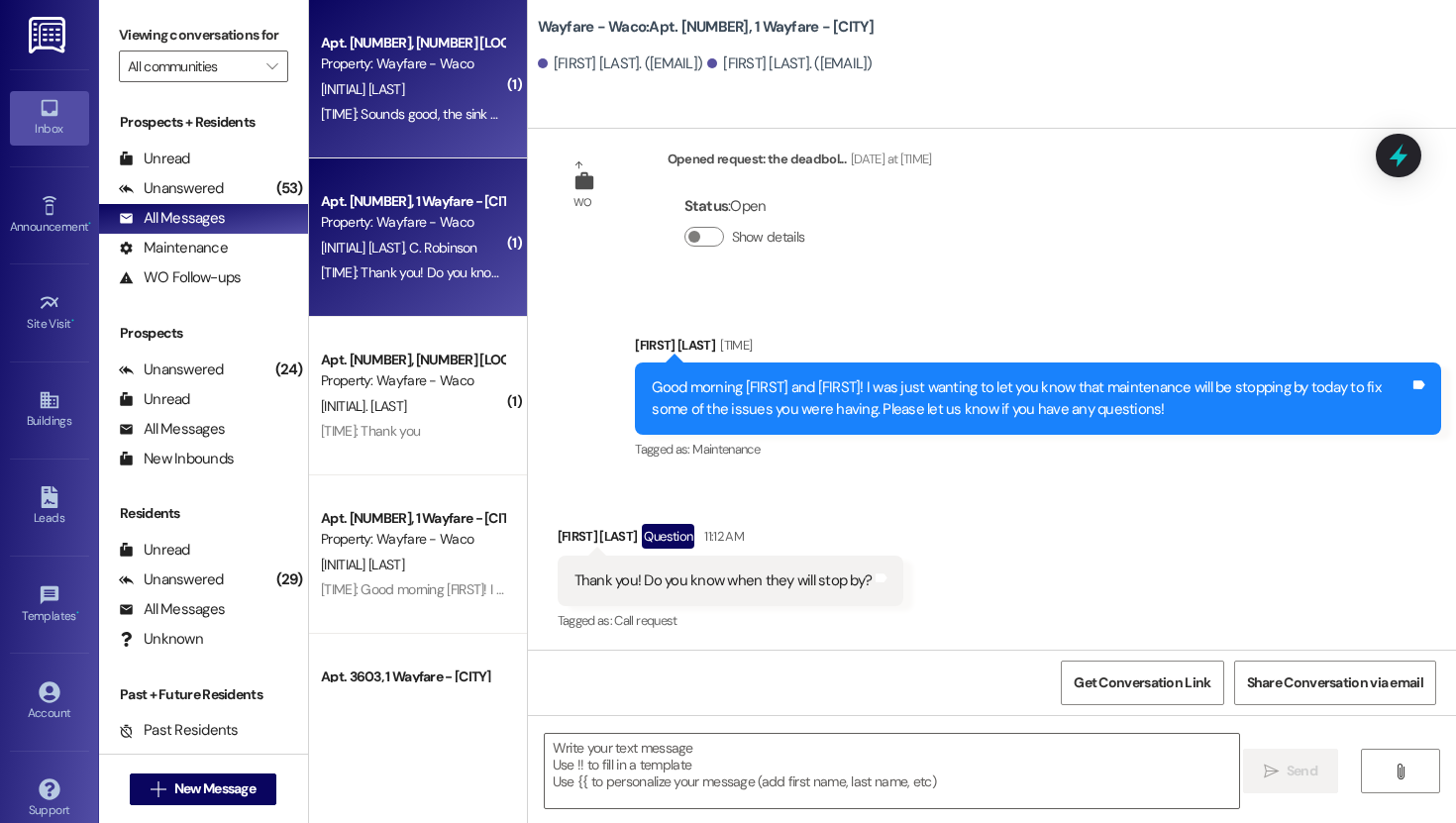 click on "Apt. [NUMBER], [CITY] Property: Wayfare - [CITY] [INITIAL] [LAST] [TIME]: Sounds good, the sink was fixed very quickly and I appreciate that! I don't think anything was too bad. Just wanted it documented for when I move out. I'm loving the place!  [TIME]: Sounds good, the sink was fixed very quickly and I appreciate that! I don't think anything was too bad. Just wanted it documented for when I move out. I'm loving the place!" at bounding box center [418, 79] 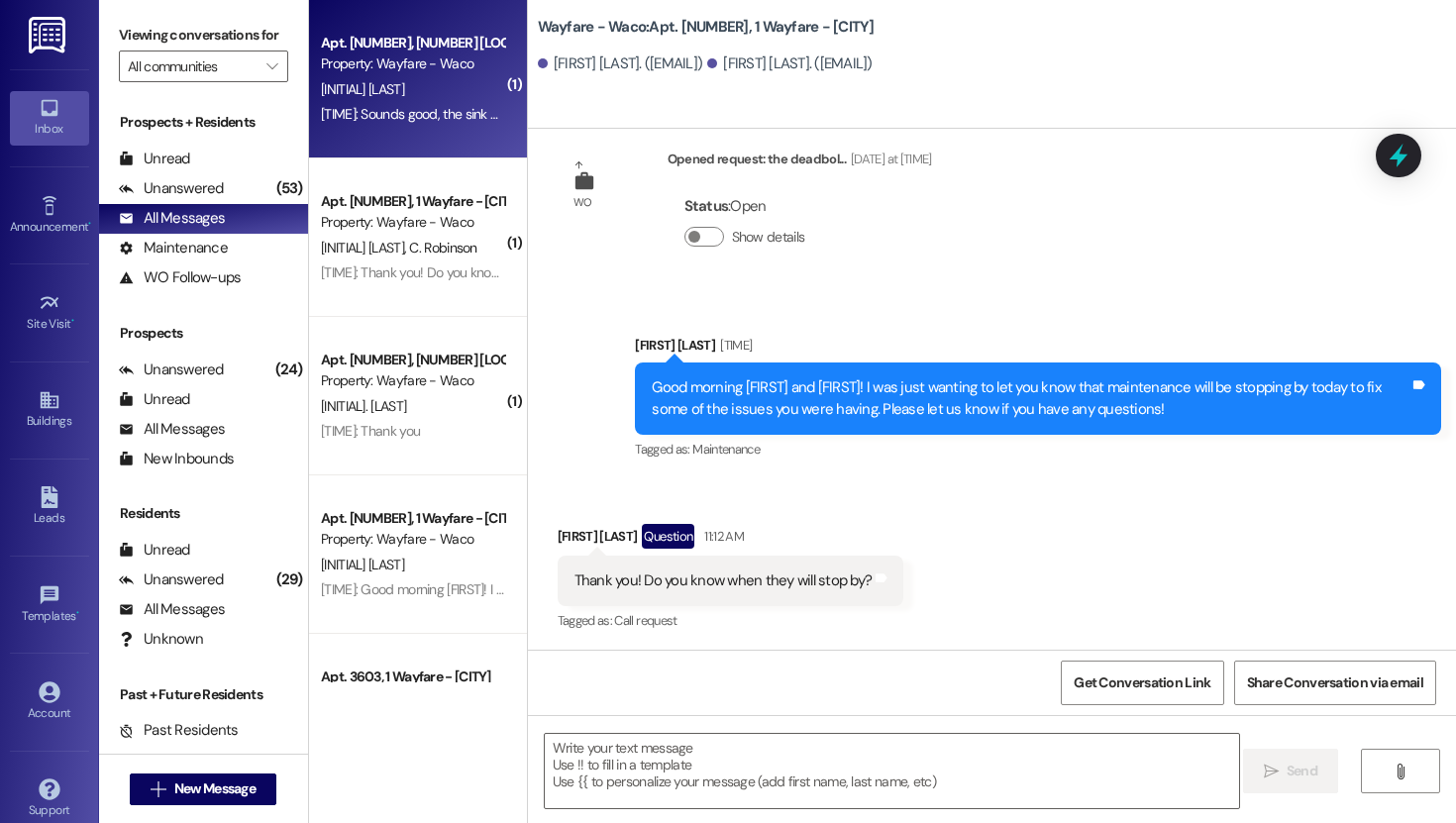 scroll, scrollTop: 50, scrollLeft: 0, axis: vertical 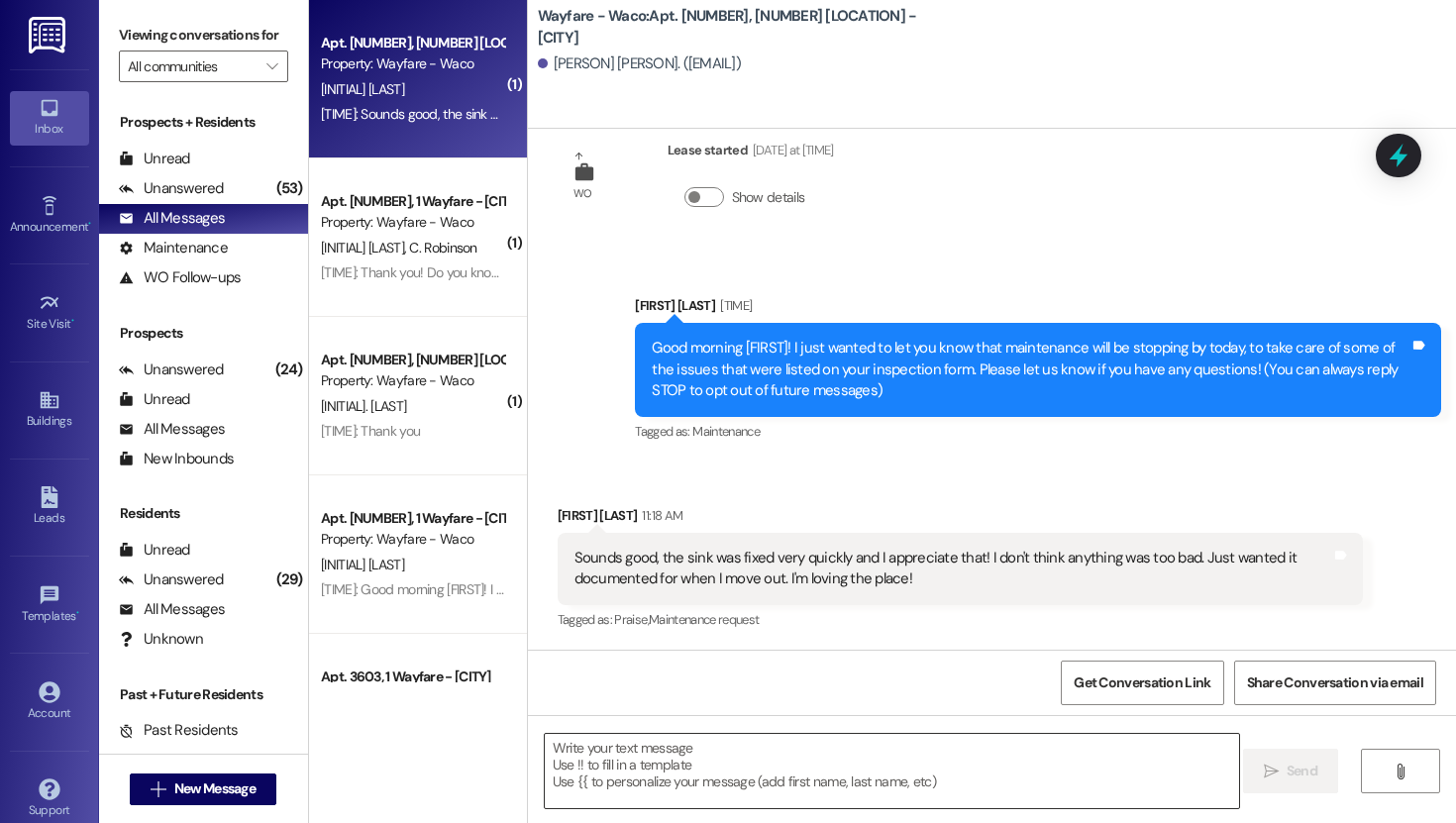 click at bounding box center (891, 771) 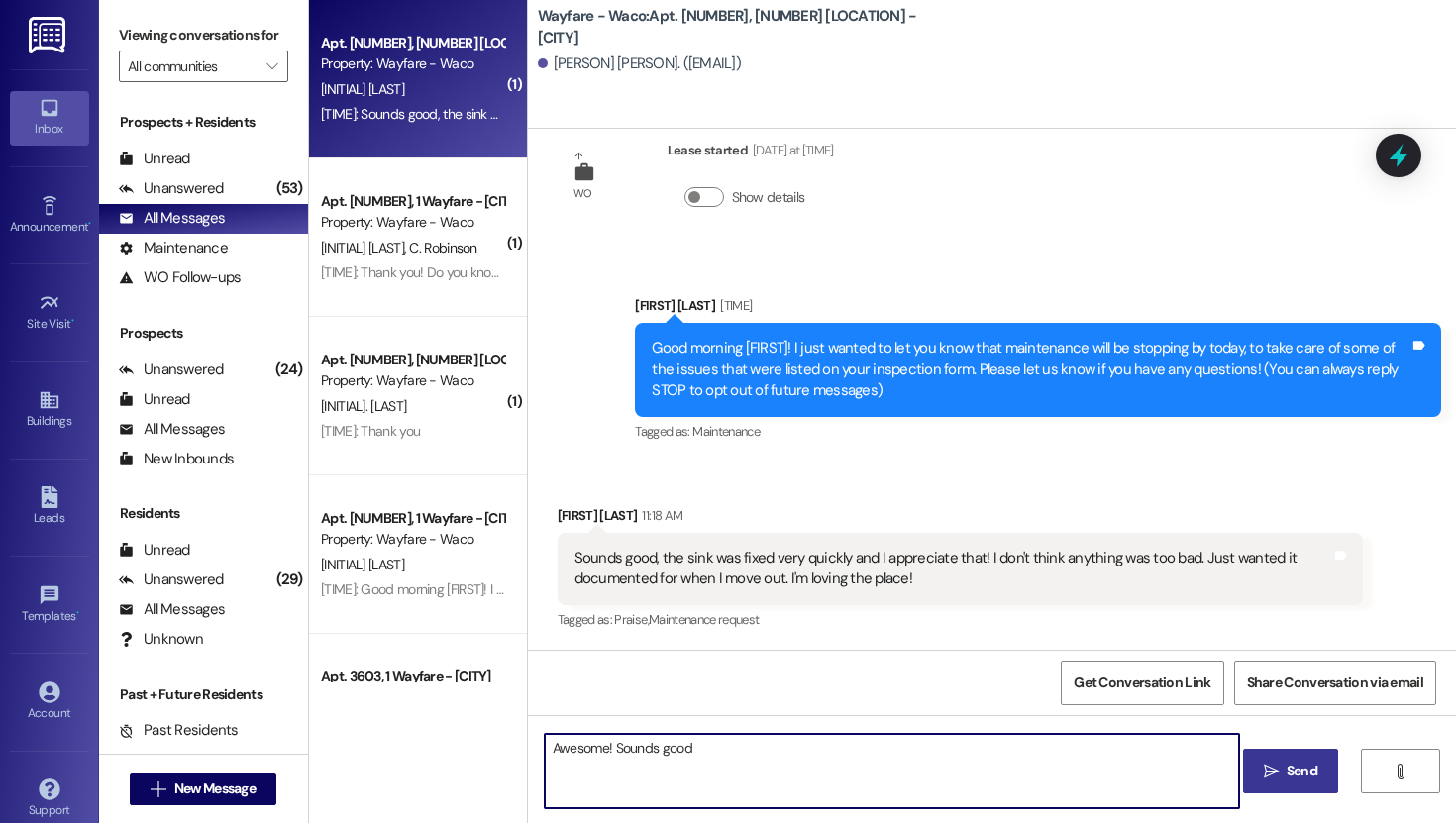 type on "Awesome! Sounds good!" 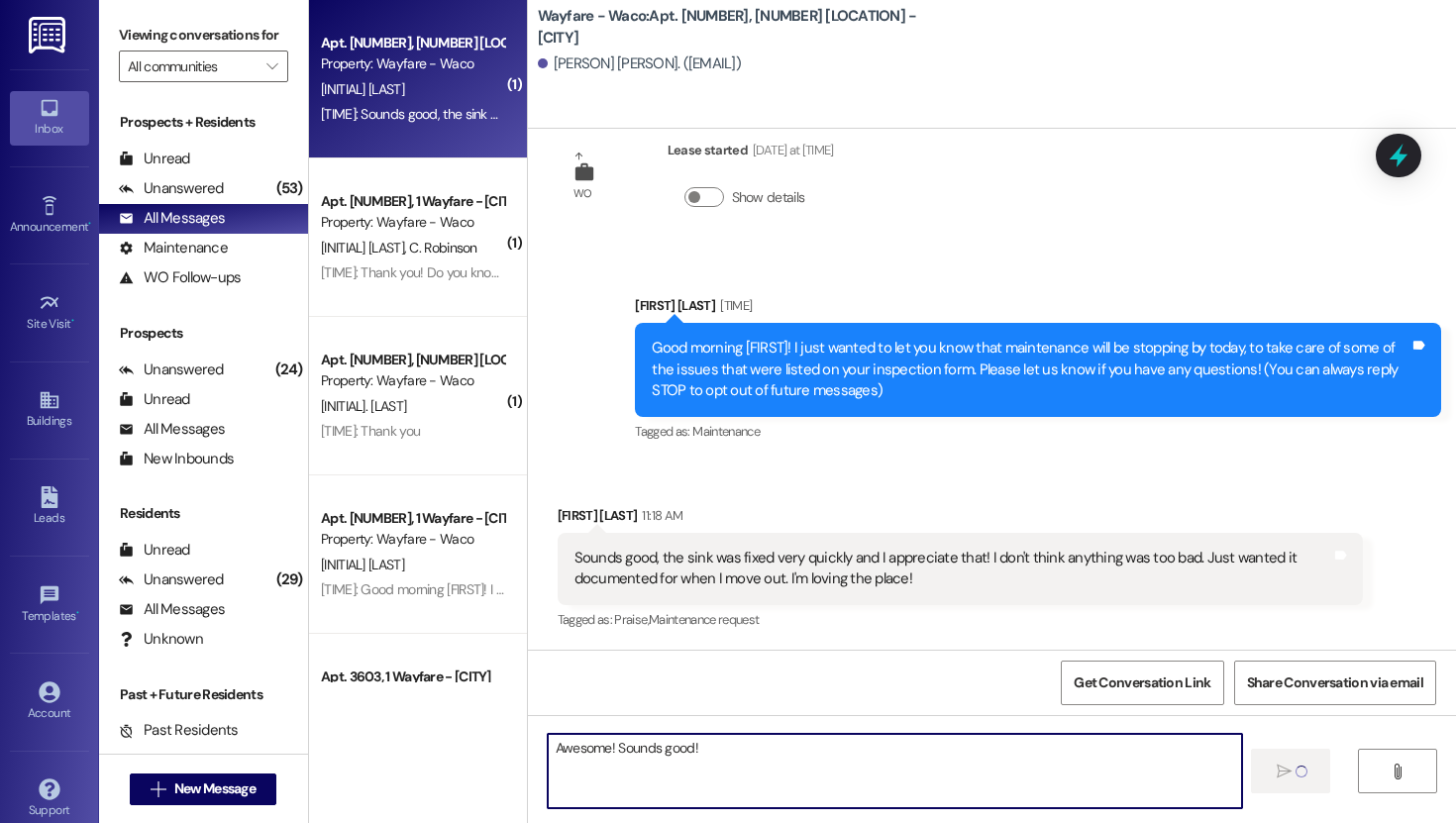 type 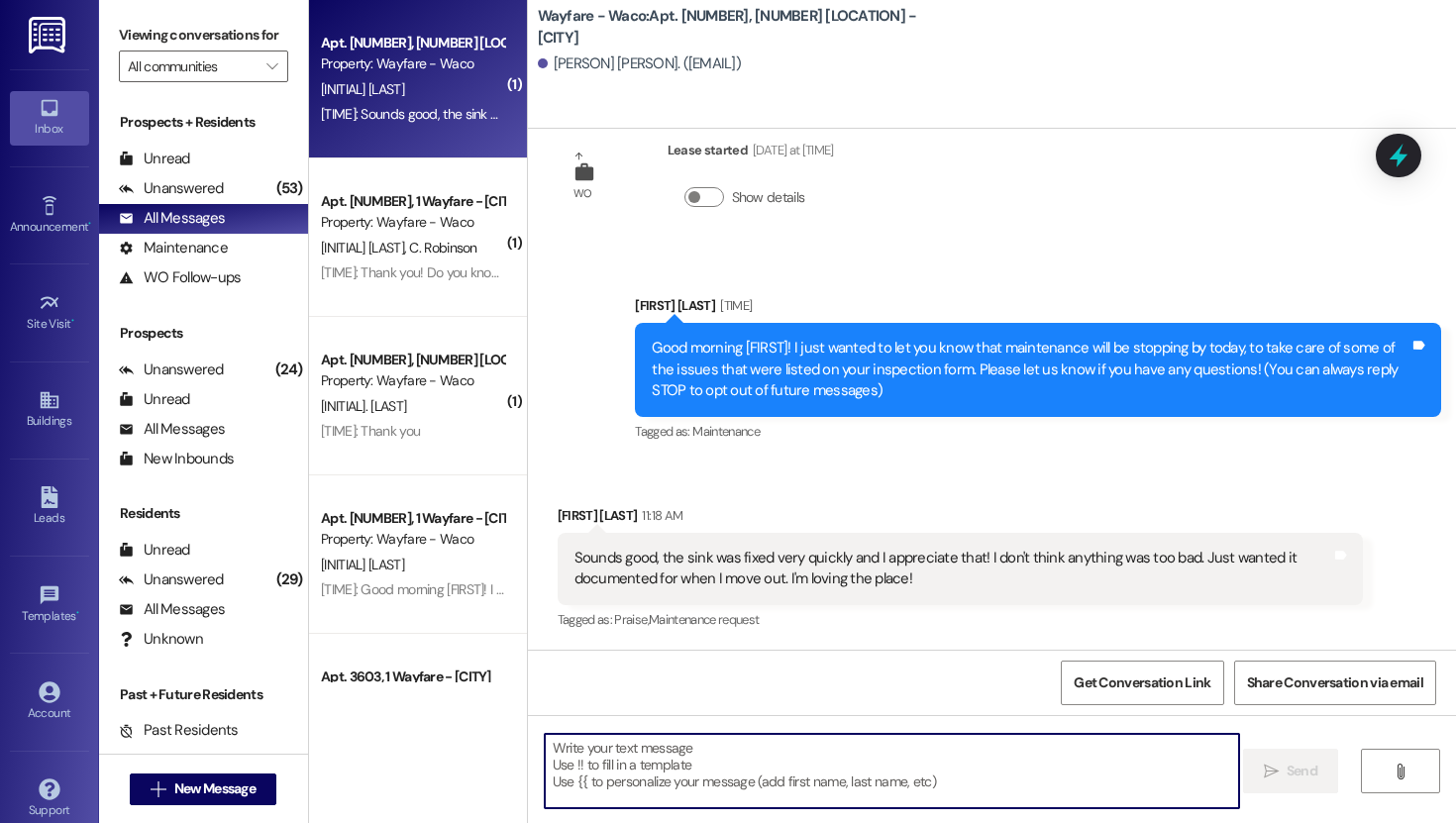 scroll, scrollTop: 187, scrollLeft: 0, axis: vertical 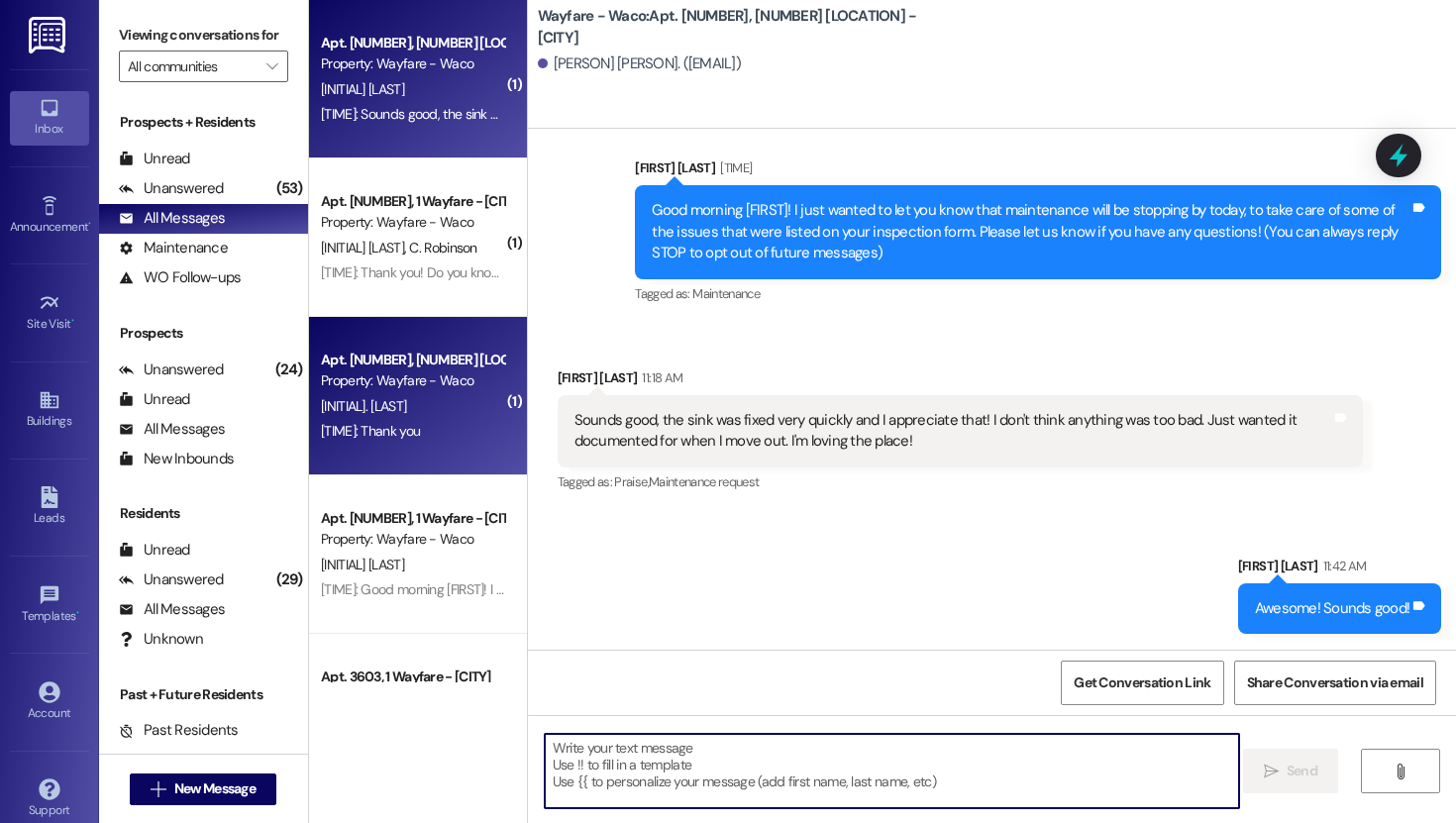 click on "Property: Wayfare - Waco" at bounding box center (412, 380) 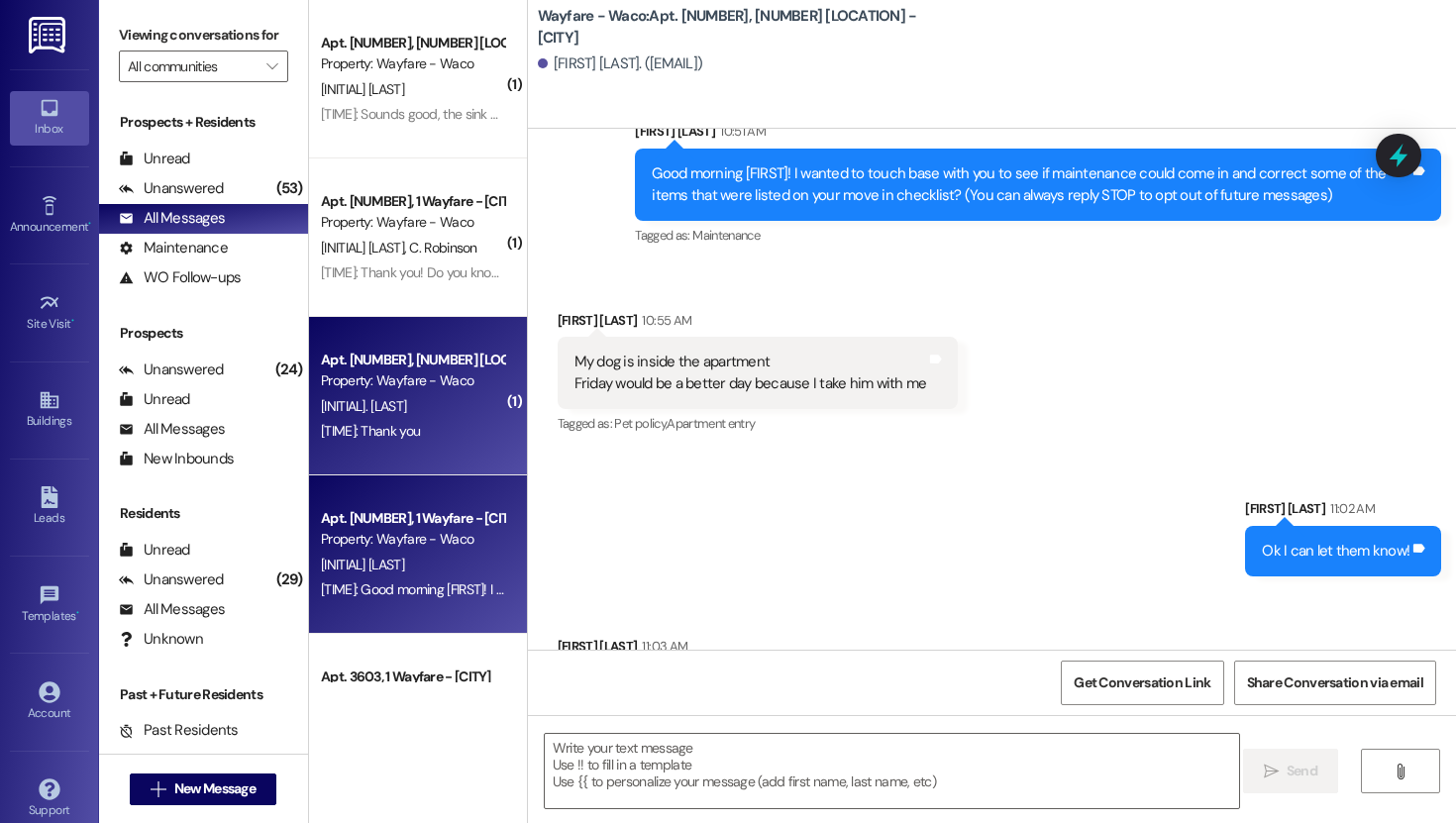 scroll, scrollTop: 333, scrollLeft: 0, axis: vertical 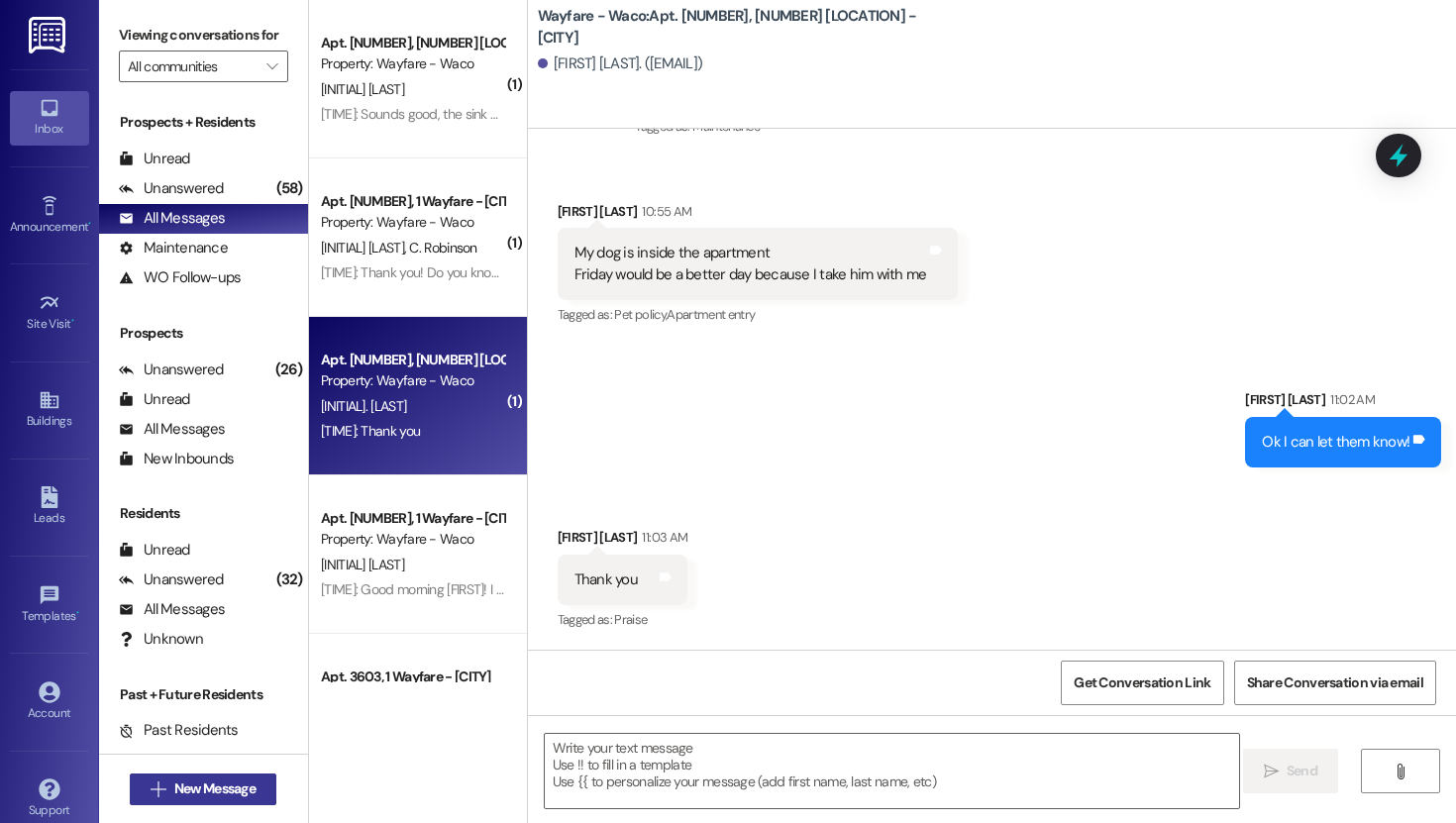 click on " New Message" at bounding box center (203, 789) 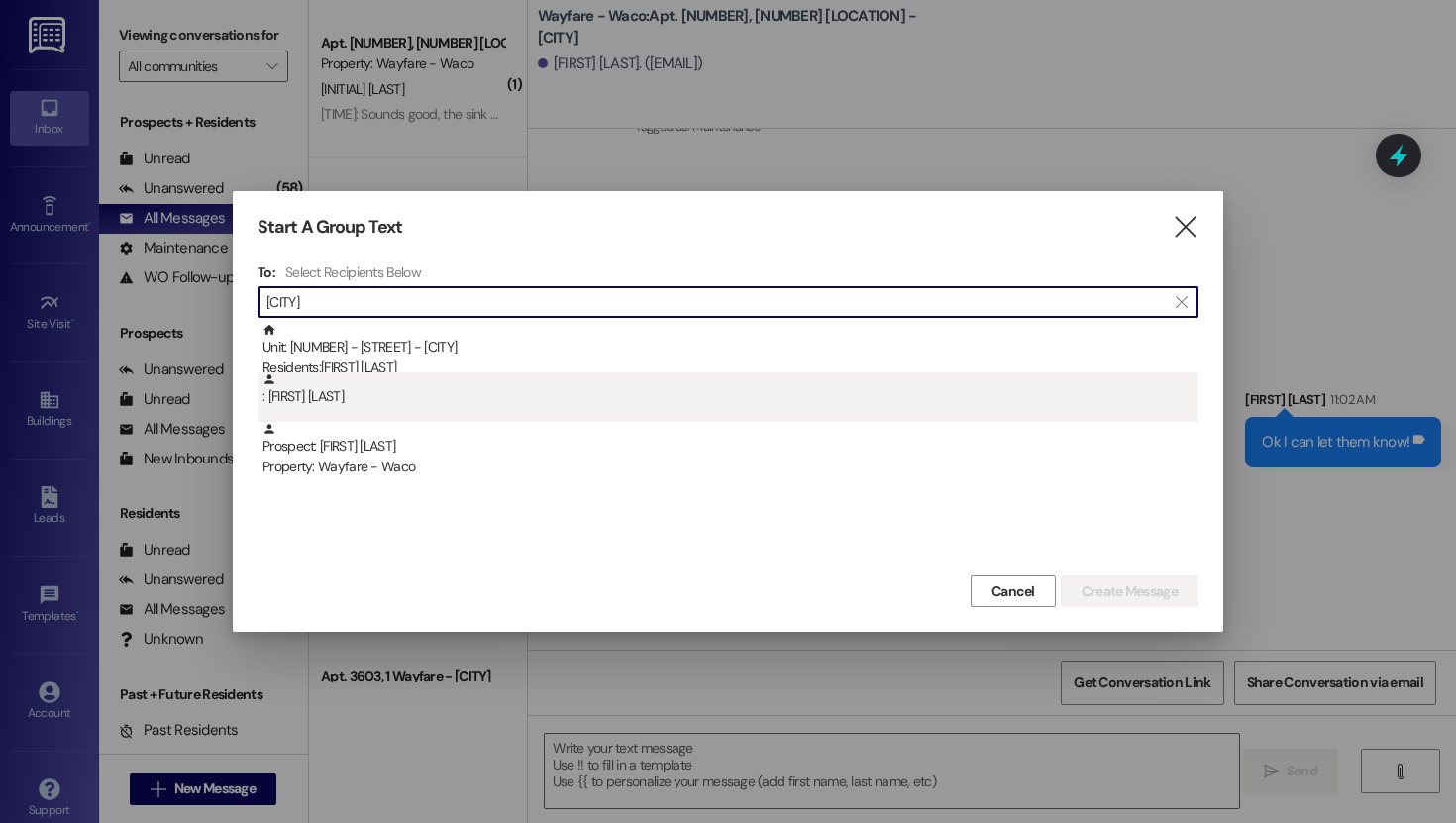 type on "[CITY]" 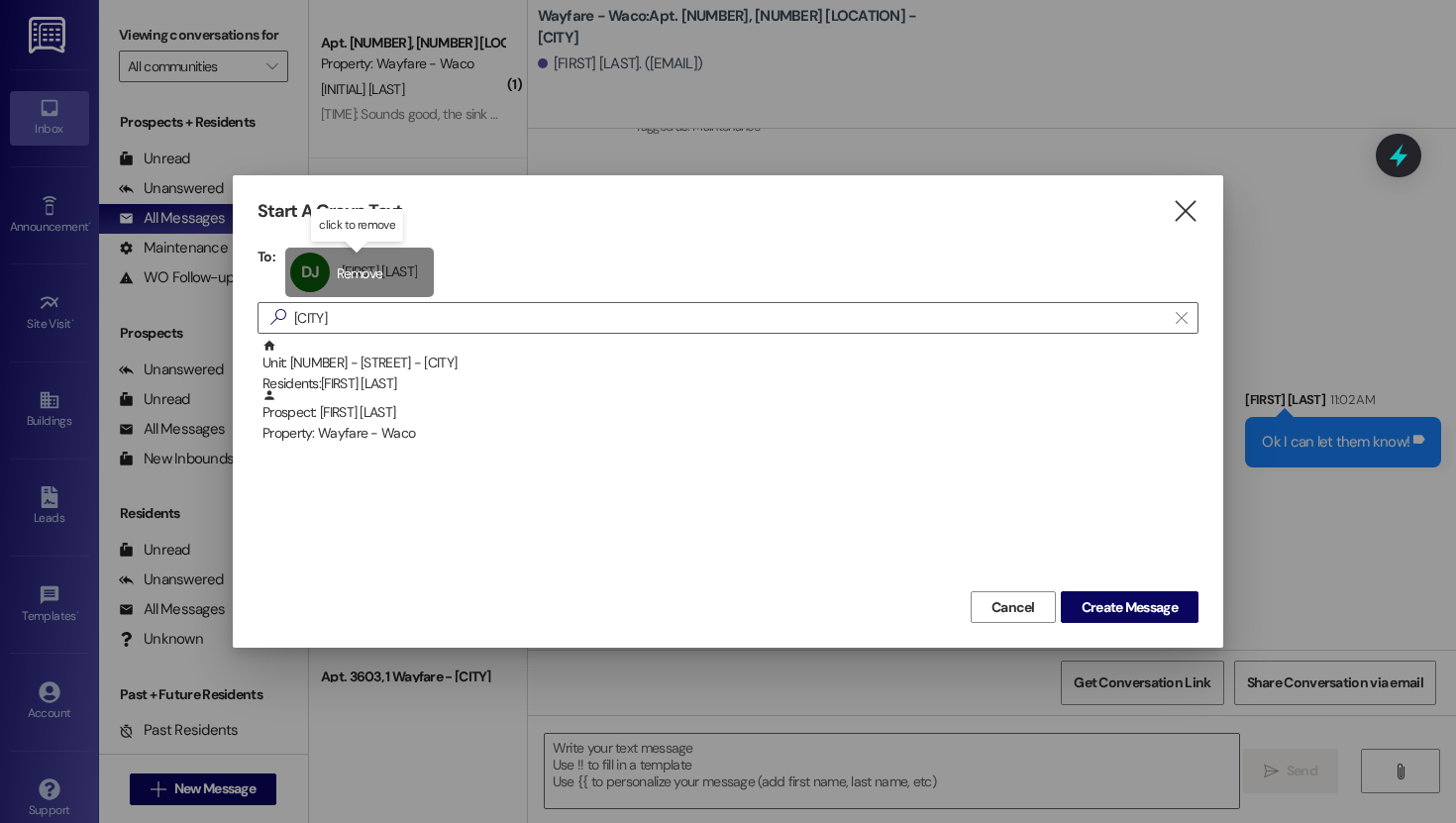 click on "[INITIAL] [INITIAL] [LAST] [LAST] [LAST] click to remove" at bounding box center [360, 272] 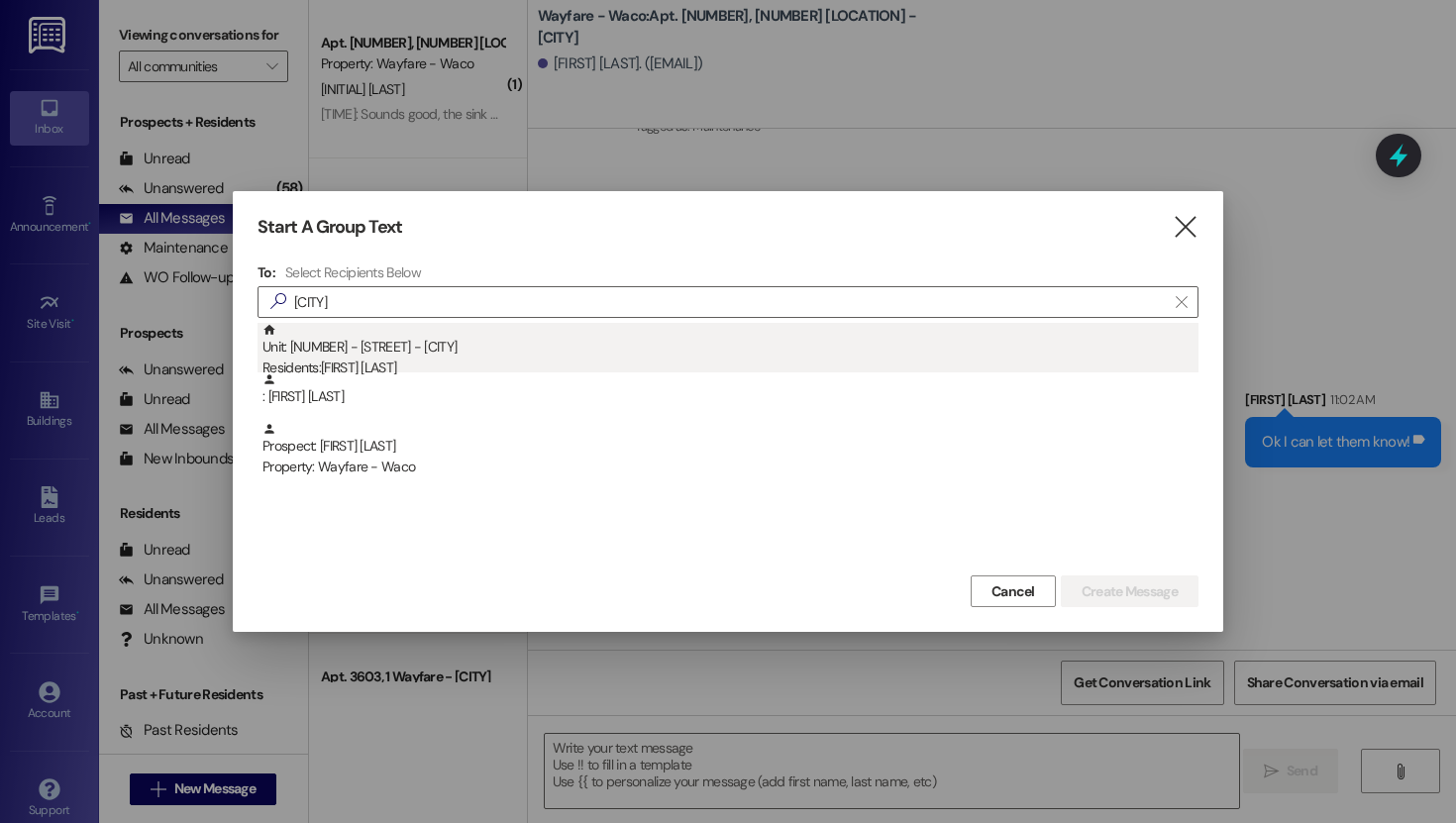 click on "Residents:  [PERSON] [PERSON]" at bounding box center [730, 367] 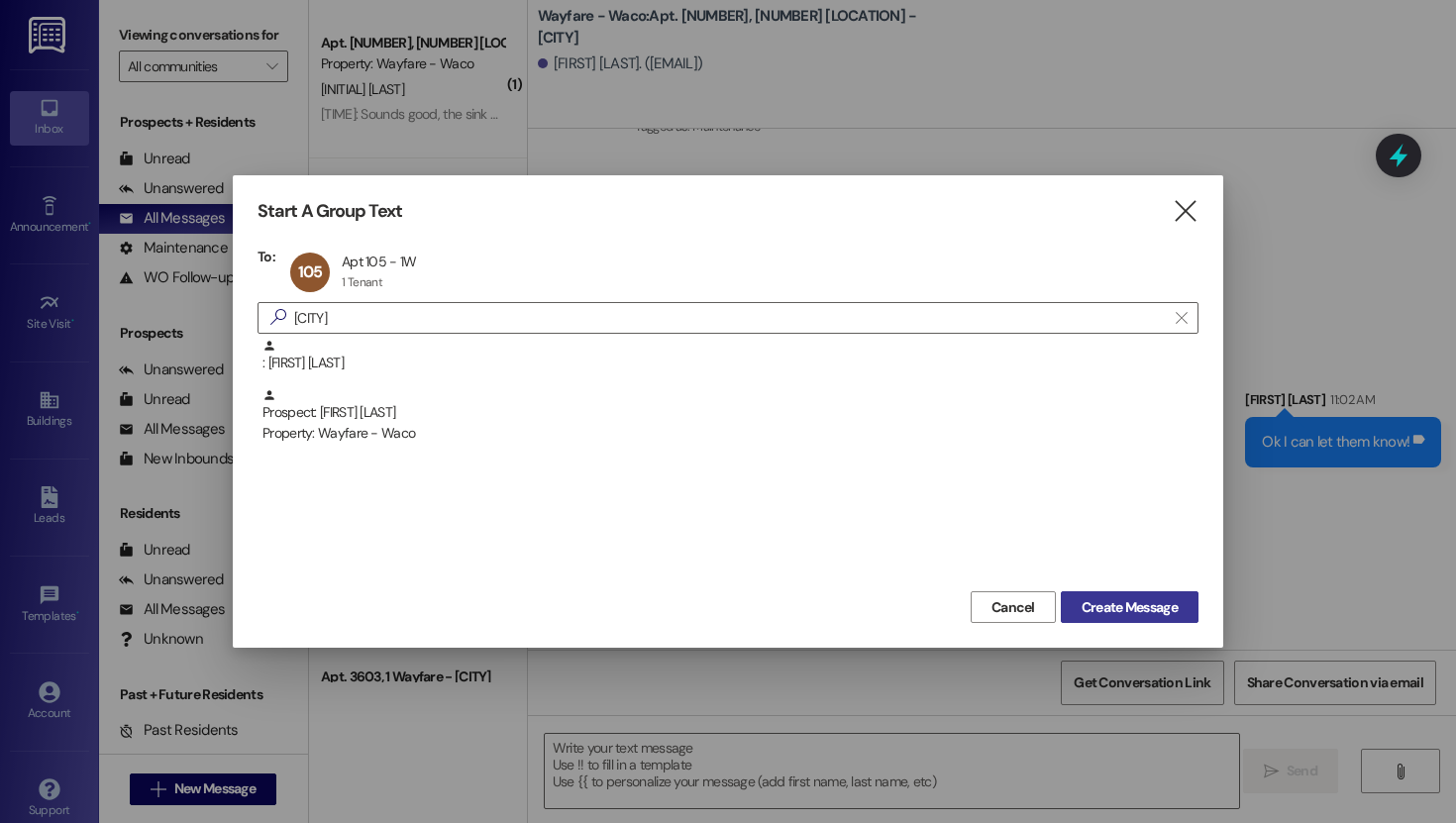 click on "Create Message" at bounding box center [1129, 607] 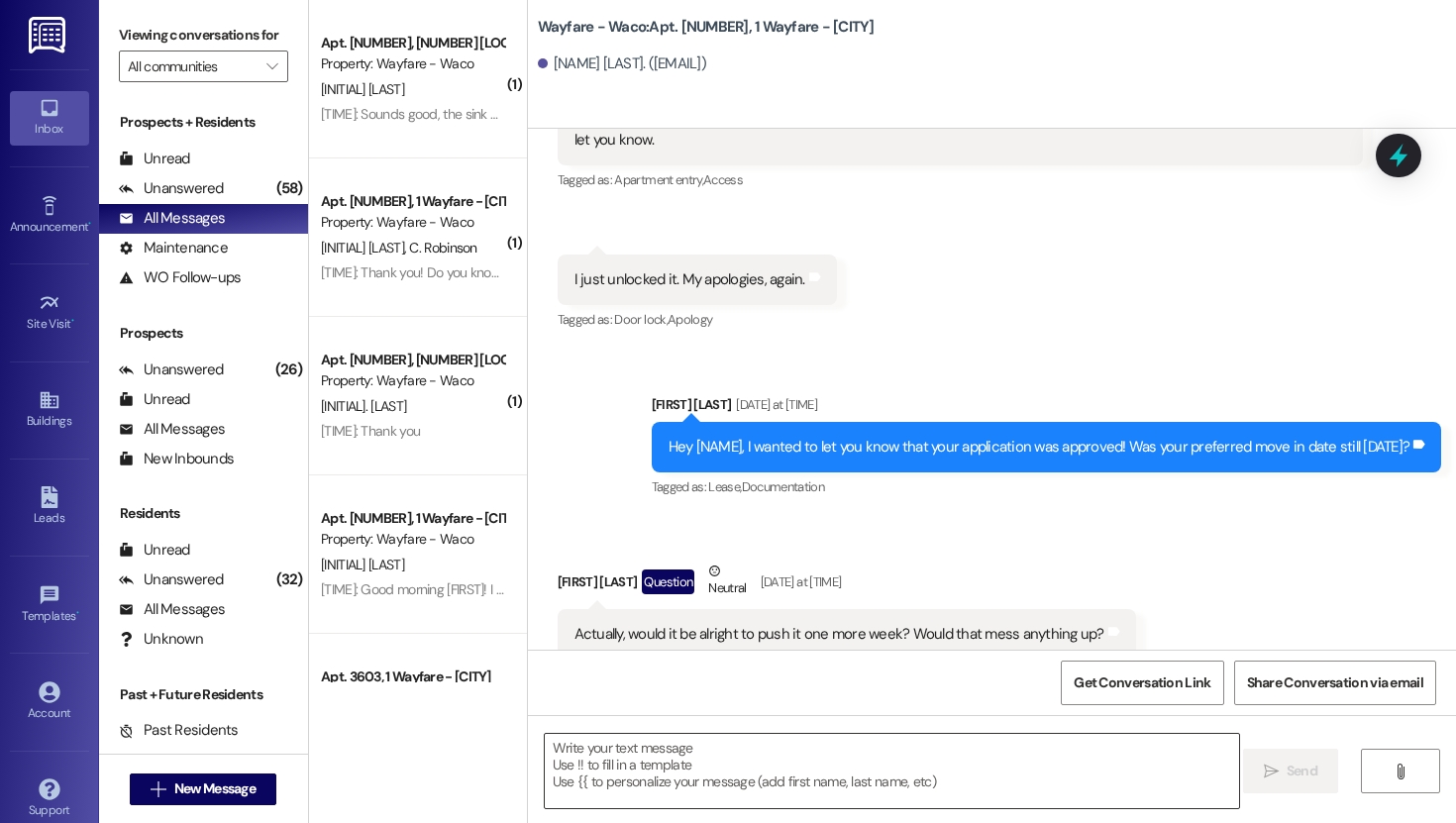scroll, scrollTop: 14961, scrollLeft: 0, axis: vertical 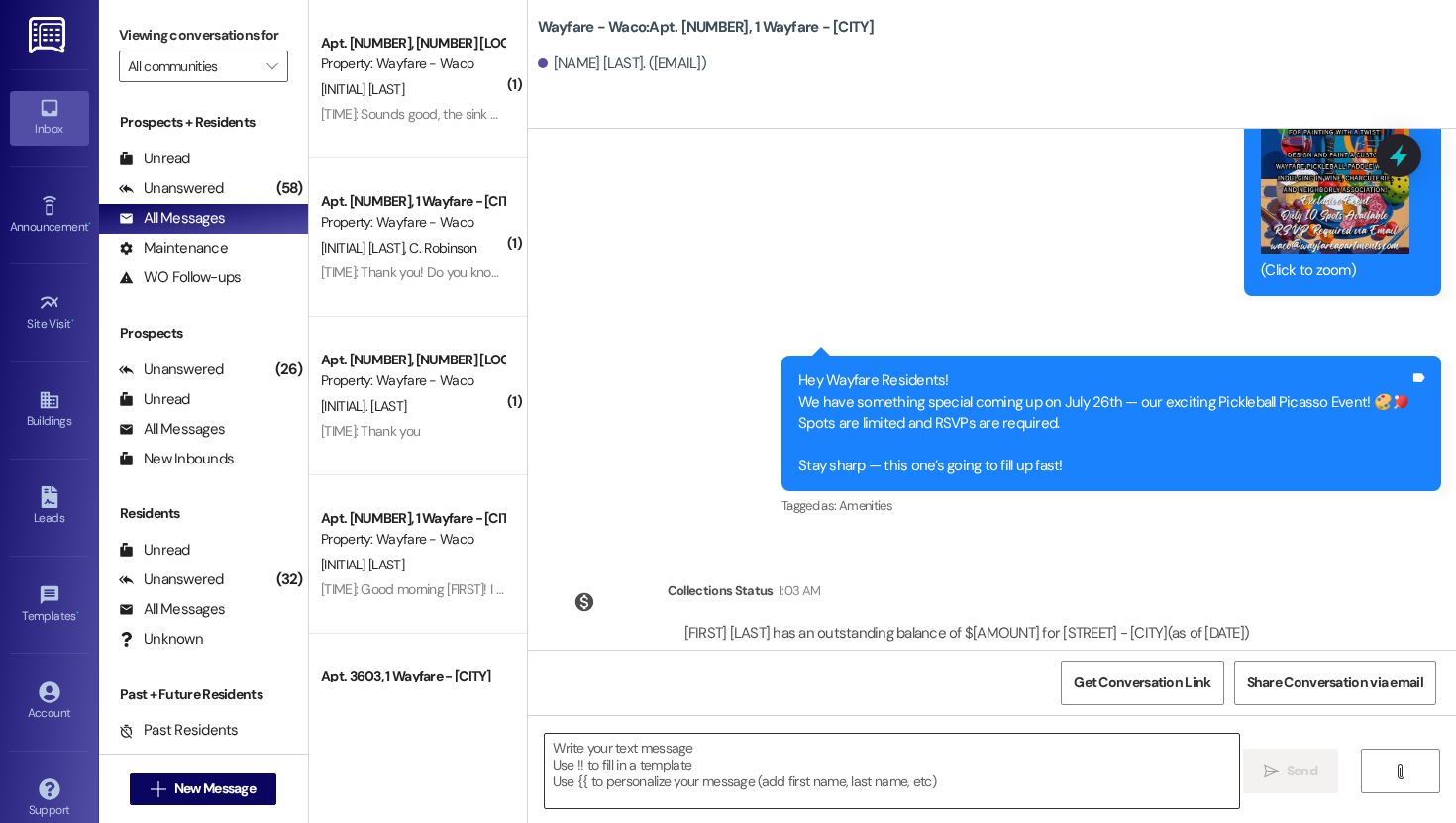 click at bounding box center (891, 771) 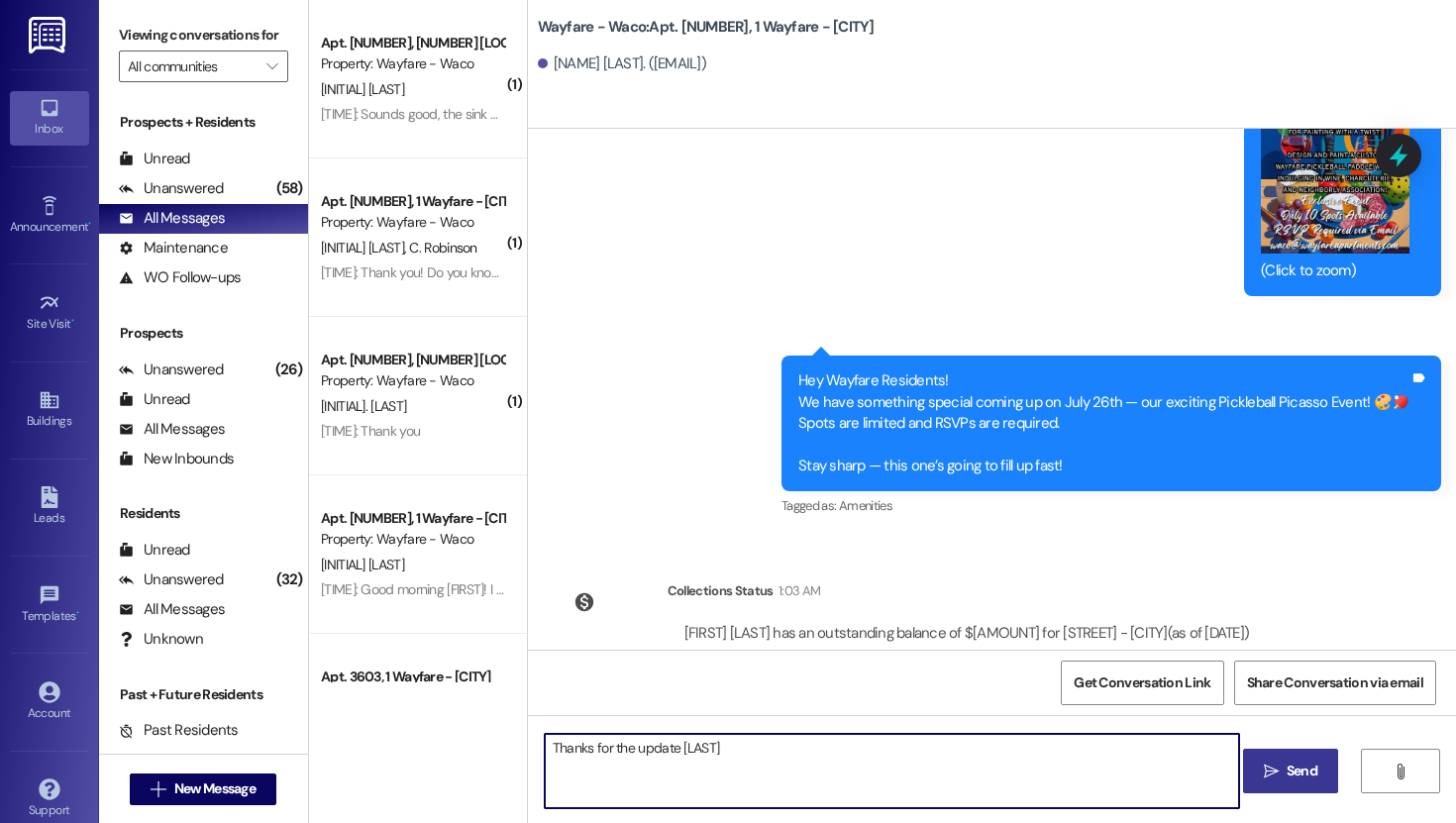 type on "Thanks for the update [CITY]!" 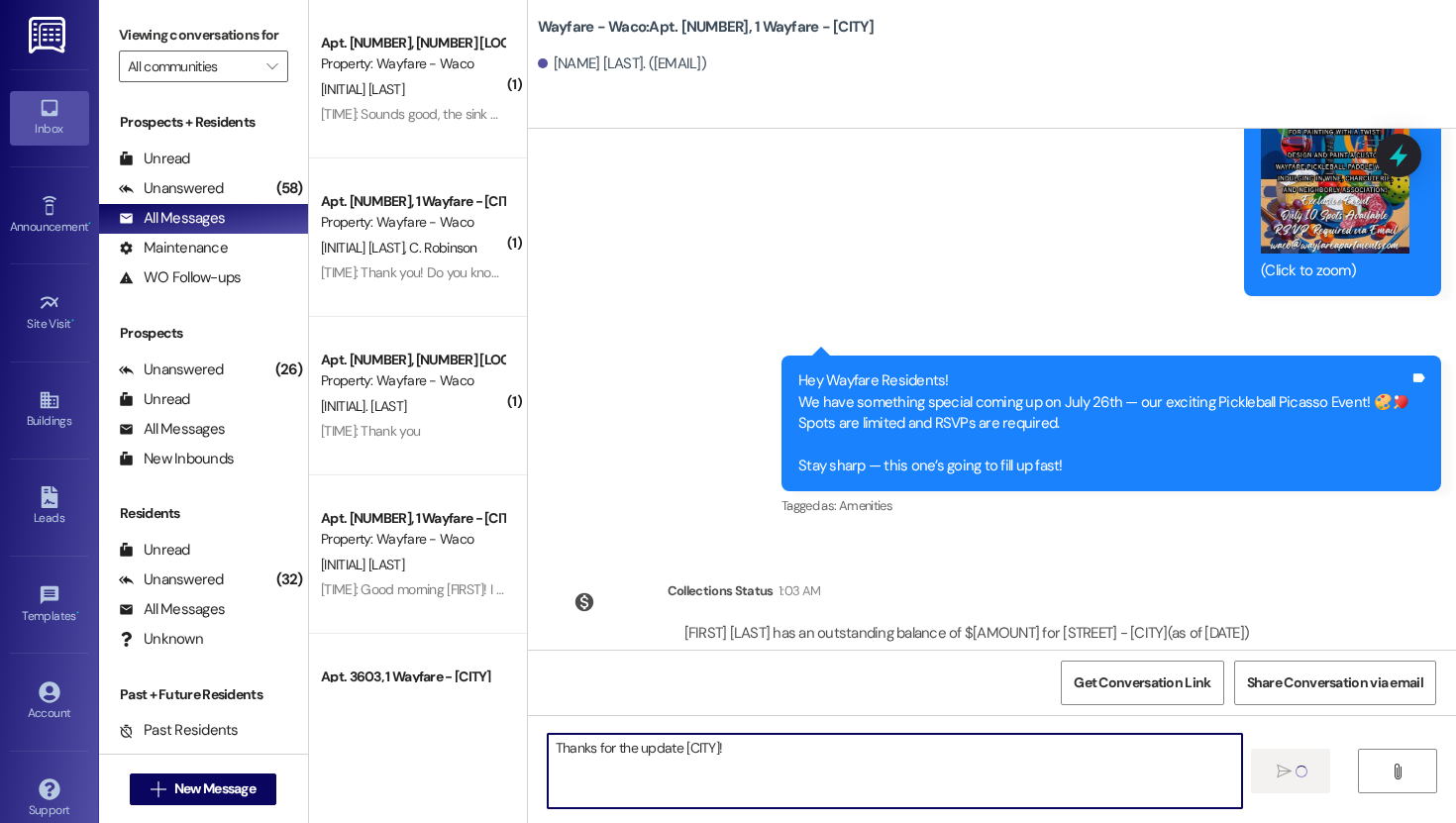 type 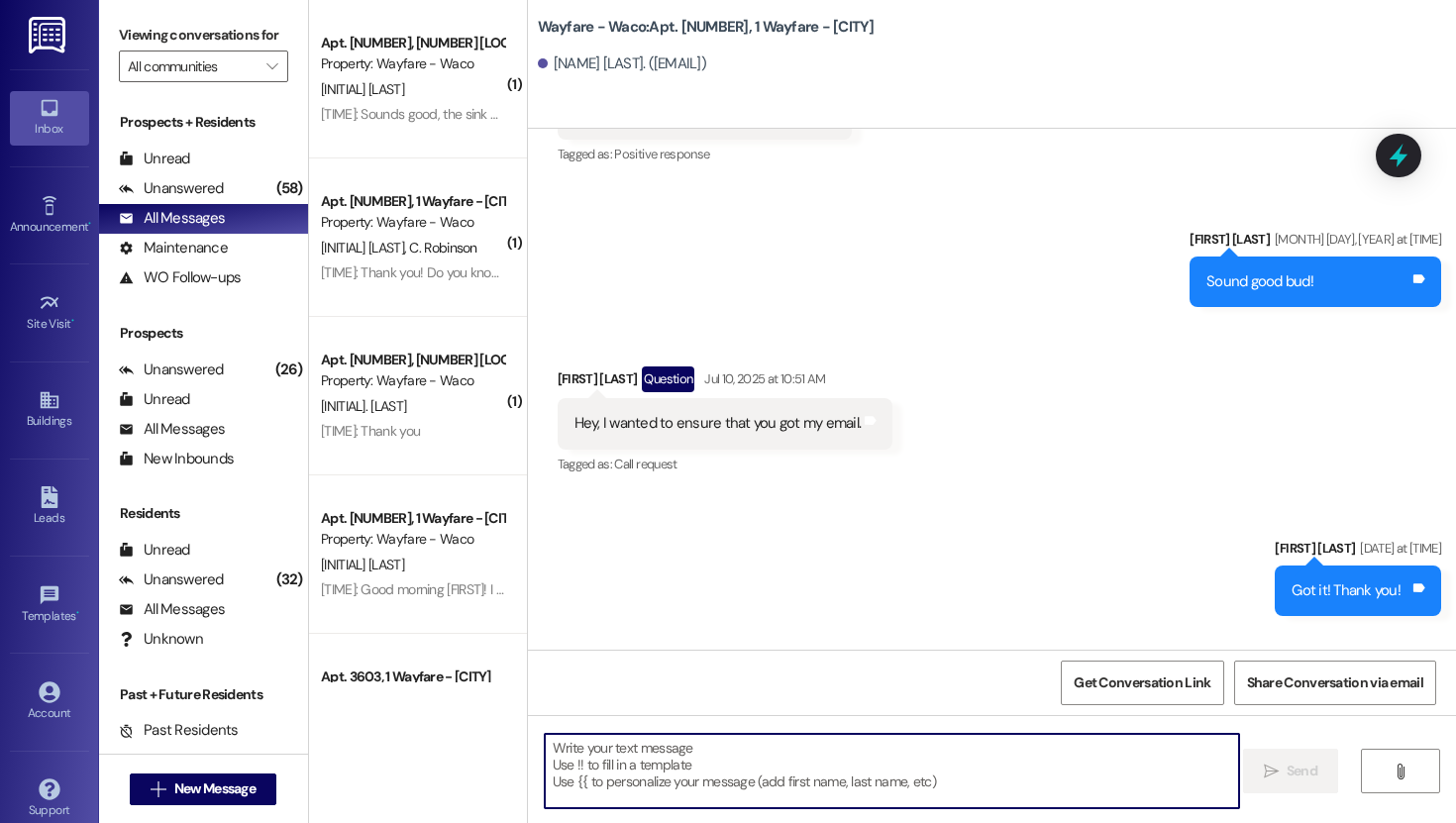 scroll, scrollTop: 13990, scrollLeft: 0, axis: vertical 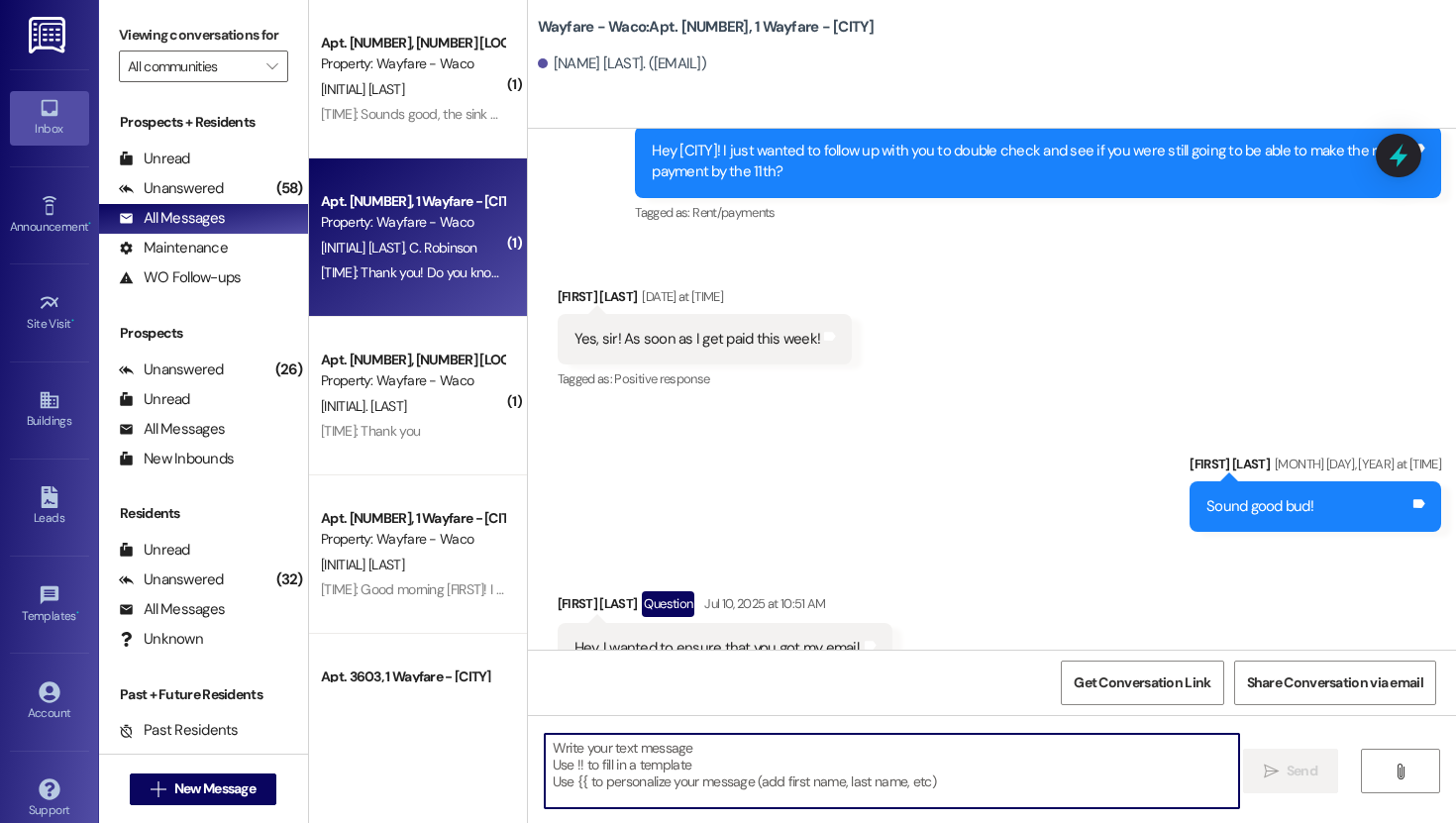 click on "[TIME]: Thank you! Do you know when they will stop by? [TIME]: Thank you! Do you know when they will stop by?" at bounding box center (479, 272) 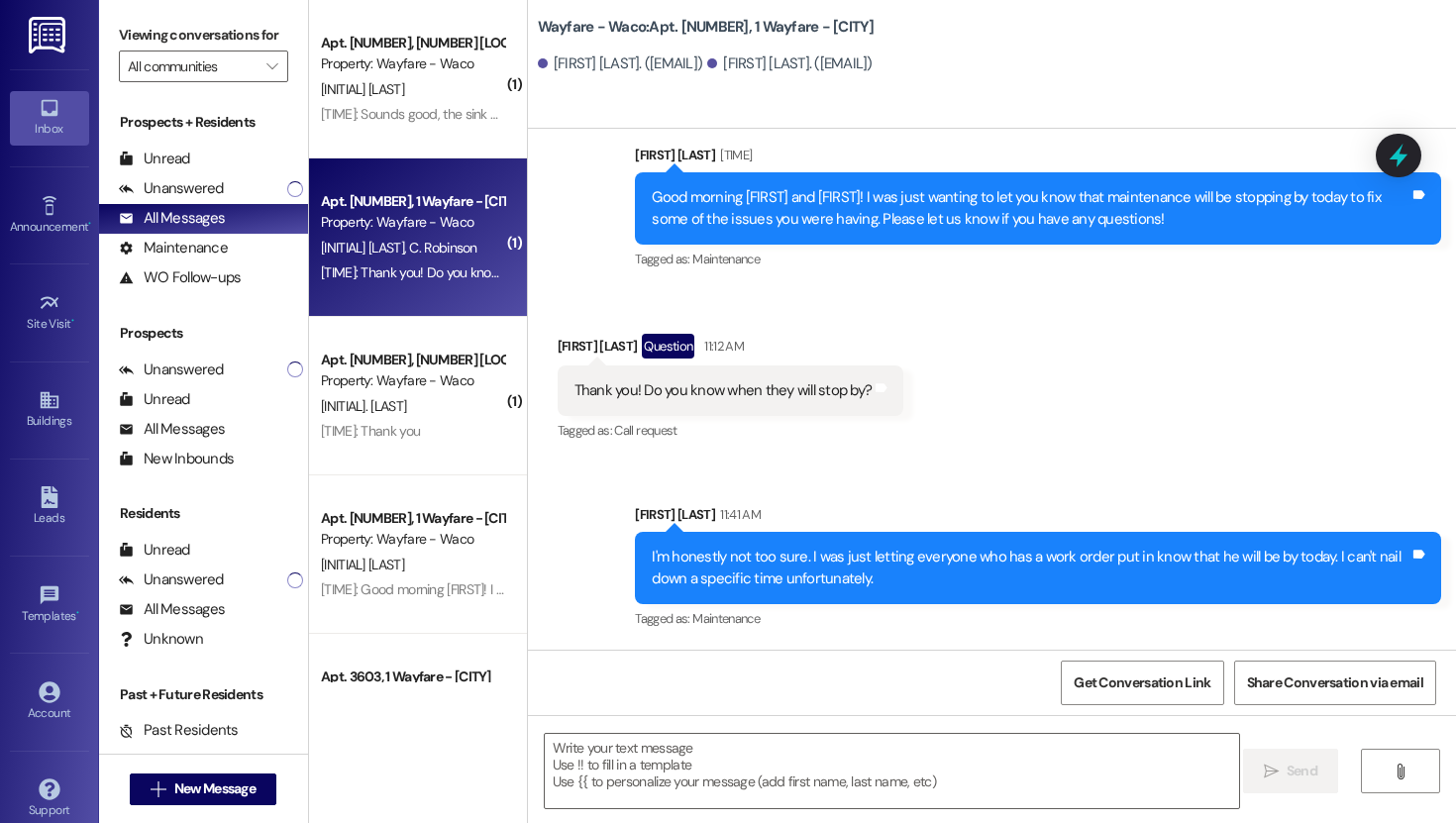 scroll, scrollTop: 1459, scrollLeft: 0, axis: vertical 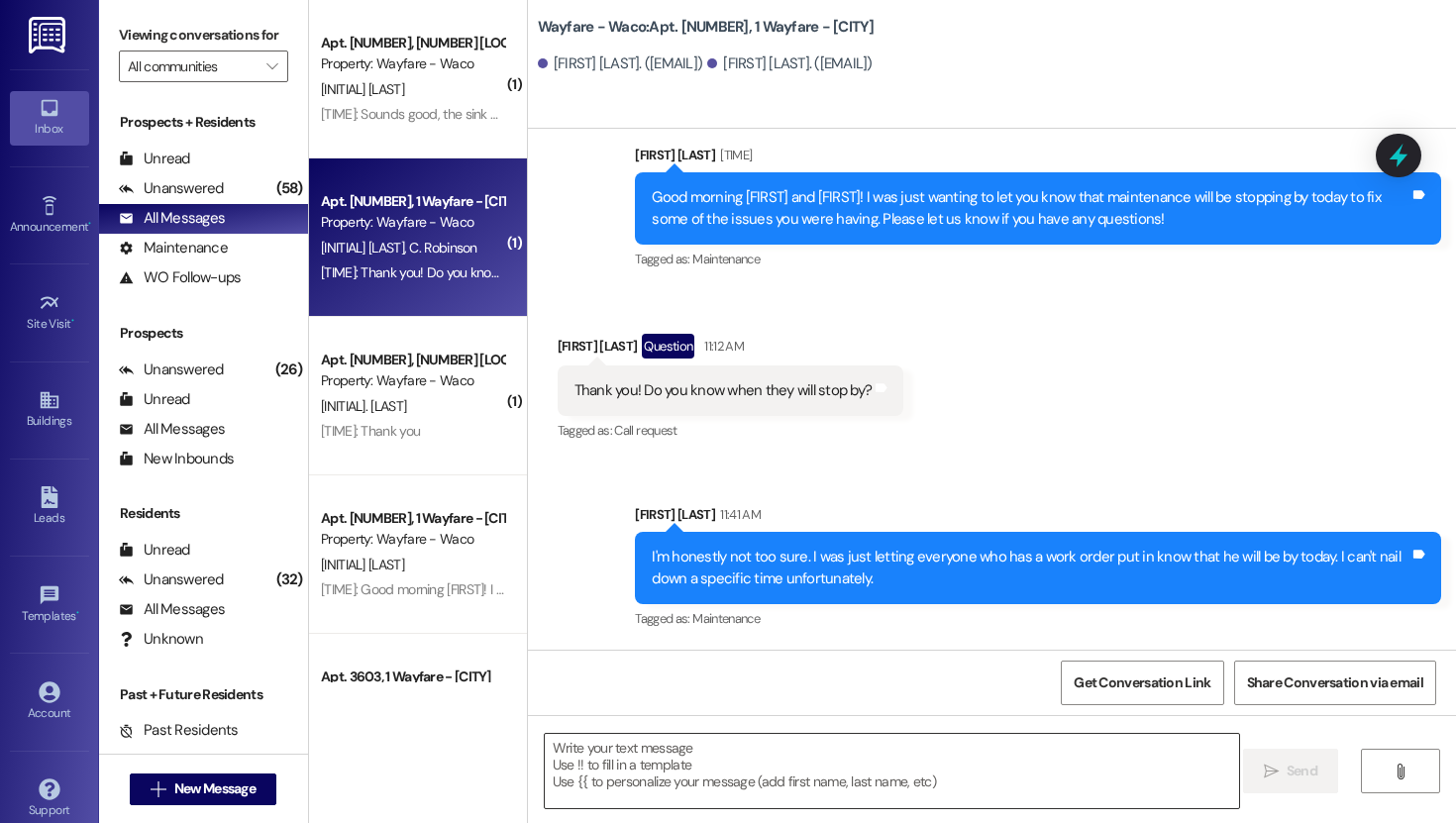 click at bounding box center (891, 771) 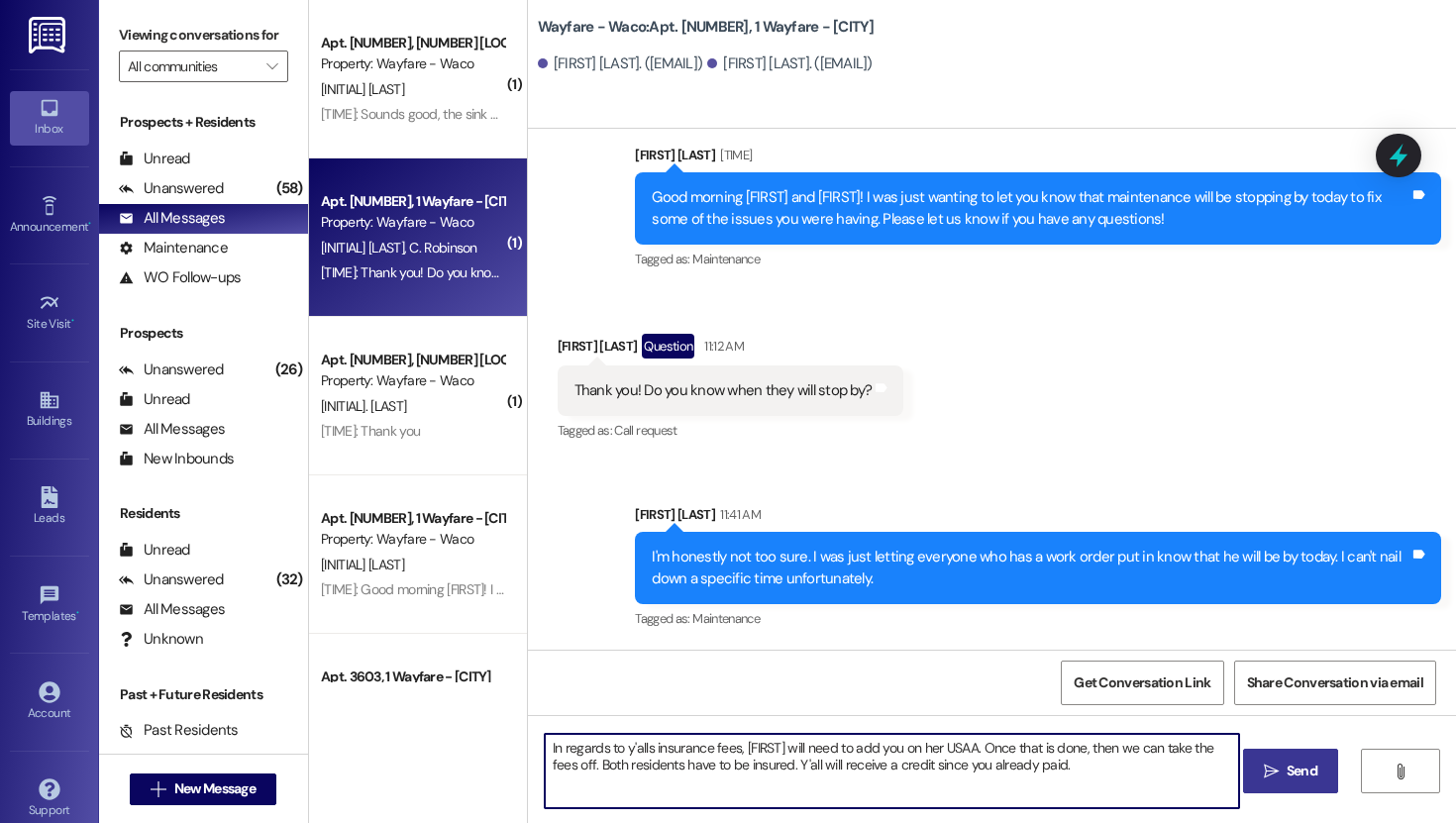 type on "In regards to y'alls insurance fees, [FIRST] will need to add you on her USAA. Once that is done, then we can take the fees off. Both residents have to be insured. Y'all will receive a credit since you already paid." 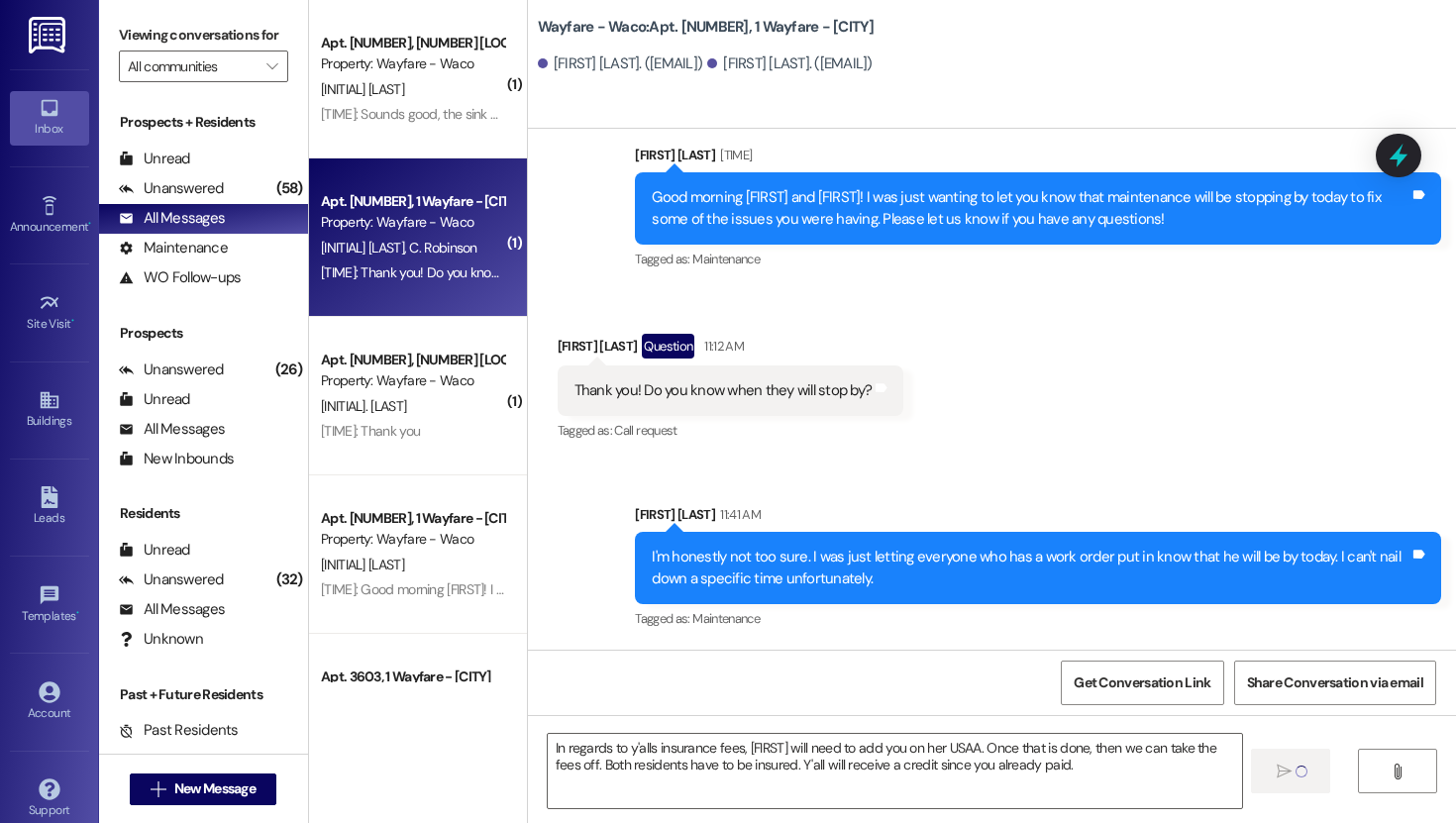 type 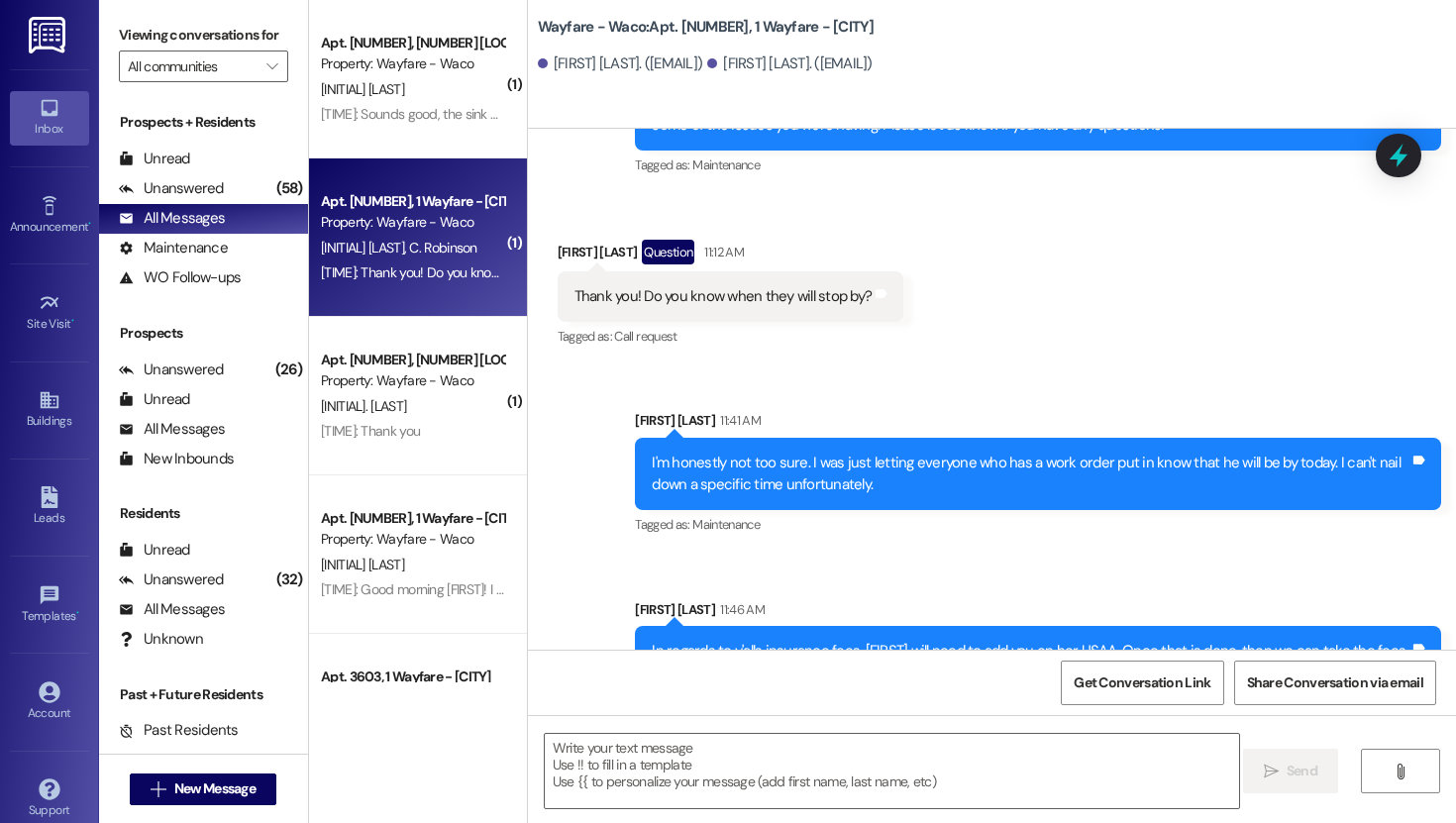 scroll, scrollTop: 1617, scrollLeft: 0, axis: vertical 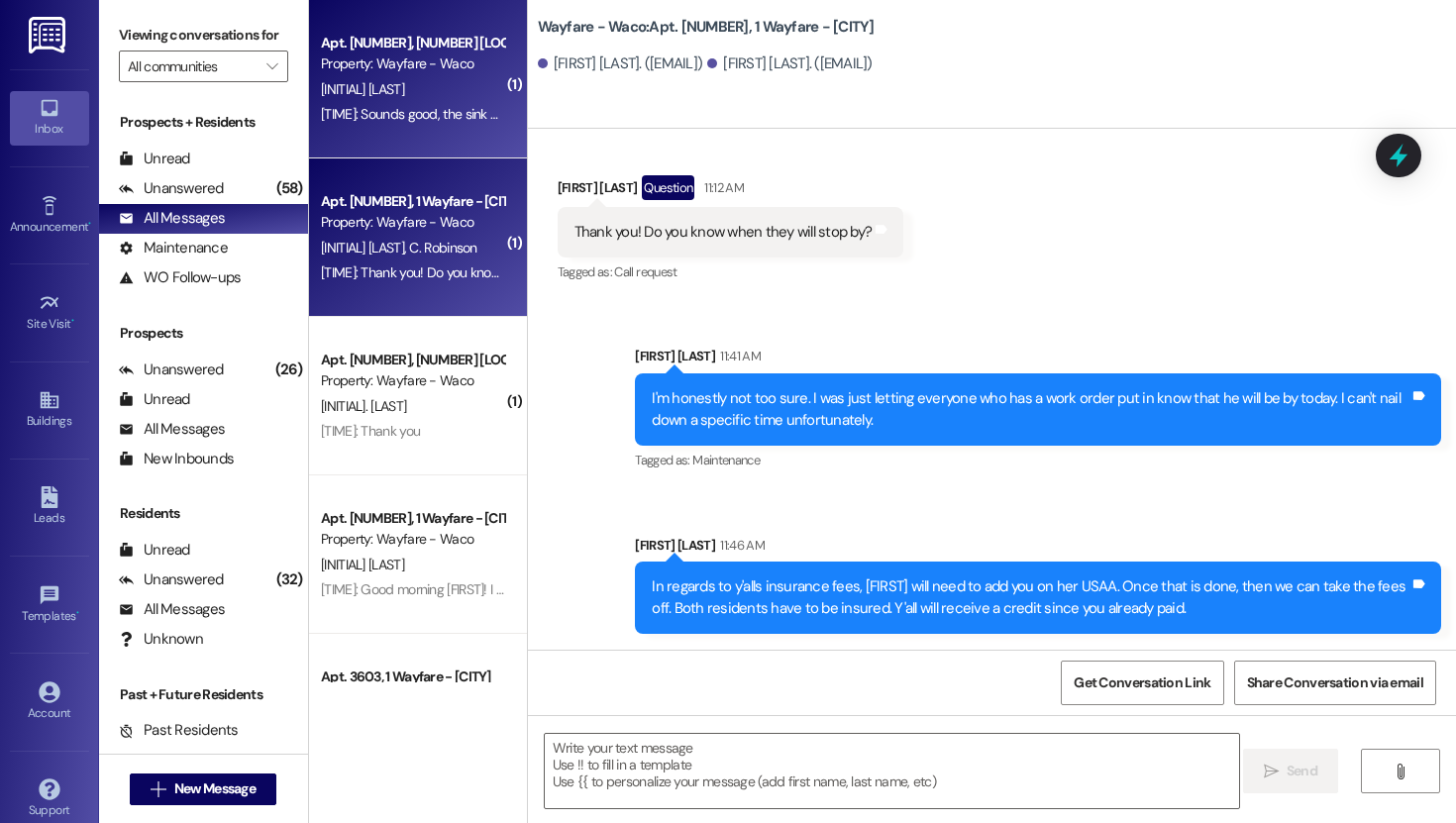 click on "Apt. [NUMBER], [CITY] Property: Wayfare - [CITY] [INITIAL] [LAST] [TIME]: Sounds good, the sink was fixed very quickly and I appreciate that! I don't think anything was too bad. Just wanted it documented for when I move out. I'm loving the place!  [TIME]: Sounds good, the sink was fixed very quickly and I appreciate that! I don't think anything was too bad. Just wanted it documented for when I move out. I'm loving the place!" at bounding box center [418, 79] 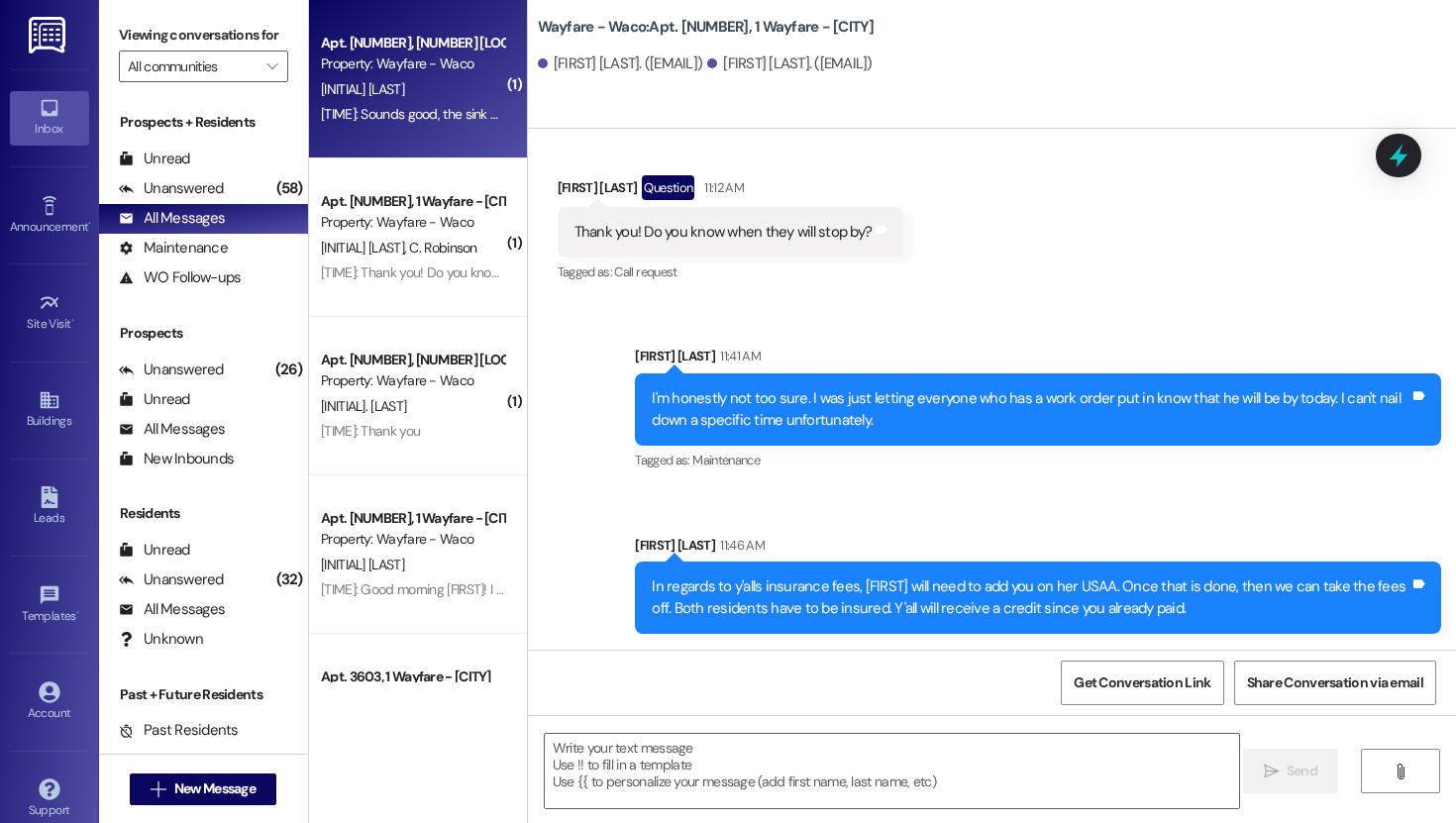 scroll, scrollTop: 187, scrollLeft: 0, axis: vertical 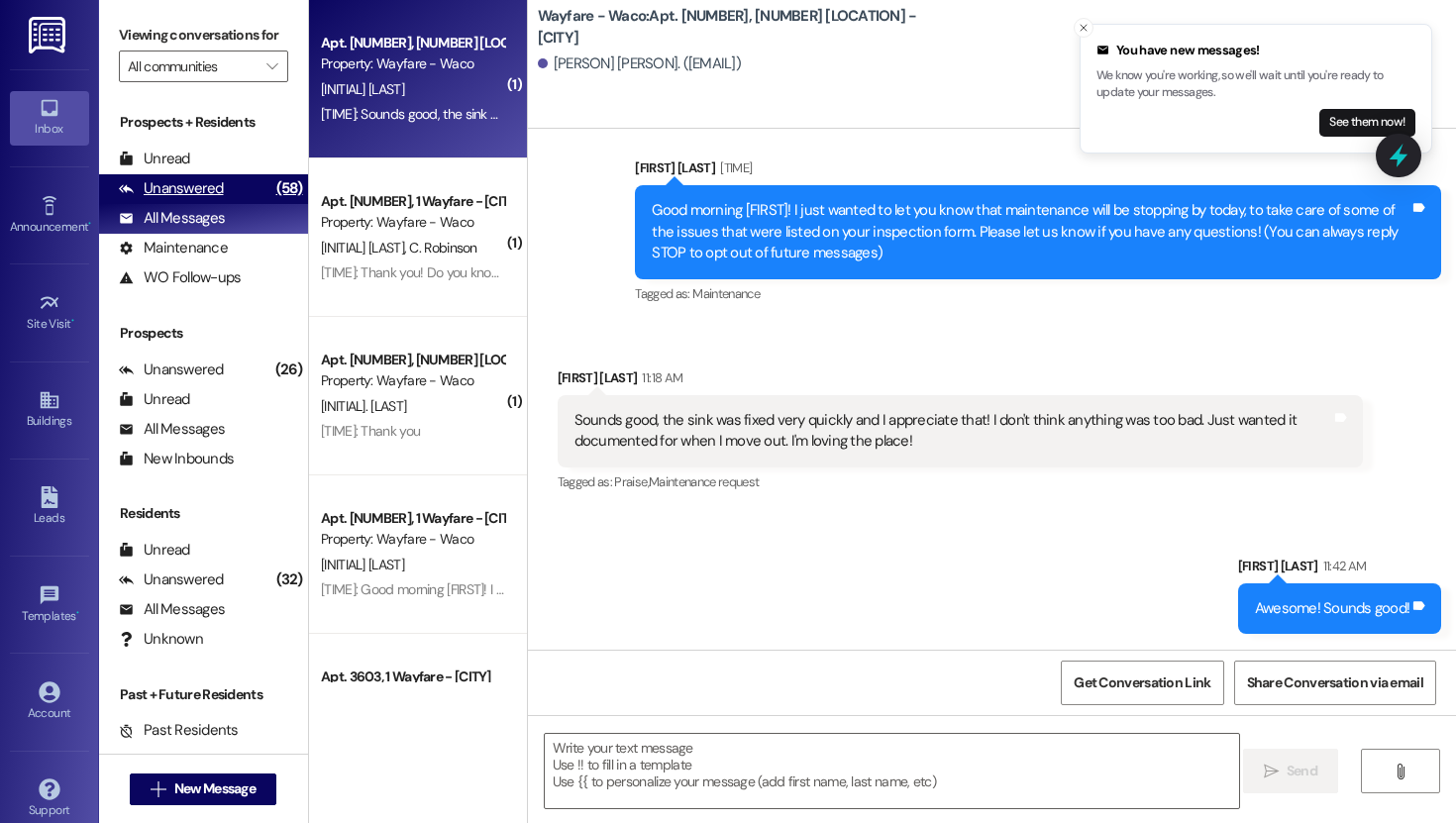 click on "Unanswered" at bounding box center (171, 188) 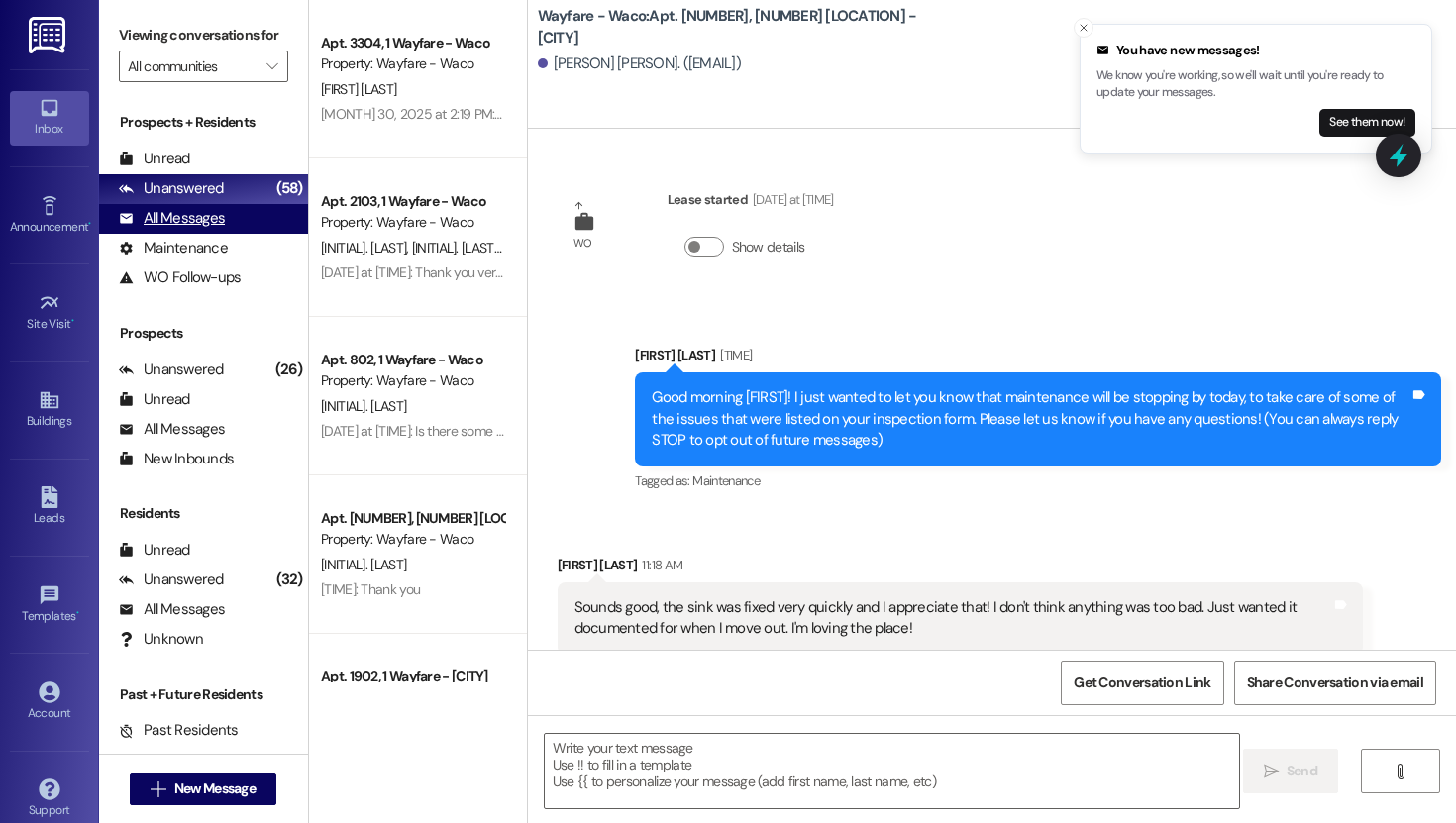 click on "All Messages" at bounding box center [171, 218] 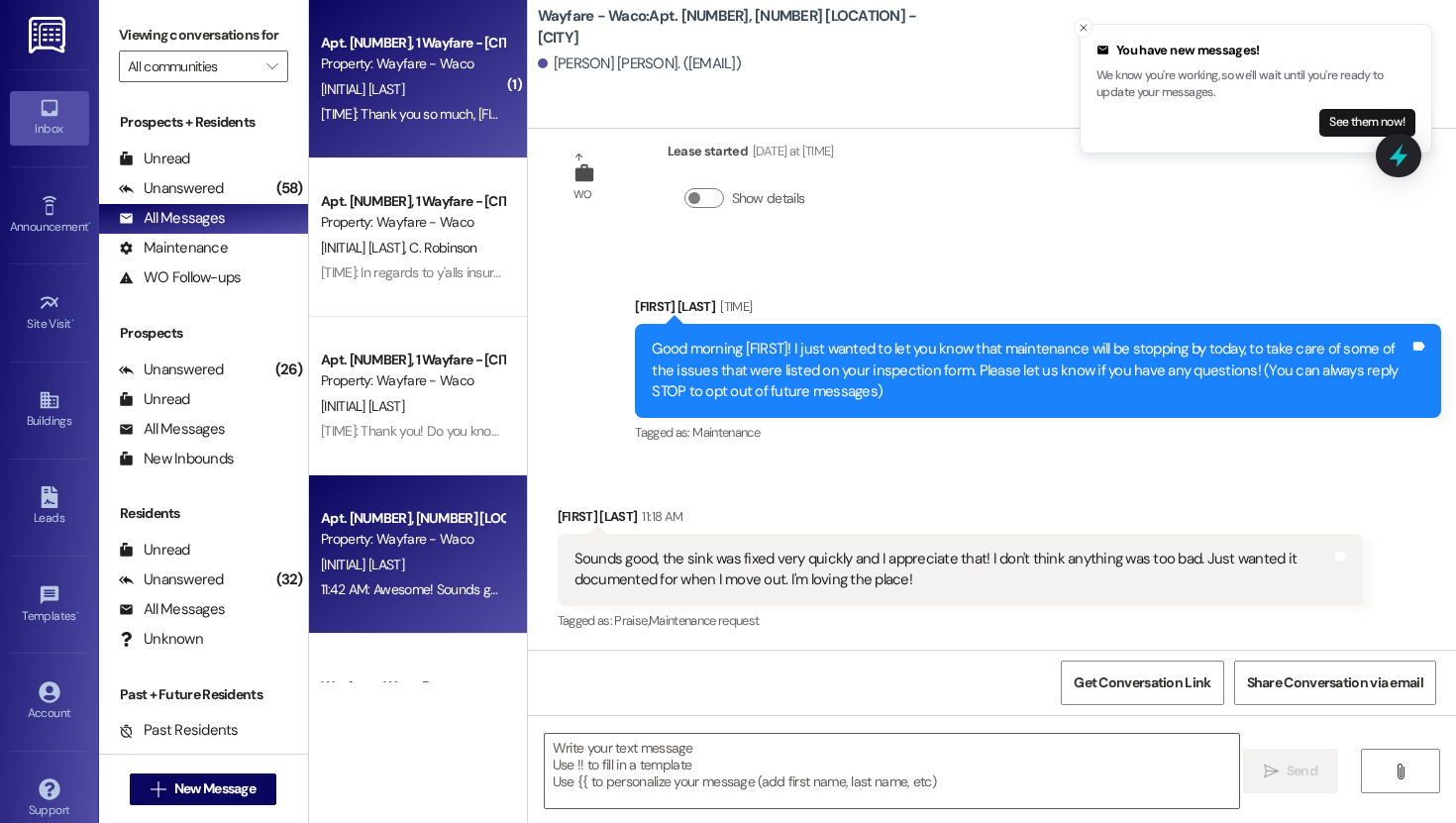click on "[TIME]: Thank you so much, [FIRST]! [TIME]: Thank you so much, [FIRST]!" at bounding box center (420, 114) 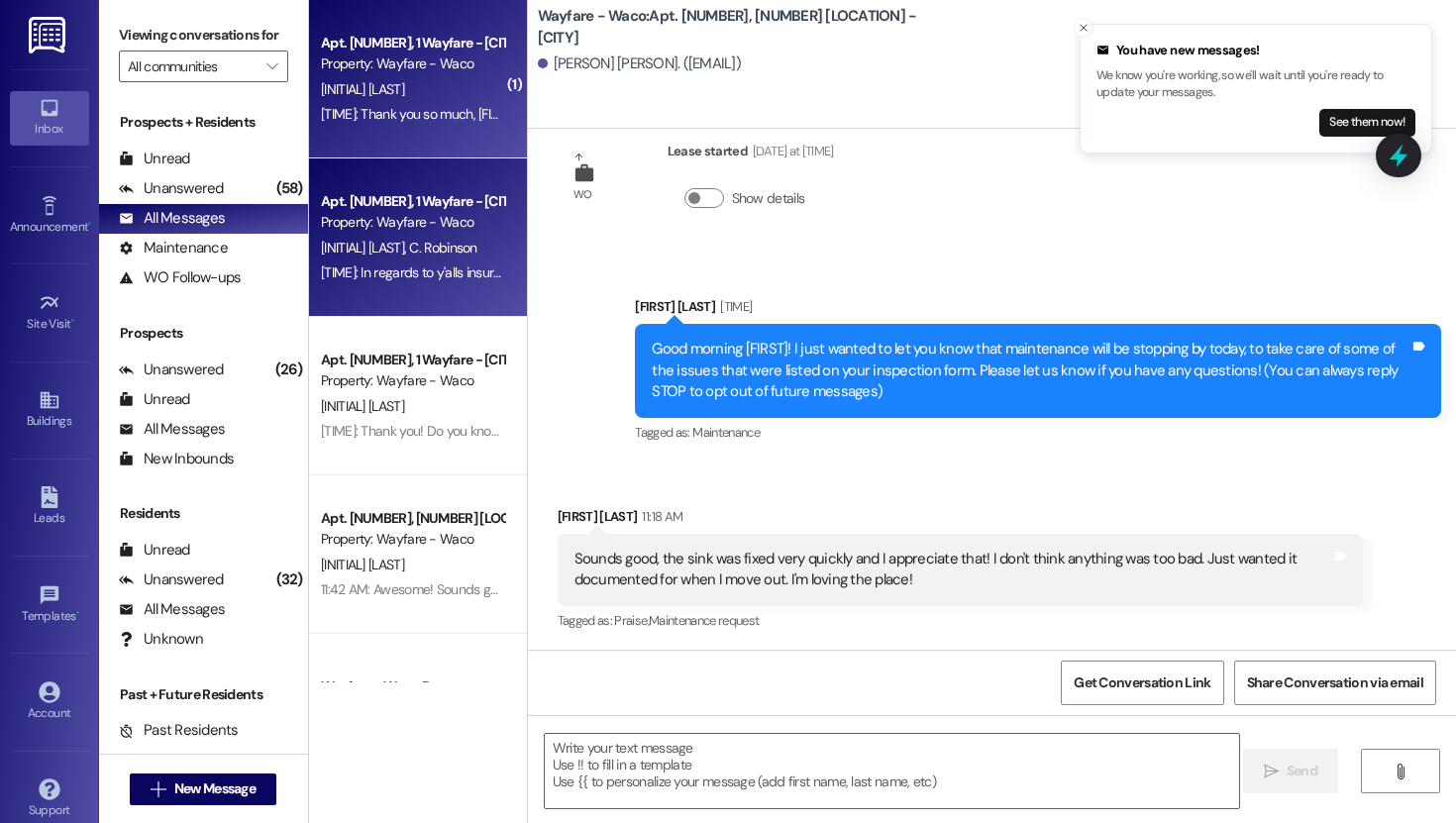 scroll, scrollTop: 865, scrollLeft: 0, axis: vertical 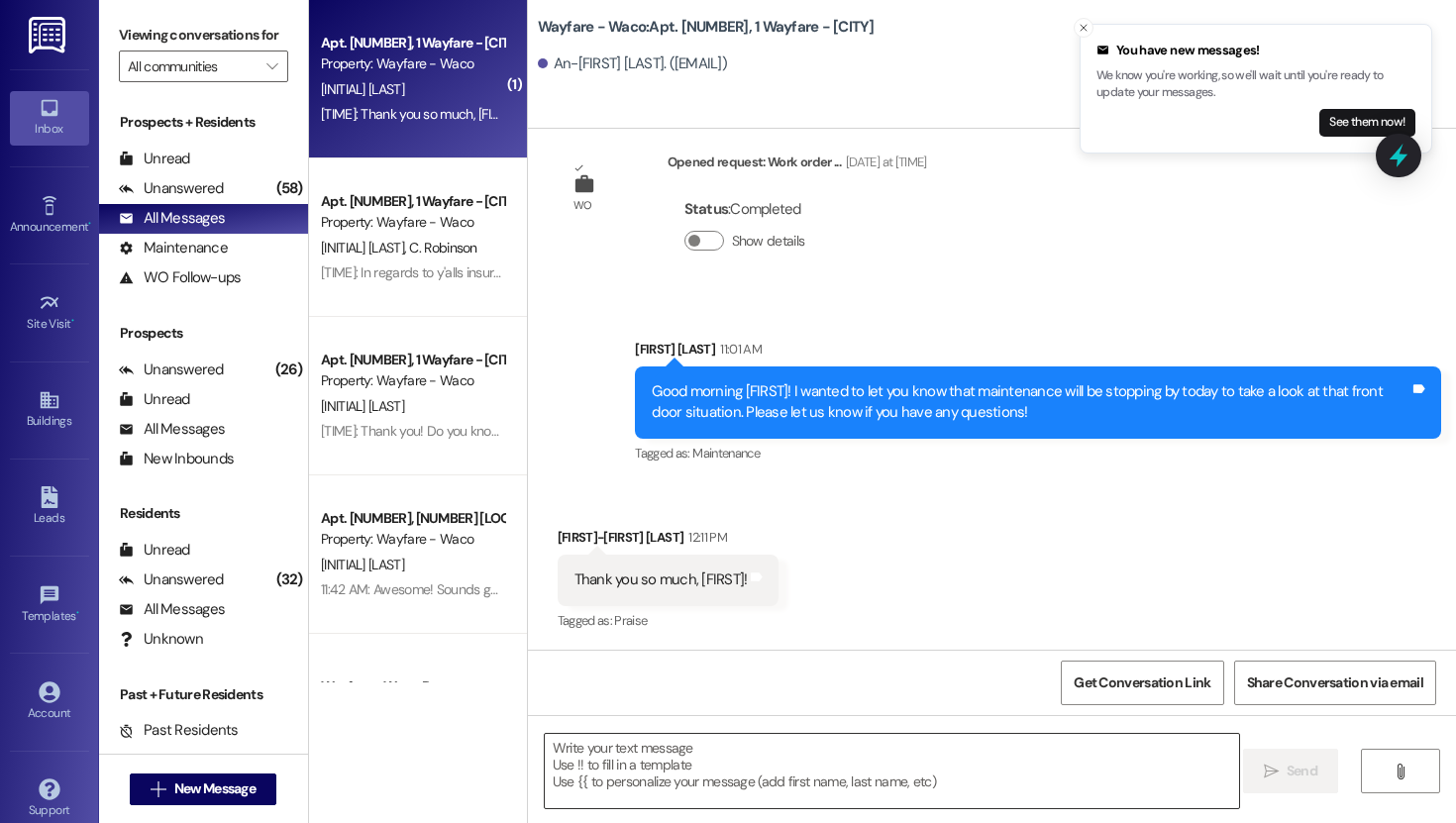 click at bounding box center (891, 771) 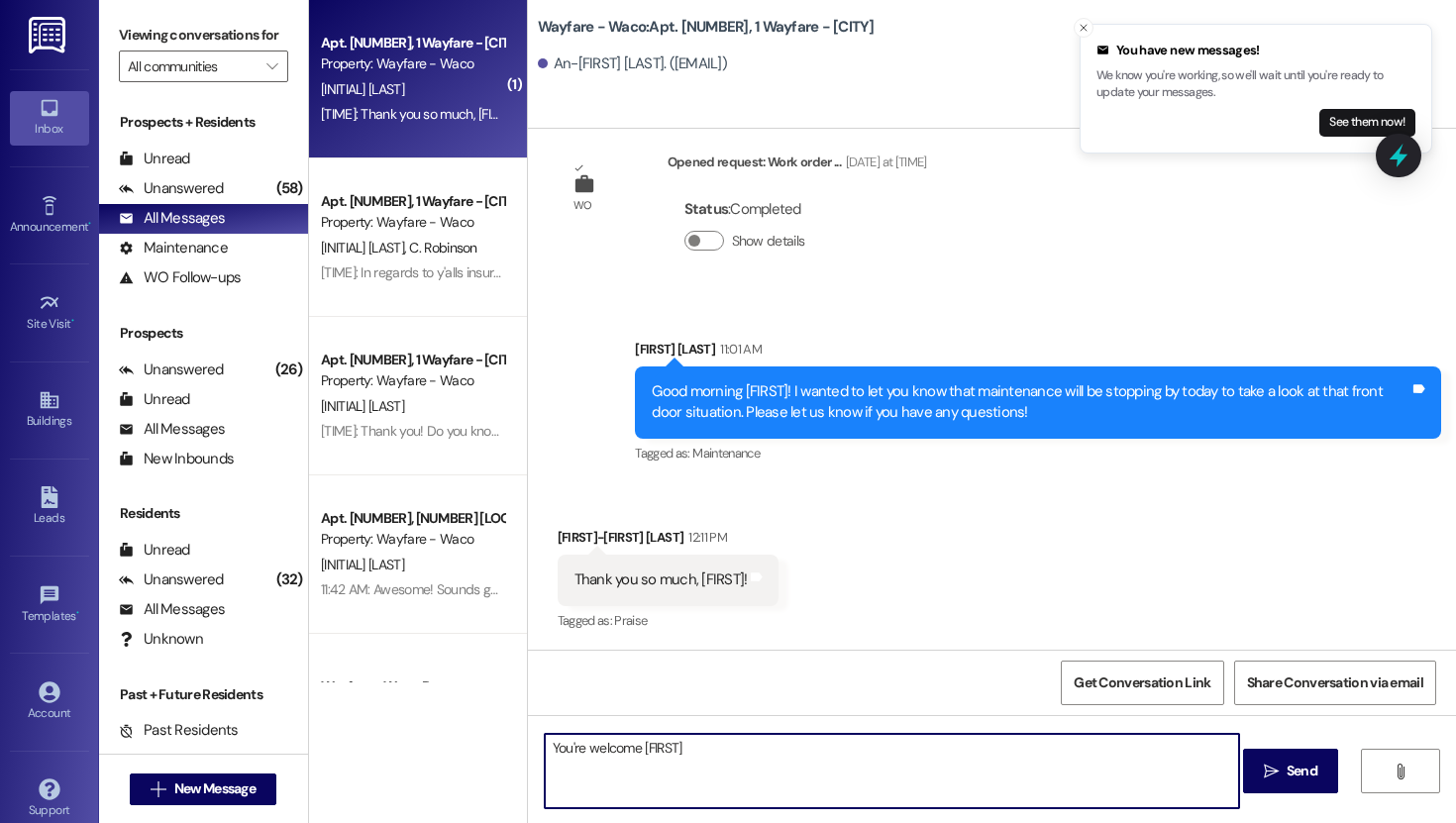 type on "You're welcome [FIRST]!" 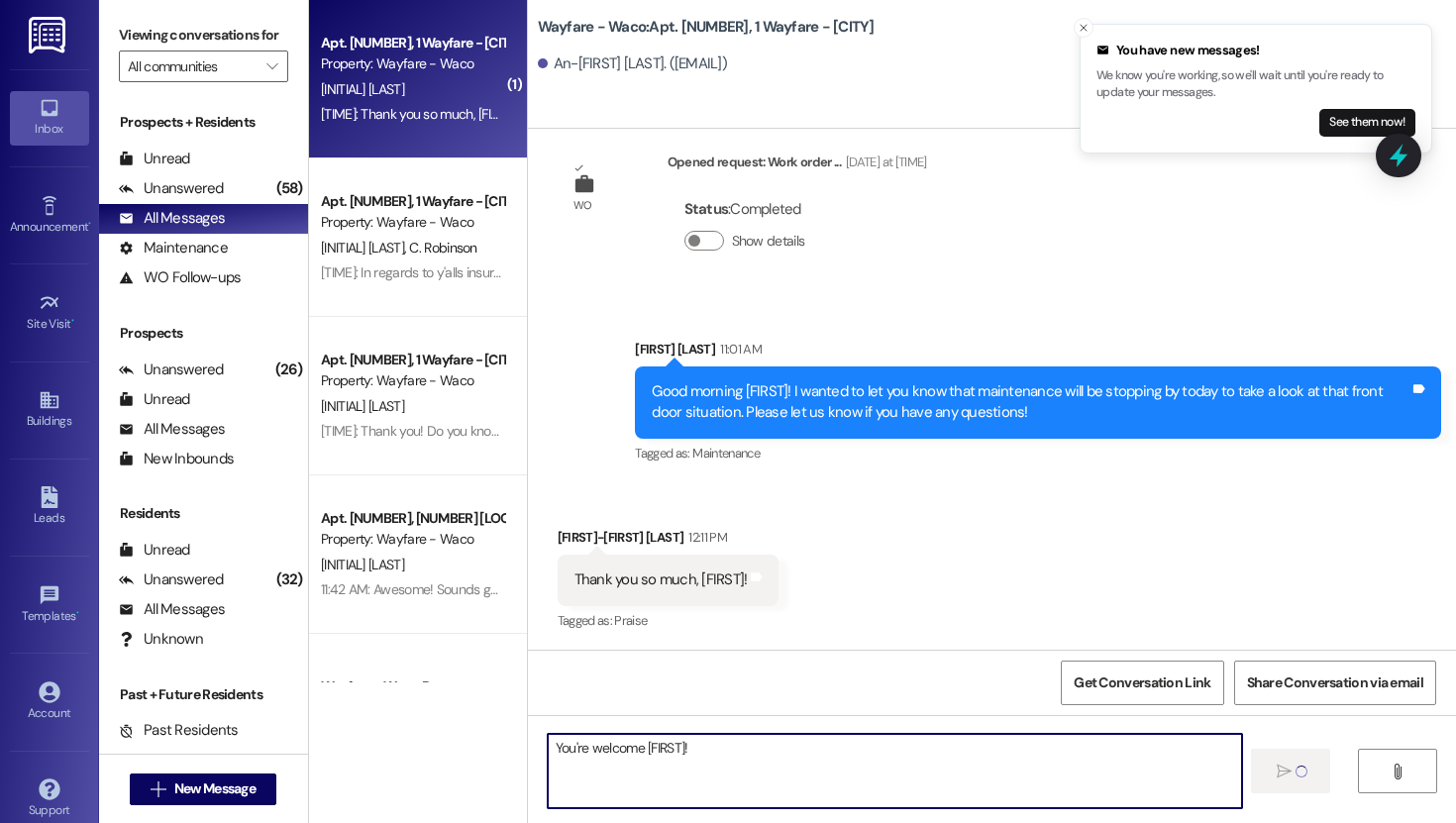 type 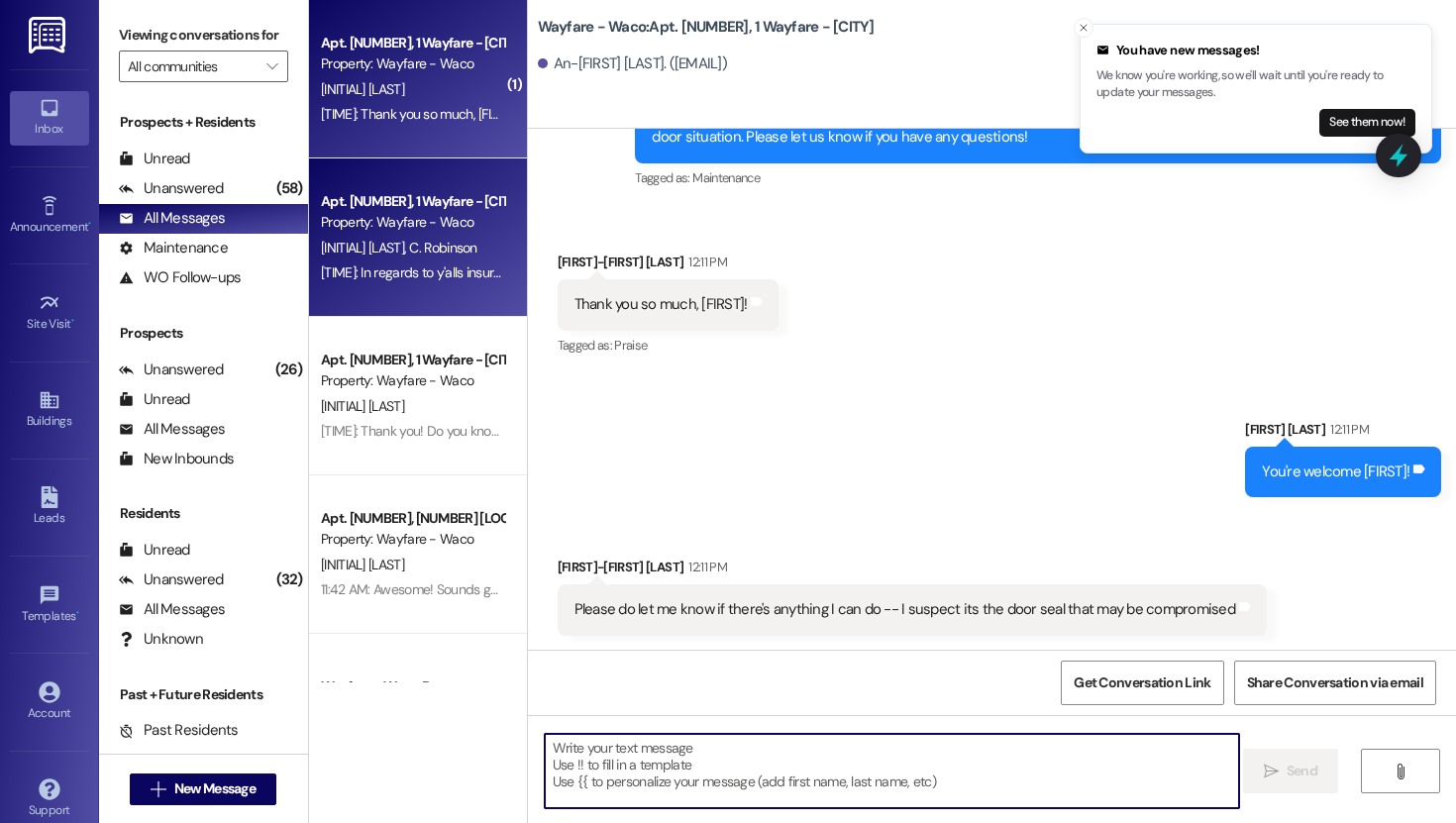 click on "[INITIAL] [LAST] [INITIAL] [LAST]" at bounding box center [412, 248] 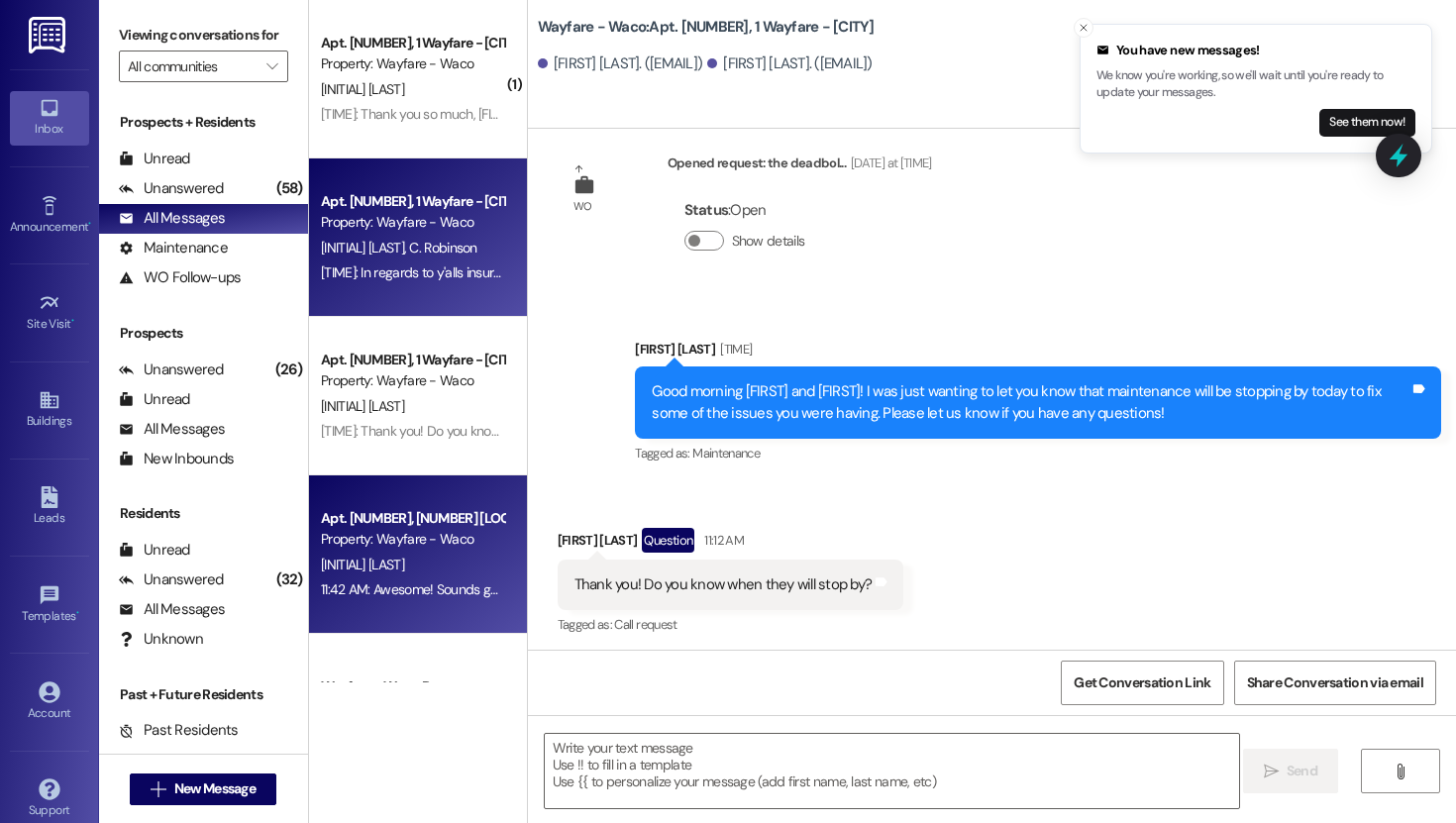 scroll, scrollTop: 1269, scrollLeft: 0, axis: vertical 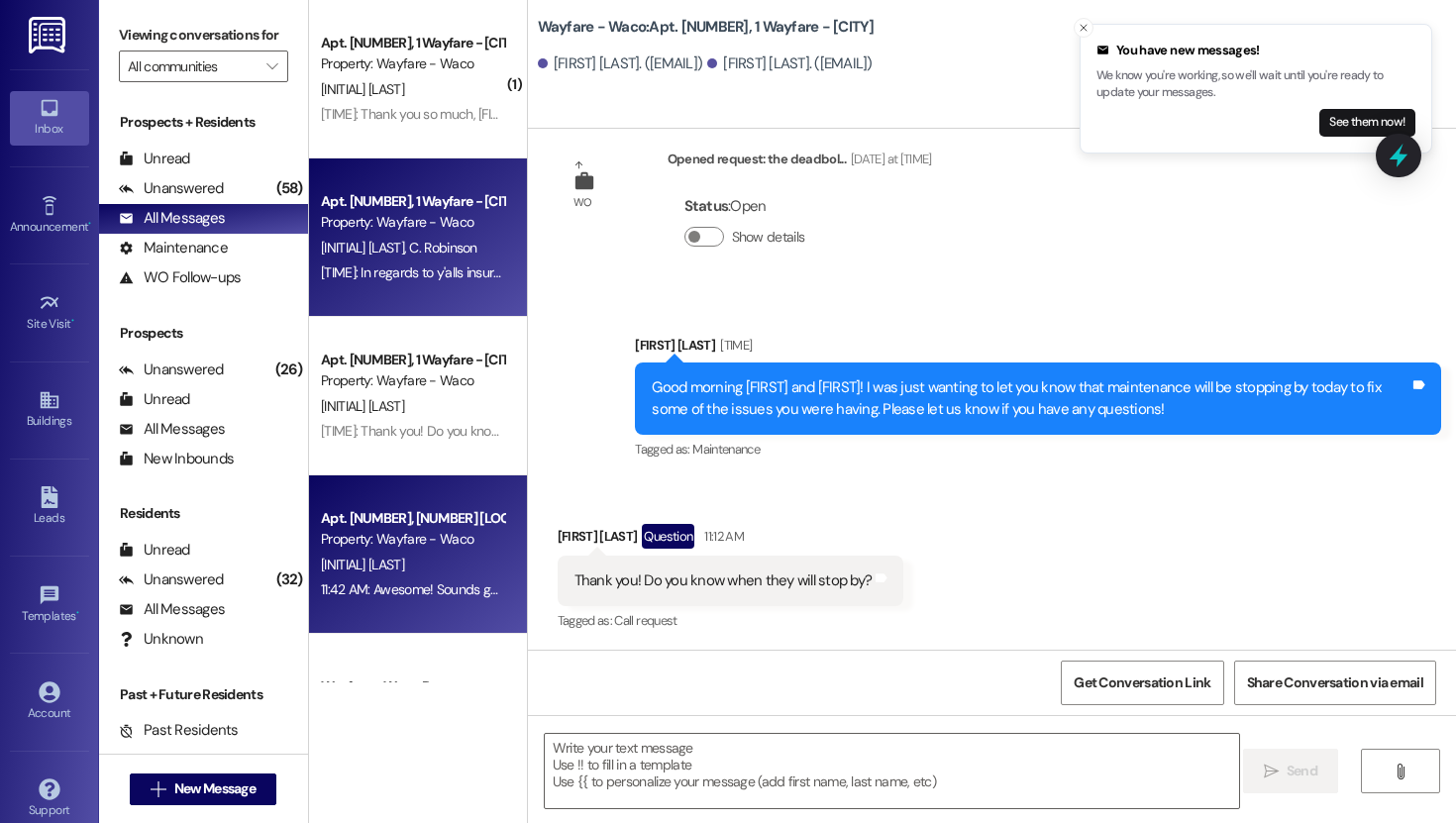 click on "[INITIAL] [LAST]" at bounding box center [412, 565] 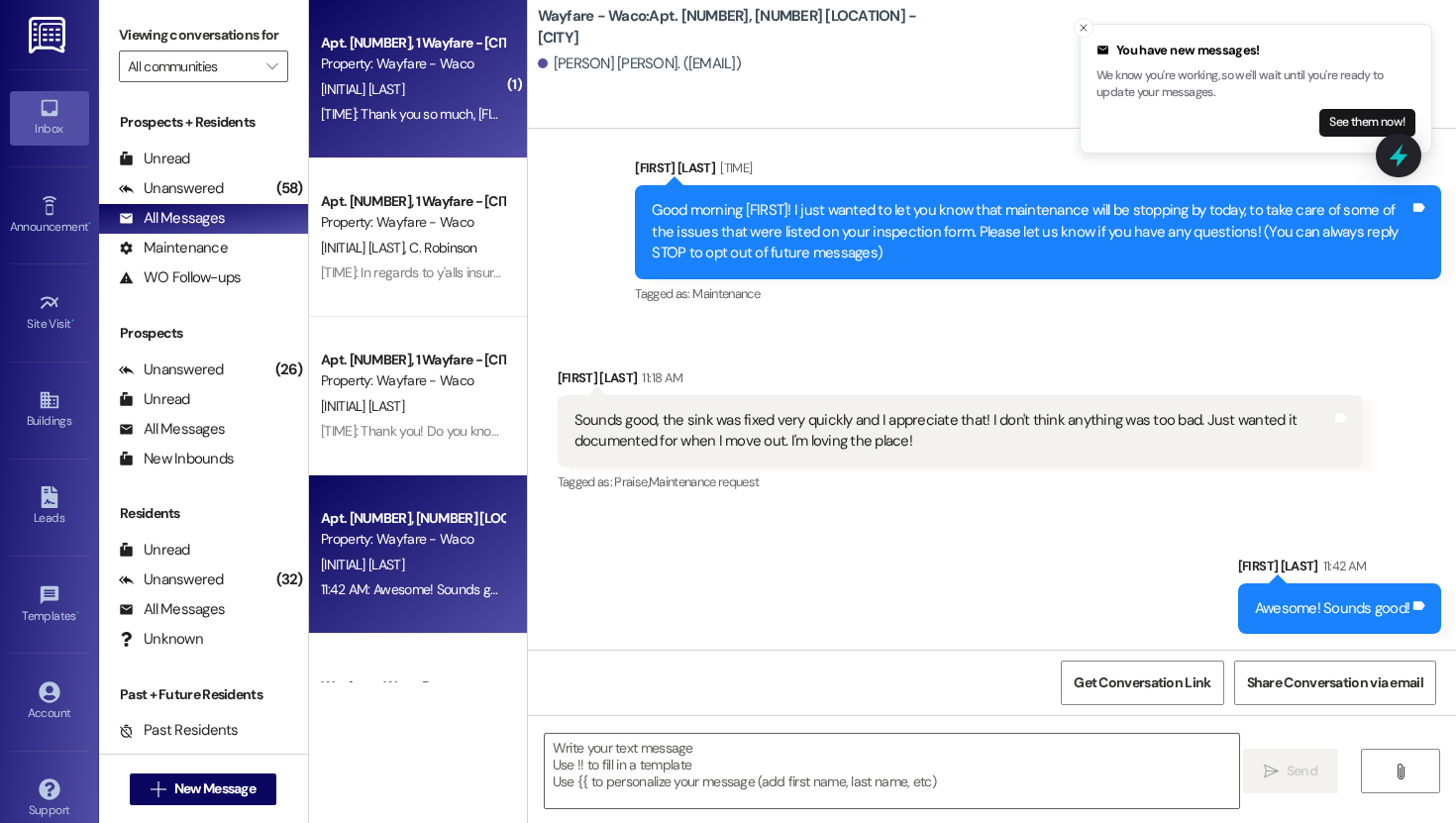 scroll, scrollTop: 187, scrollLeft: 0, axis: vertical 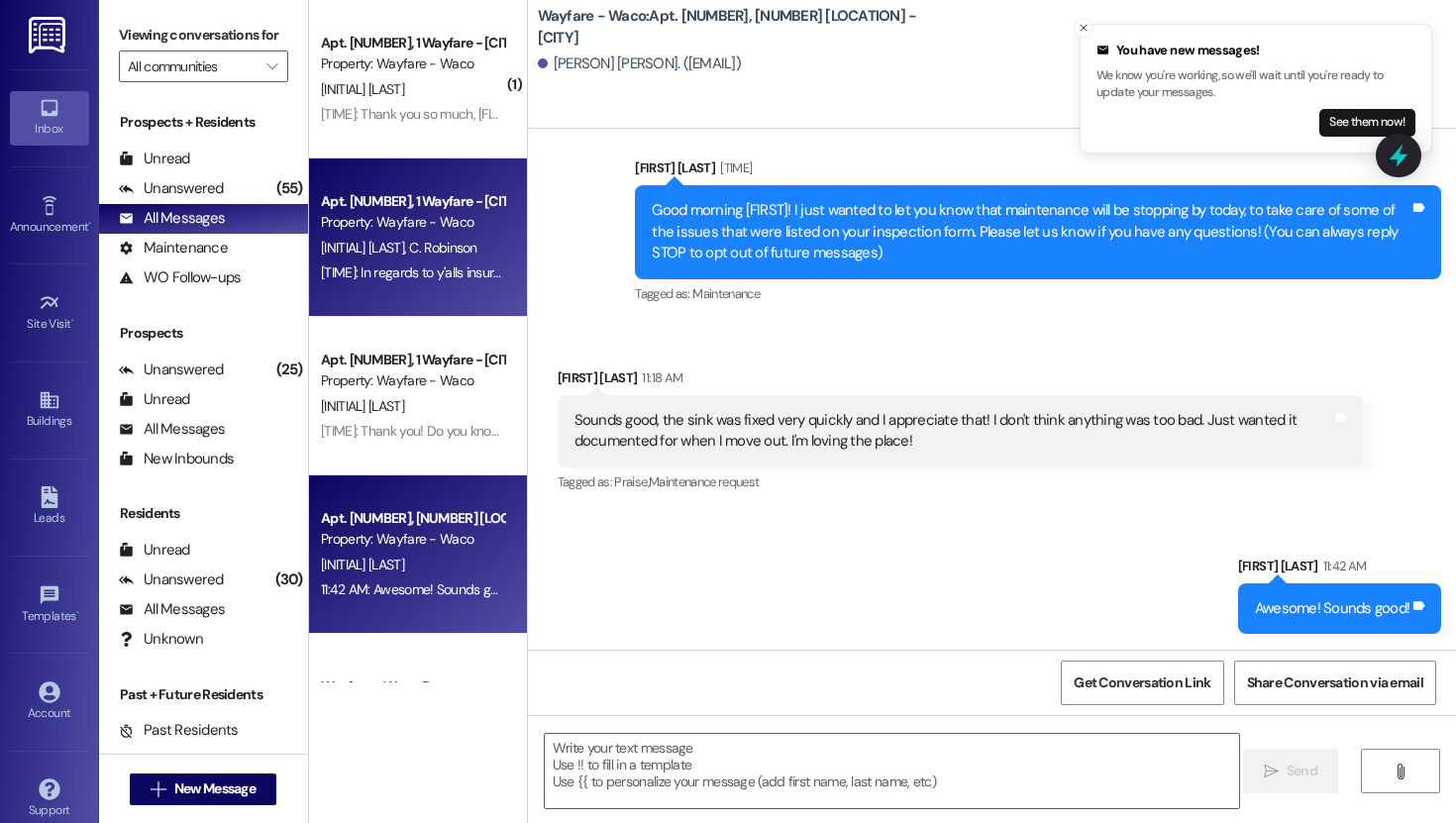 click on "Apt. 2304, 1 Wayfare - Waco Property: Wayfare - Waco [PERSON] [PERSON] [TIME]: In regards to y'alls insurance fees, [PERSON] will need to add you on her USAA. Once that is done, then we can take the fees off. Both residents have to be insured. Y'all will receive a credit since you already paid. [TIME]: In regards to y'alls insurance fees, [PERSON] will need to add you on her USAA. Once that is done, then we can take the fees off. Both residents have to be insured. Y'all will receive a credit since you already paid." at bounding box center [418, 238] 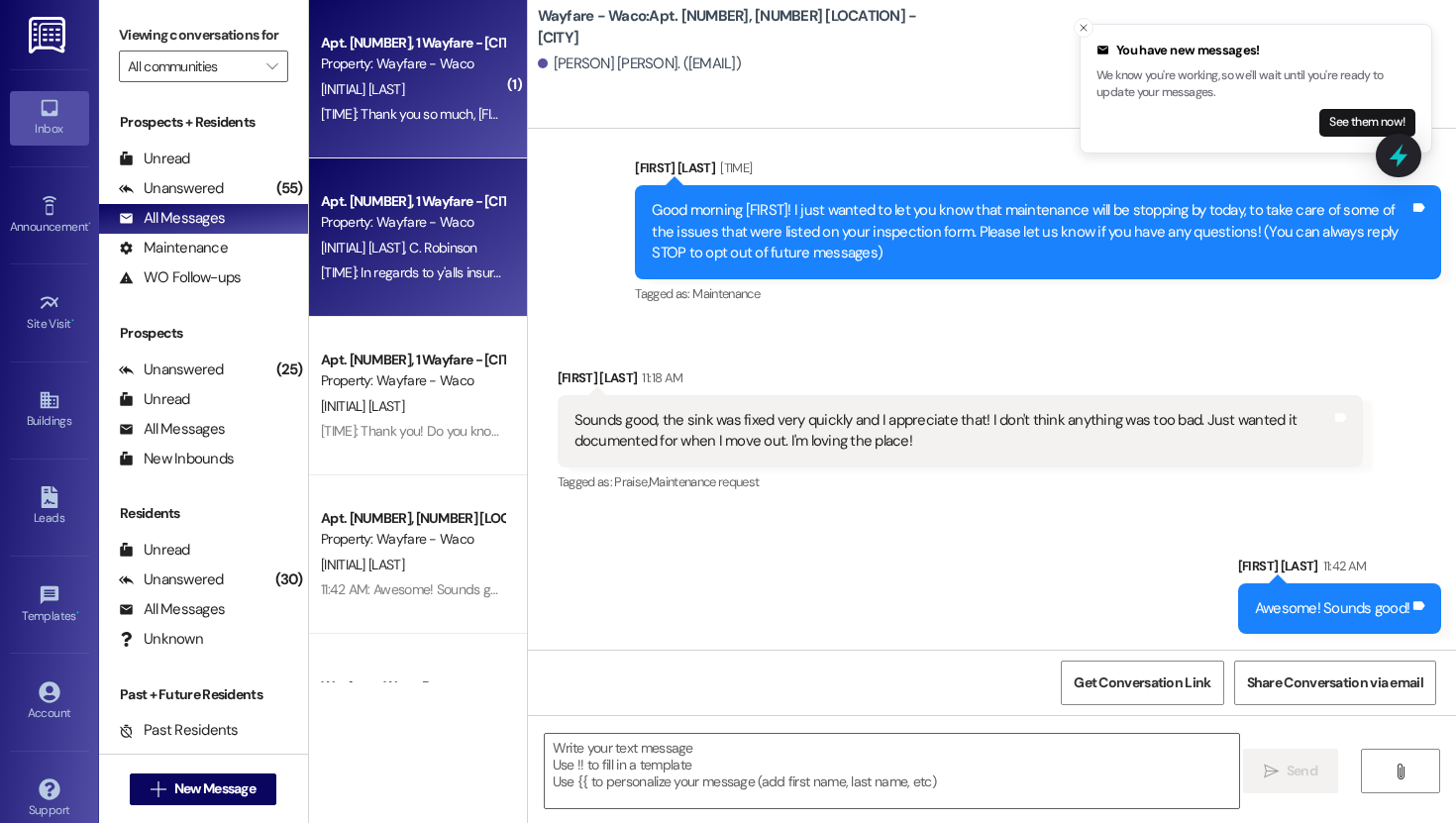 click on "[INITIAL] [LAST]" at bounding box center (412, 89) 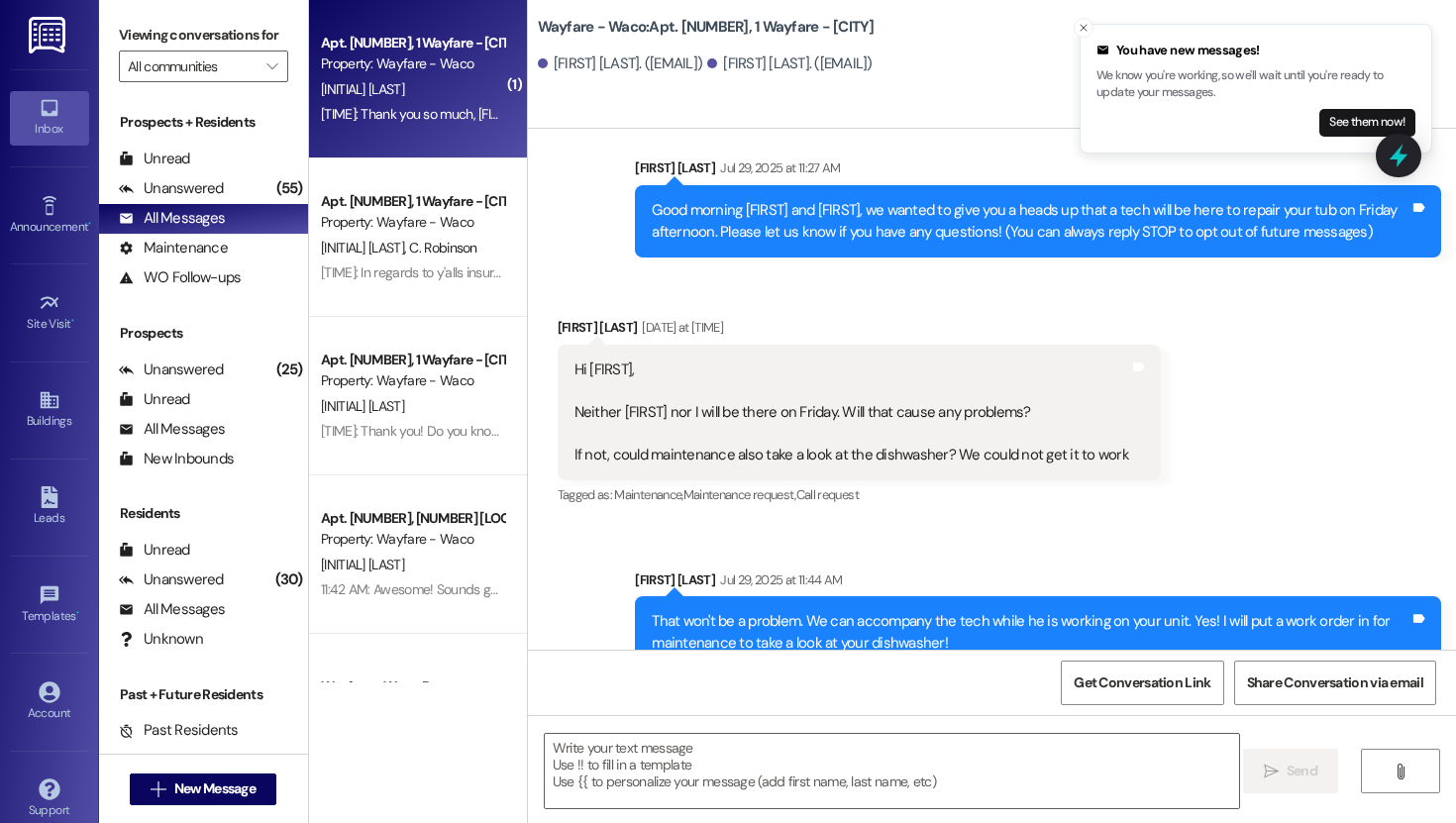 scroll, scrollTop: 1143, scrollLeft: 0, axis: vertical 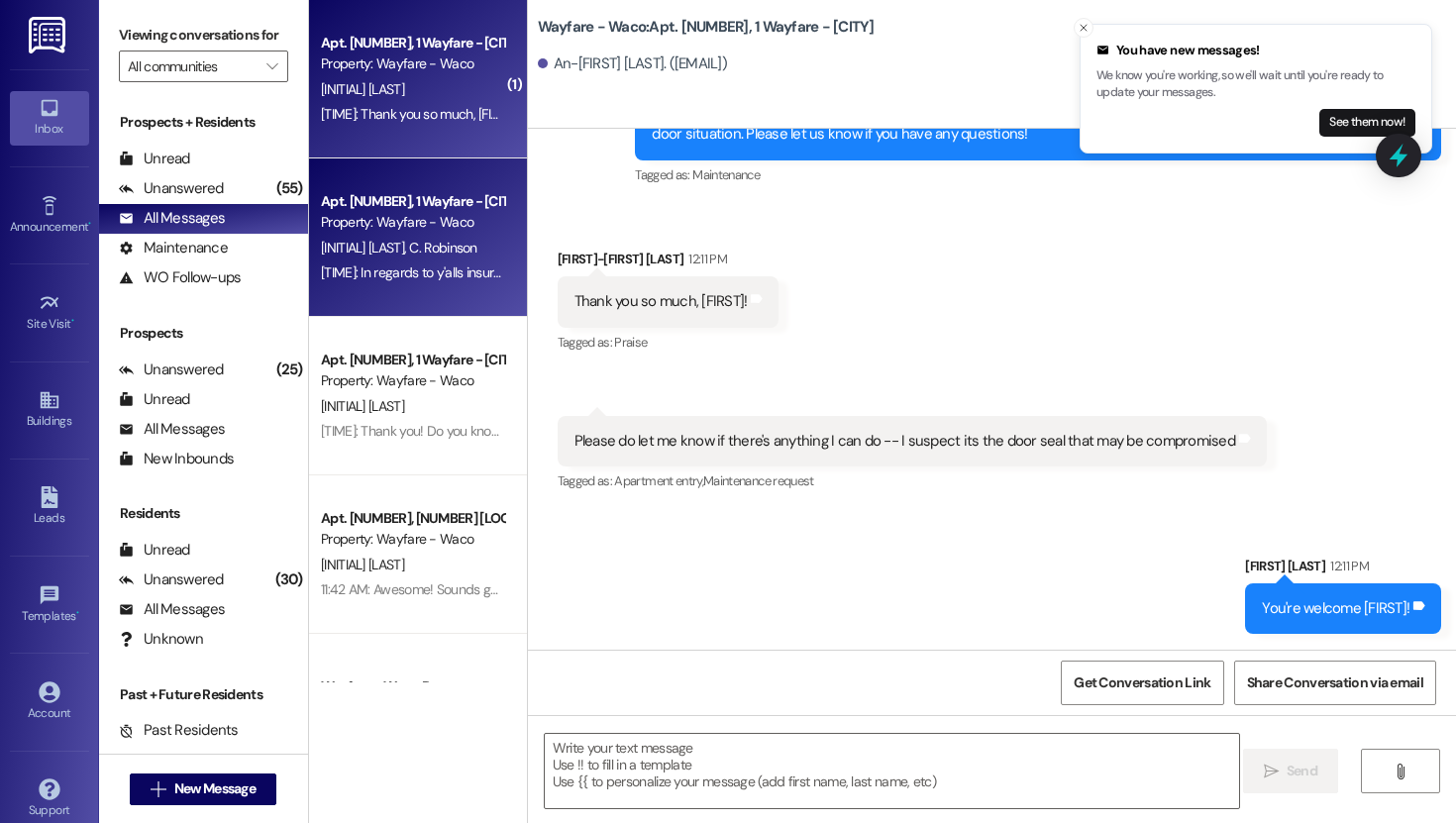click on "[TIME]: In regards to y'alls insurance fees, [FIRST] will need to add you on her [BRAND]. Once that is done, then we can take the fees off. Both residents have to be insured. Y'all will receive a credit since you already paid. [TIME]: In regards to y'alls insurance fees, [FIRST] will need to add you on her [BRAND]. Once that is done, then we can take the fees off. Both residents have to be insured. Y'all will receive a credit since you already paid." at bounding box center [412, 272] 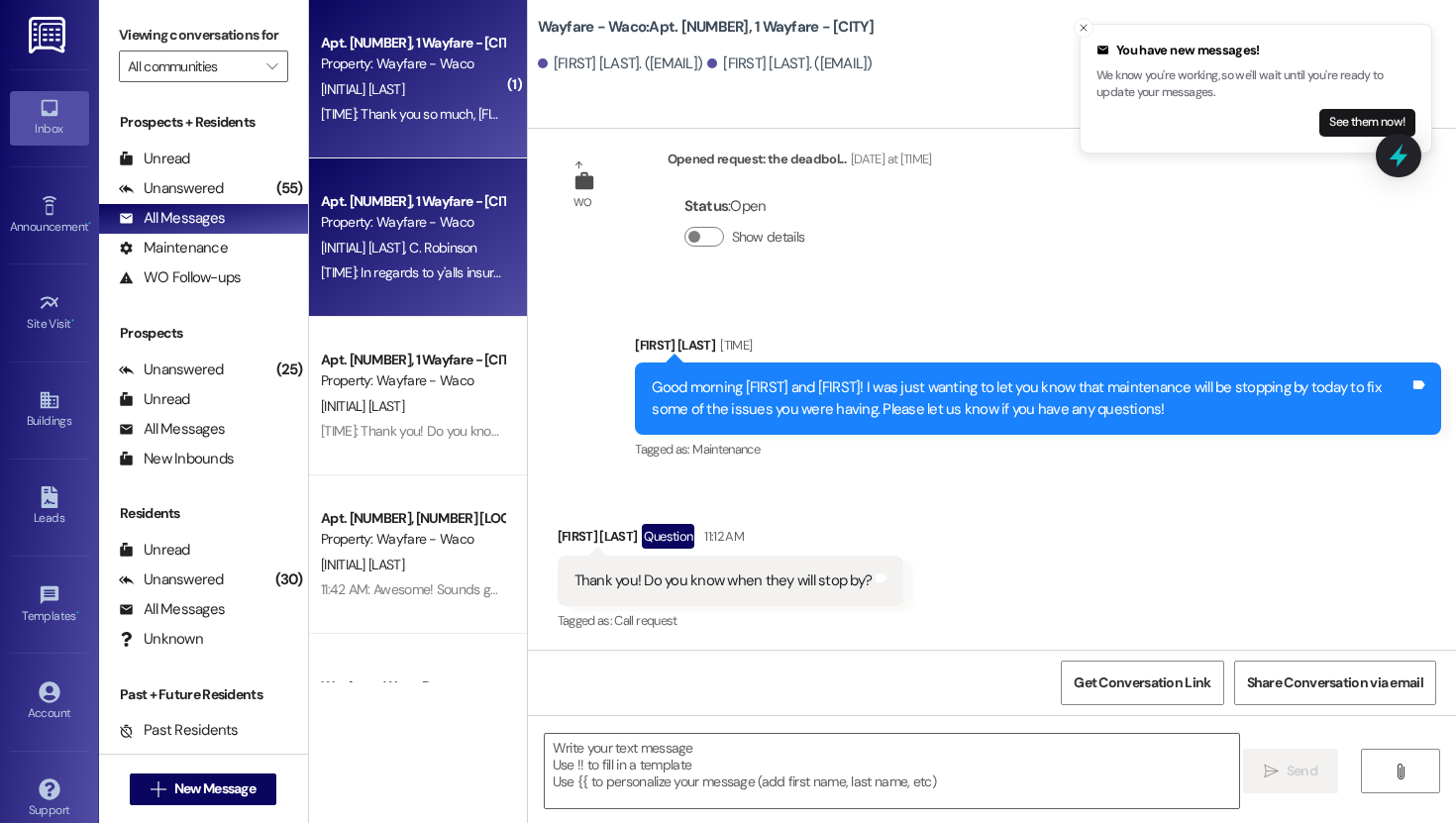 click on "Apt. [NUMBER], [STREET] - [CITY] Property: [STREET] - [CITY] [FIRST] [LAST] [TIME]: Thank you so much, [FIRST]! [TIME]: Thank you so much, [FIRST]!" at bounding box center (418, 79) 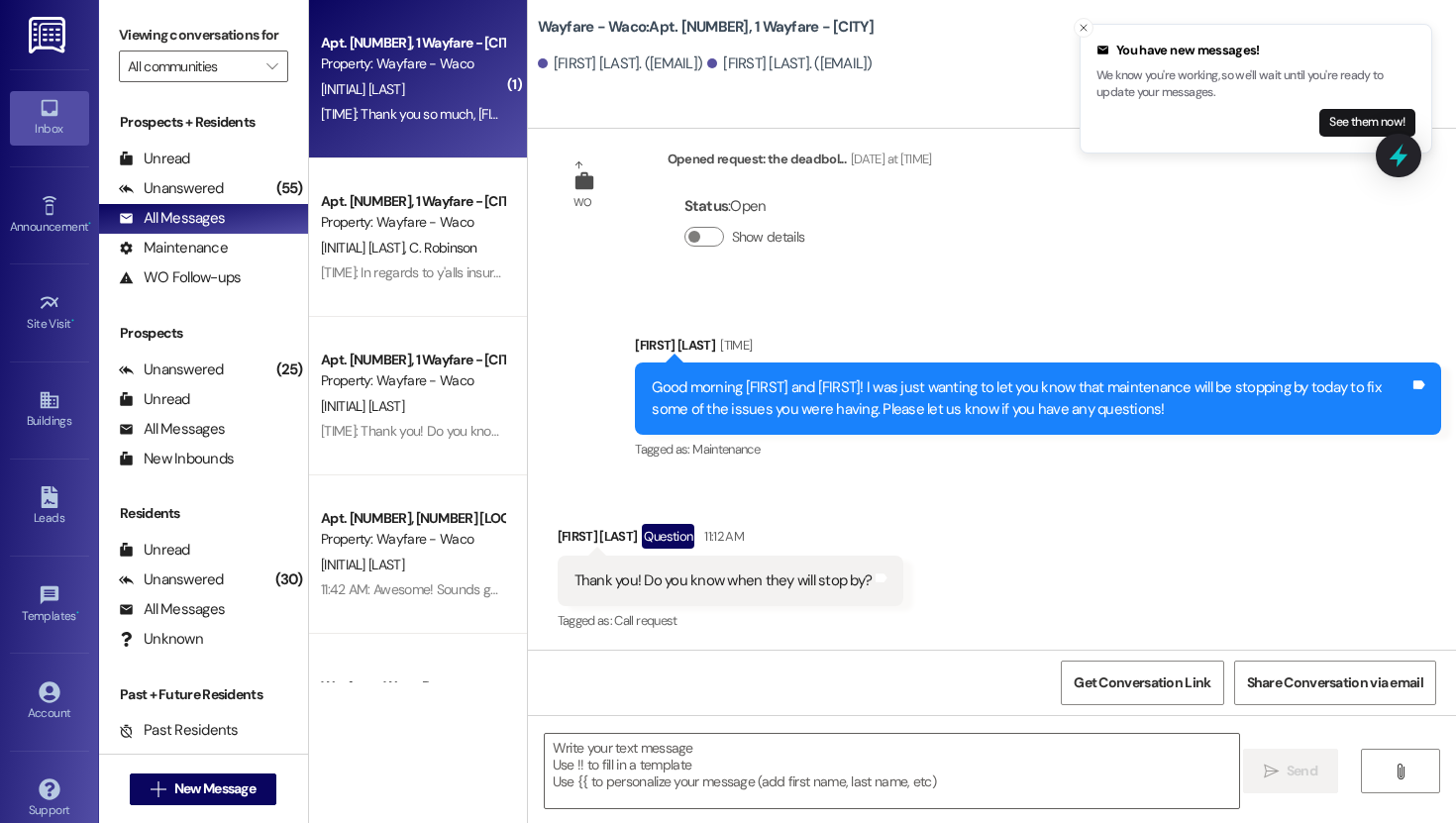 scroll, scrollTop: 1143, scrollLeft: 0, axis: vertical 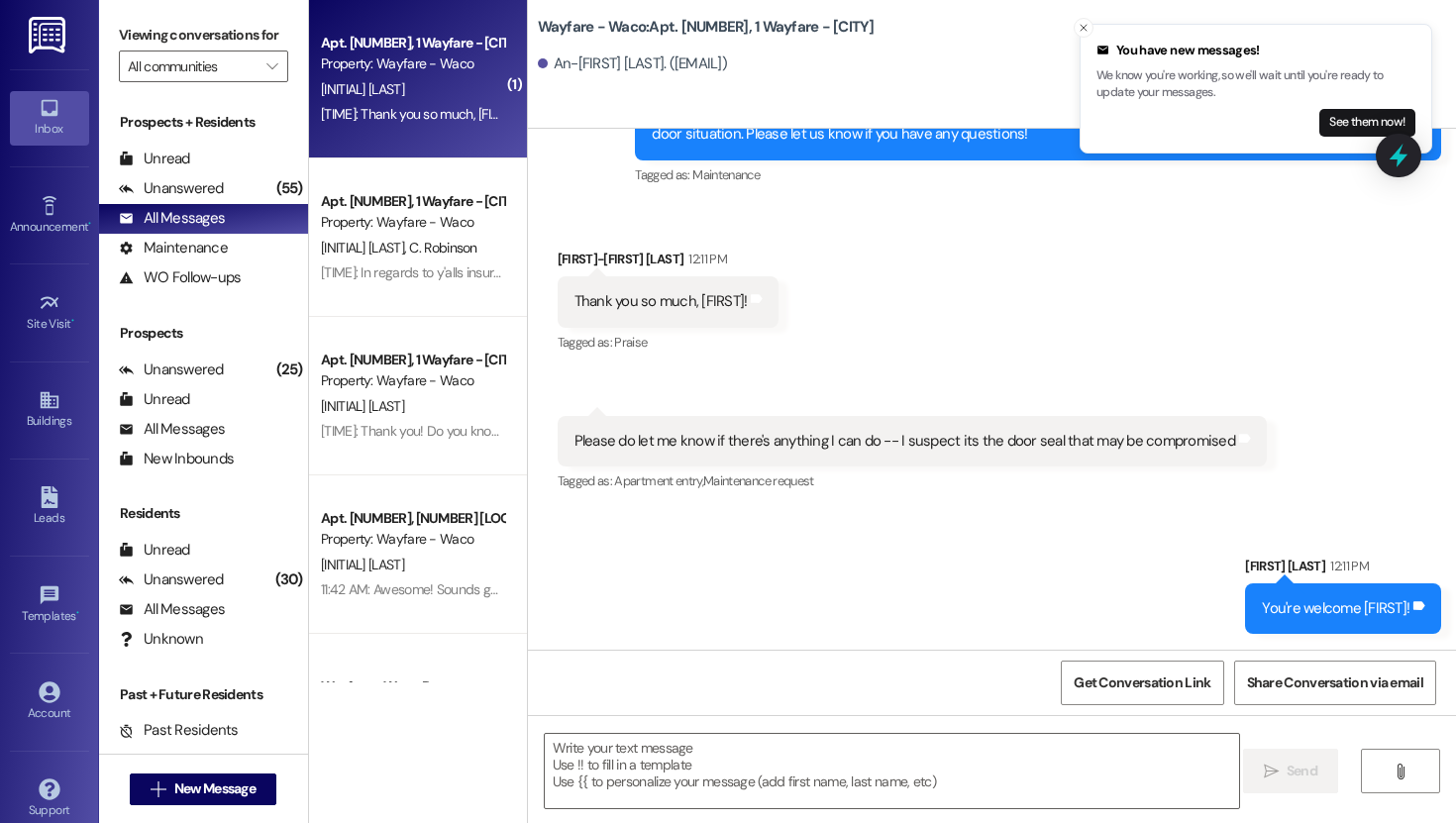 click on "Apt. [NUMBER], [STREET] - [CITY] Property: [STREET] - [CITY] [FIRST] [LAST] [TIME]: Thank you so much, [FIRST]! [TIME]: Thank you so much, [FIRST]!" at bounding box center (418, 79) 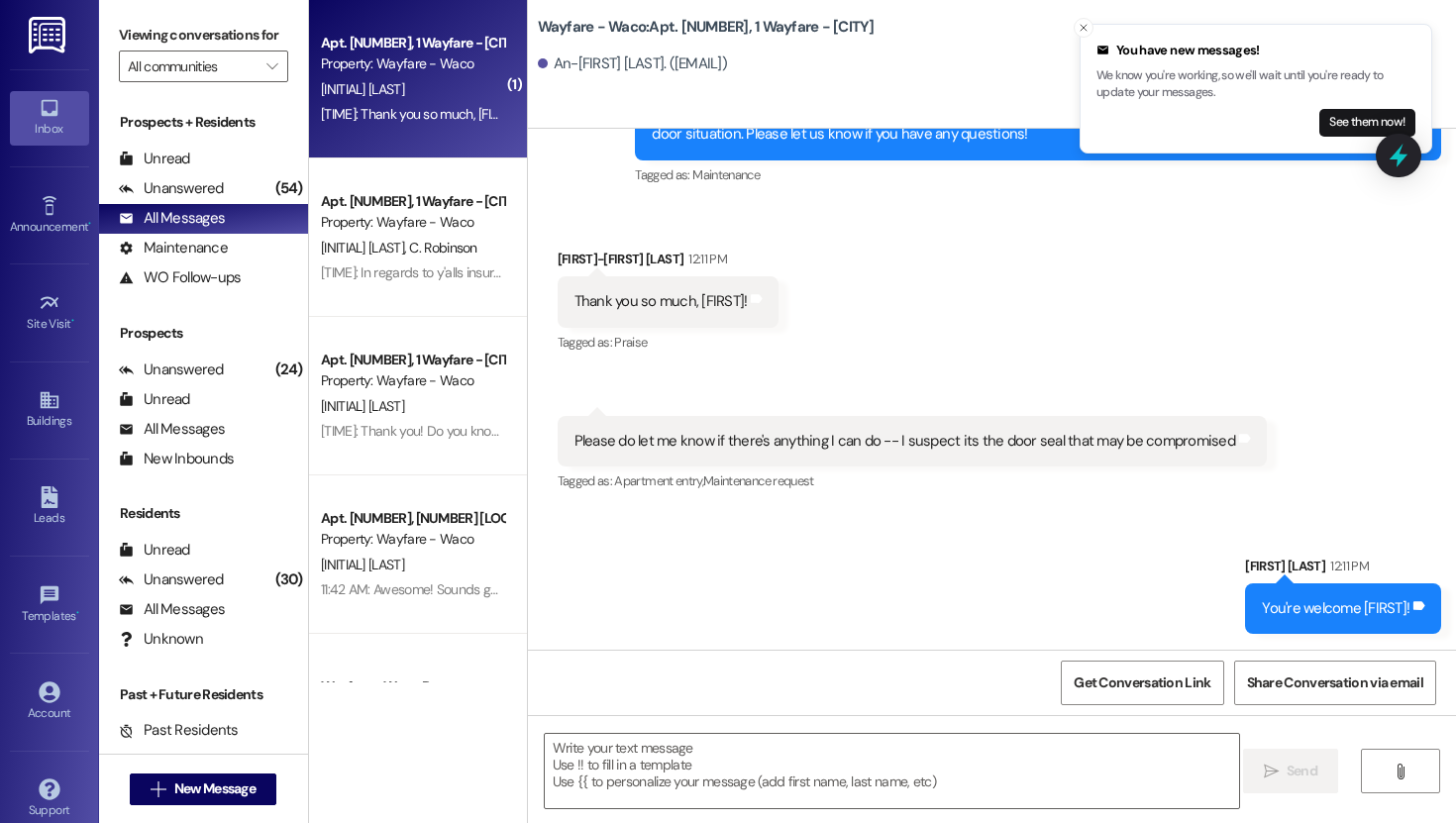 click on "Apt. [NUMBER], [STREET] - [CITY] Property: [STREET] - [CITY] [FIRST] [LAST] [TIME]: Thank you so much, [FIRST]! [TIME]: Thank you so much, [FIRST]!" at bounding box center [418, 79] 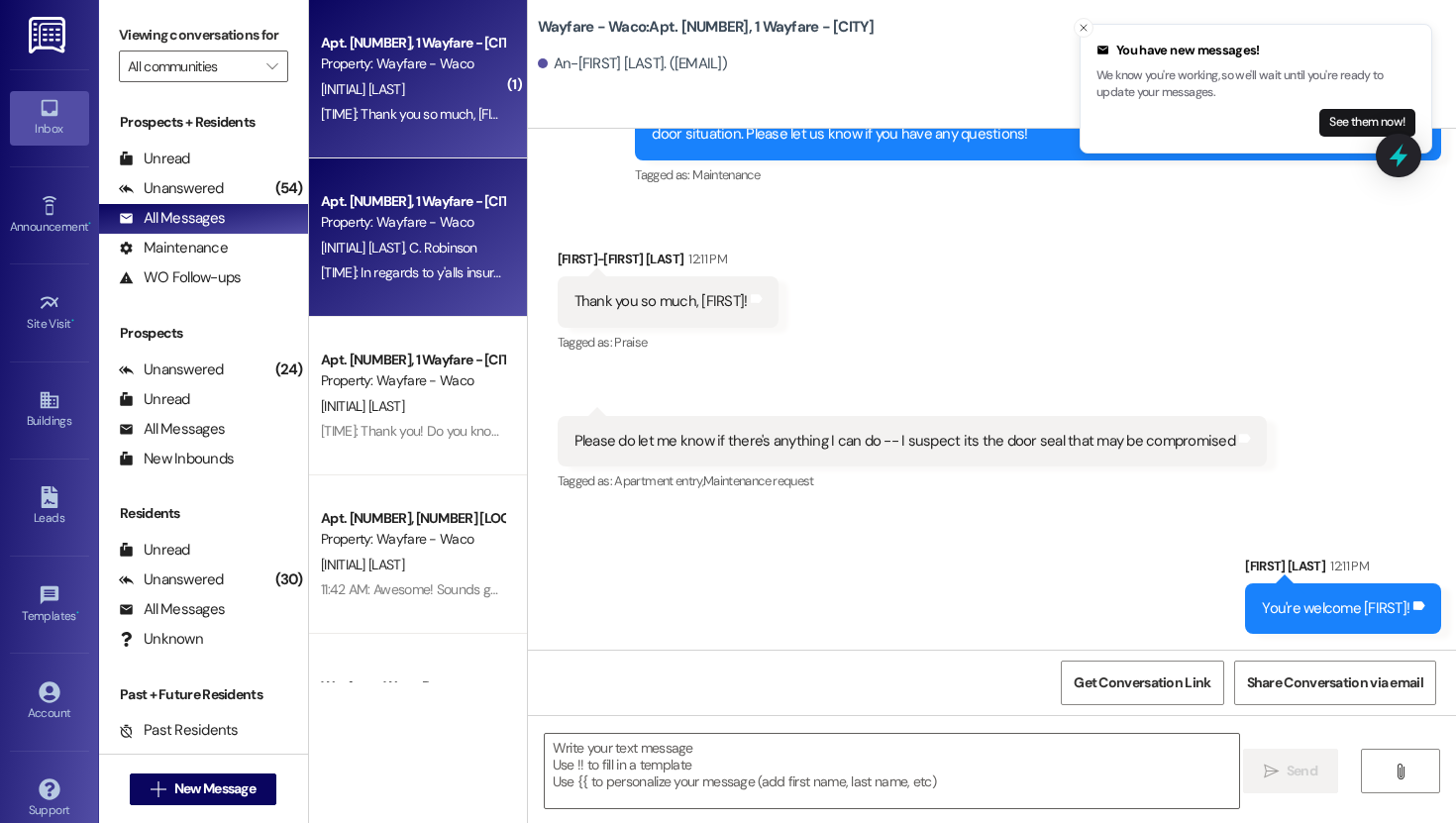 click on "Property: Wayfare - Waco" at bounding box center (412, 222) 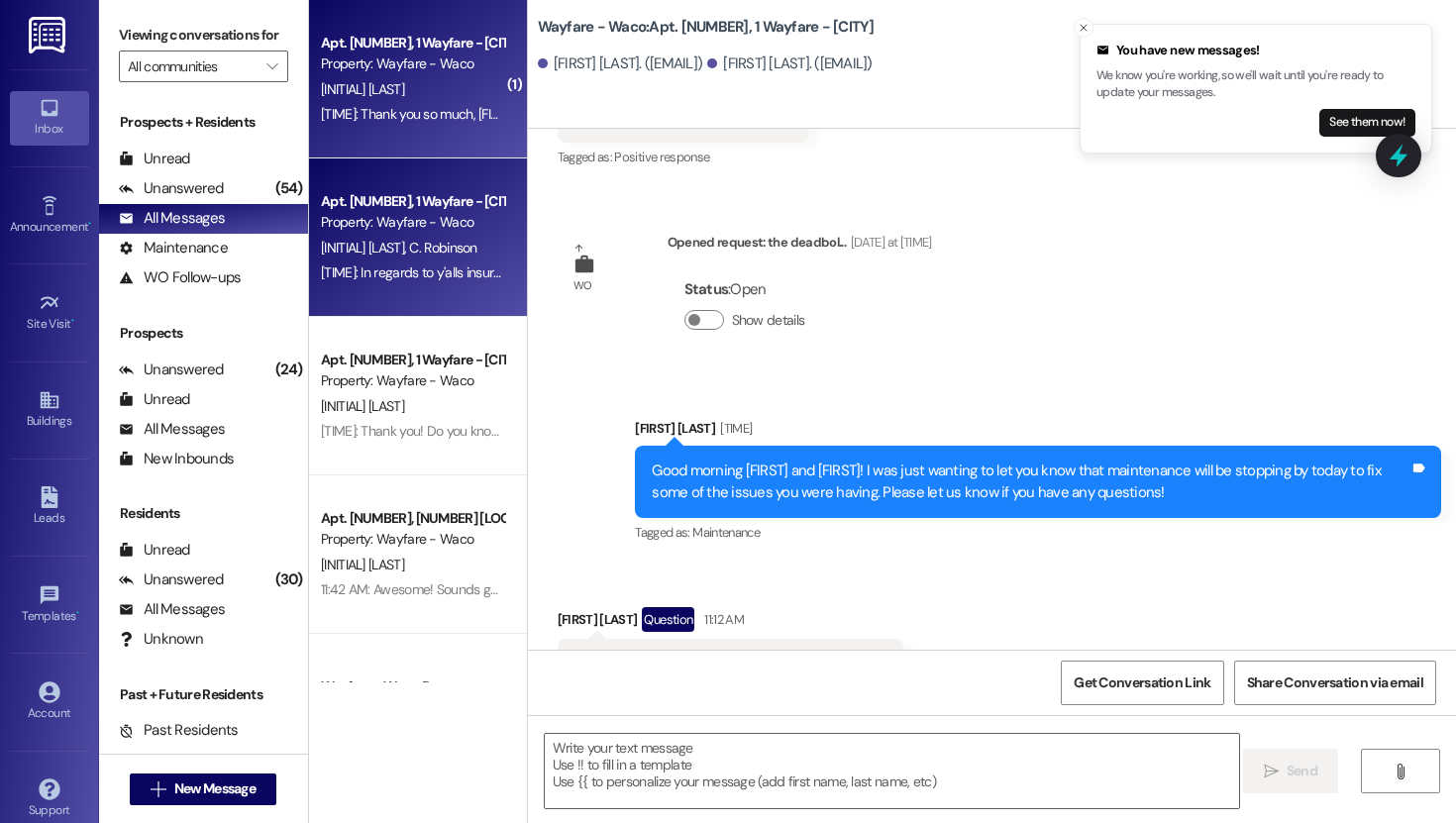 click on "[TIME]: Thank you so much, [FIRST]! [TIME]: Thank you so much, [FIRST]!" at bounding box center [420, 114] 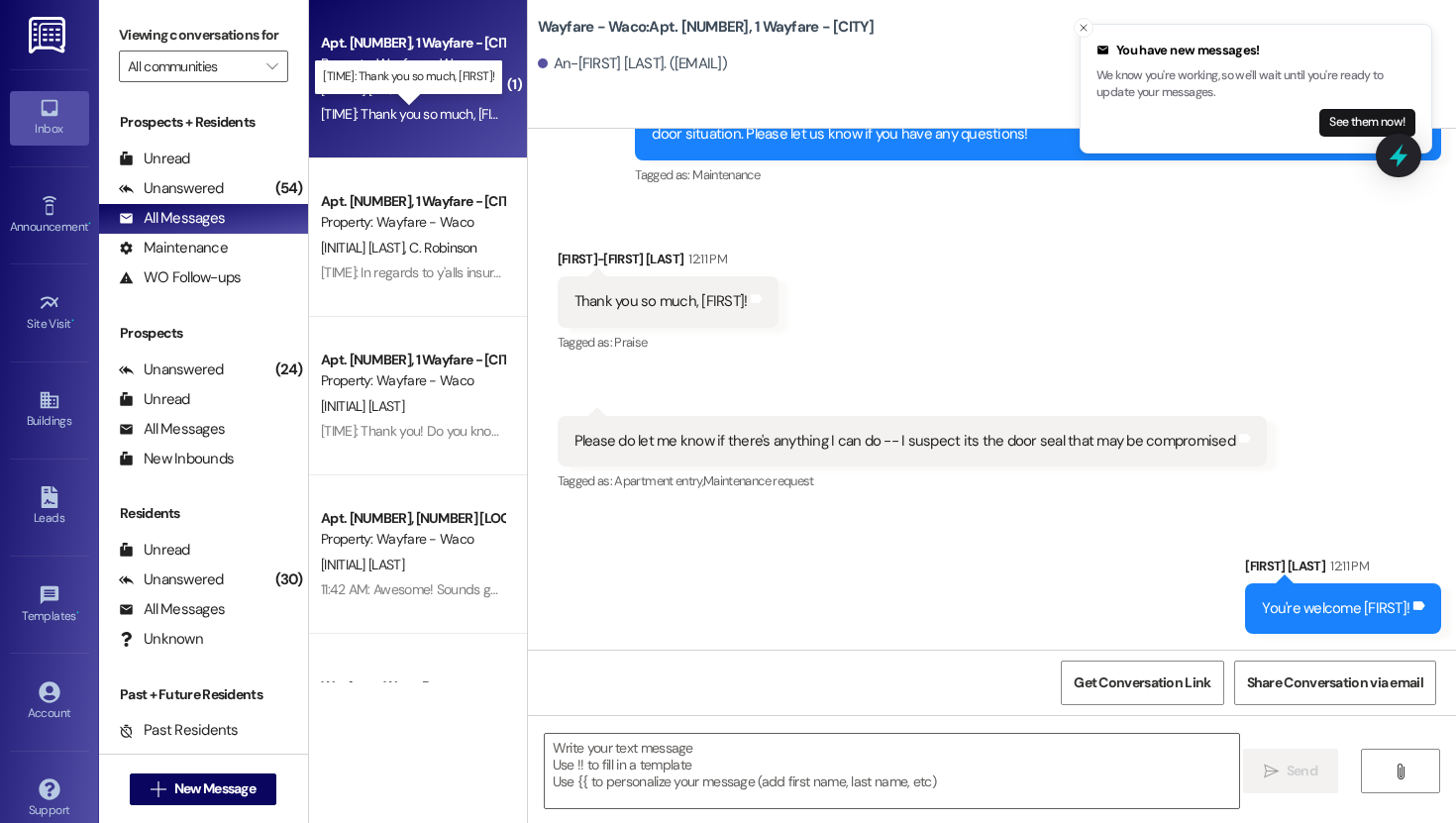 scroll, scrollTop: 1143, scrollLeft: 0, axis: vertical 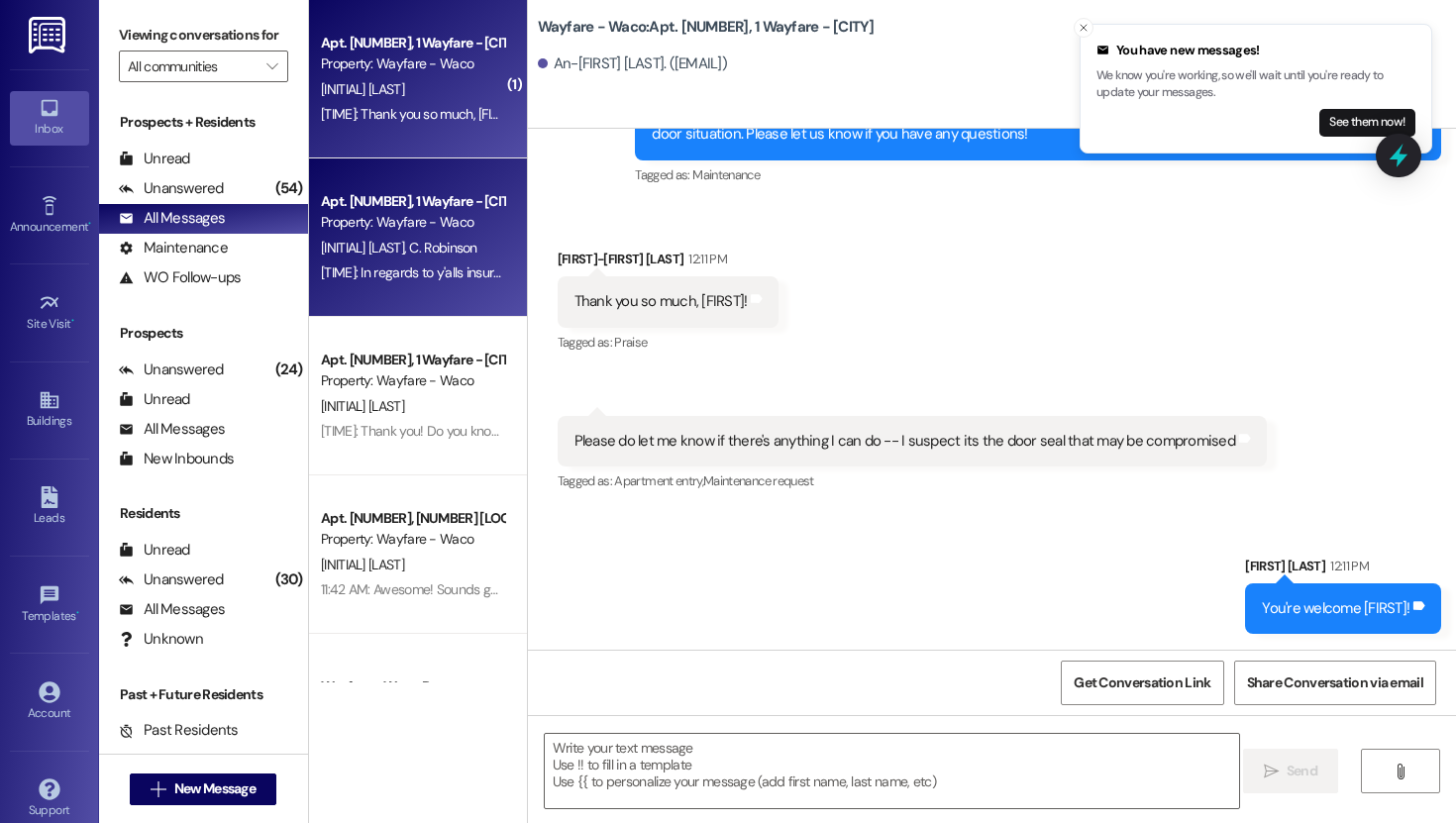 click on "Apt. 2304, 1 Wayfare - Waco Property: Wayfare - Waco [PERSON] [PERSON] [TIME]: In regards to y'alls insurance fees, [PERSON] will need to add you on her USAA. Once that is done, then we can take the fees off. Both residents have to be insured. Y'all will receive a credit since you already paid. [TIME]: In regards to y'alls insurance fees, [PERSON] will need to add you on her USAA. Once that is done, then we can take the fees off. Both residents have to be insured. Y'all will receive a credit since you already paid." at bounding box center [418, 238] 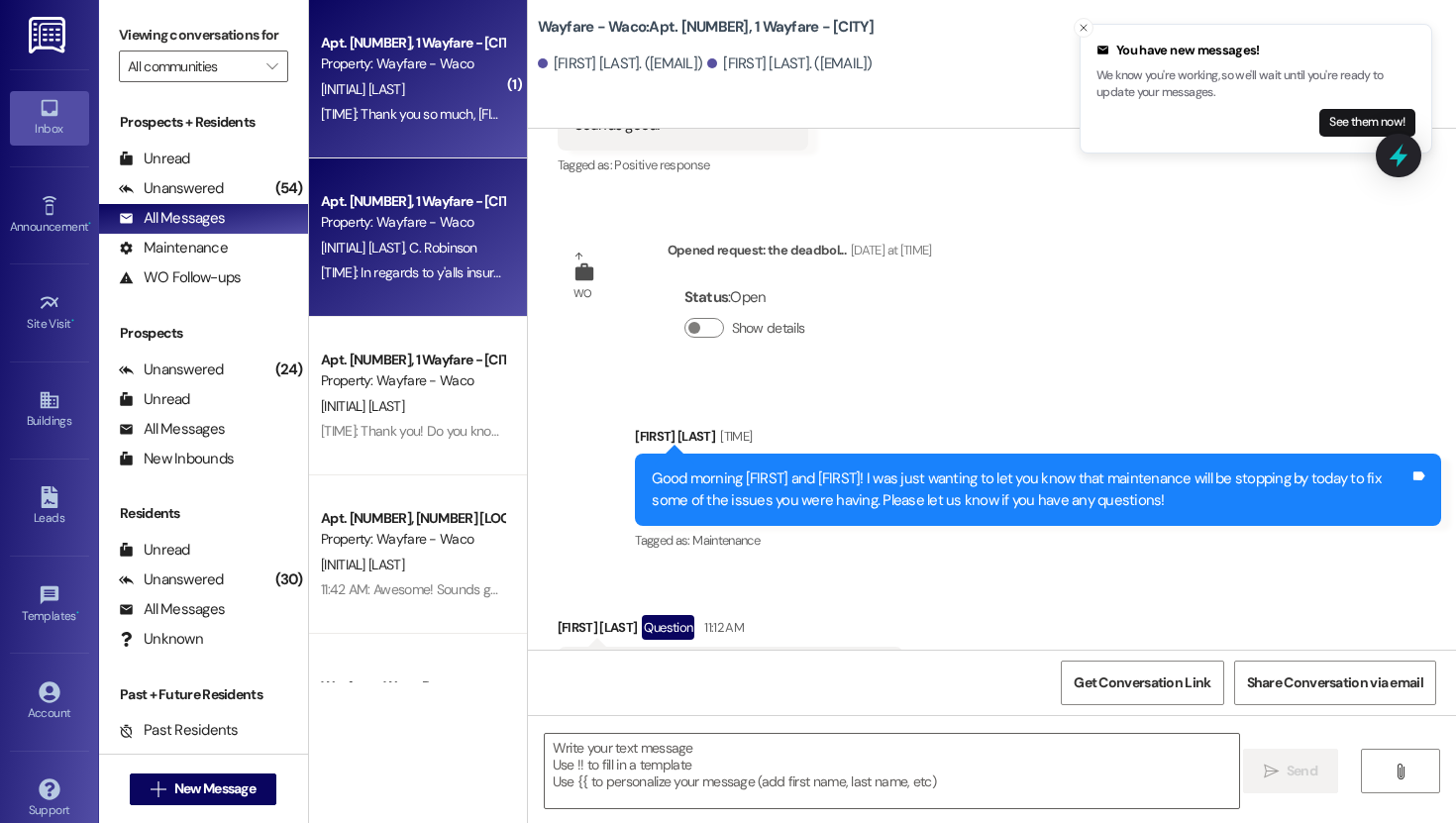 click on "Apt. [NUMBER], [STREET] - [CITY] Property: [STREET] - [CITY] [FIRST] [LAST] [TIME]: Thank you so much, [FIRST]! [TIME]: Thank you so much, [FIRST]!" at bounding box center [418, 79] 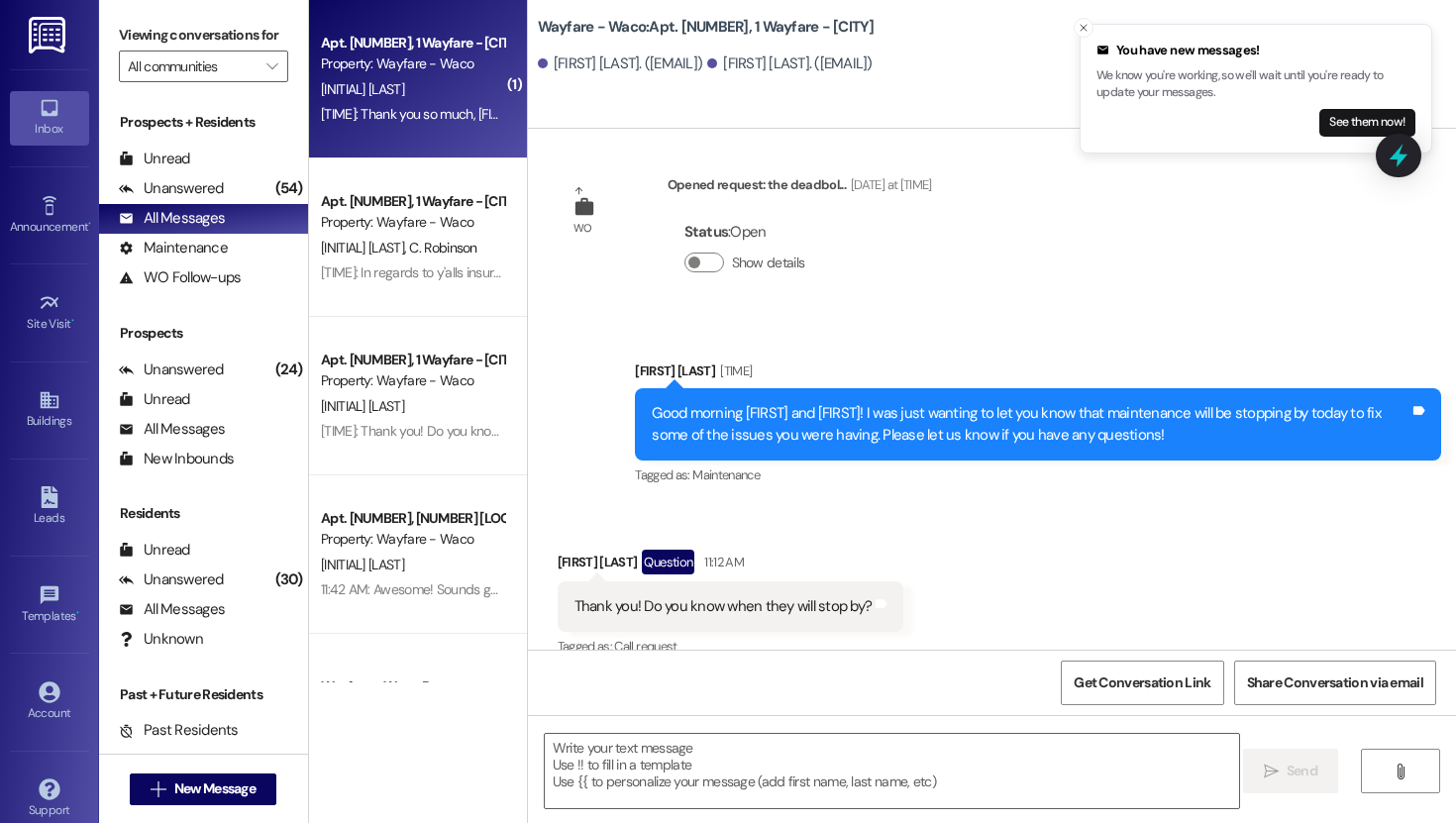 scroll, scrollTop: 1143, scrollLeft: 0, axis: vertical 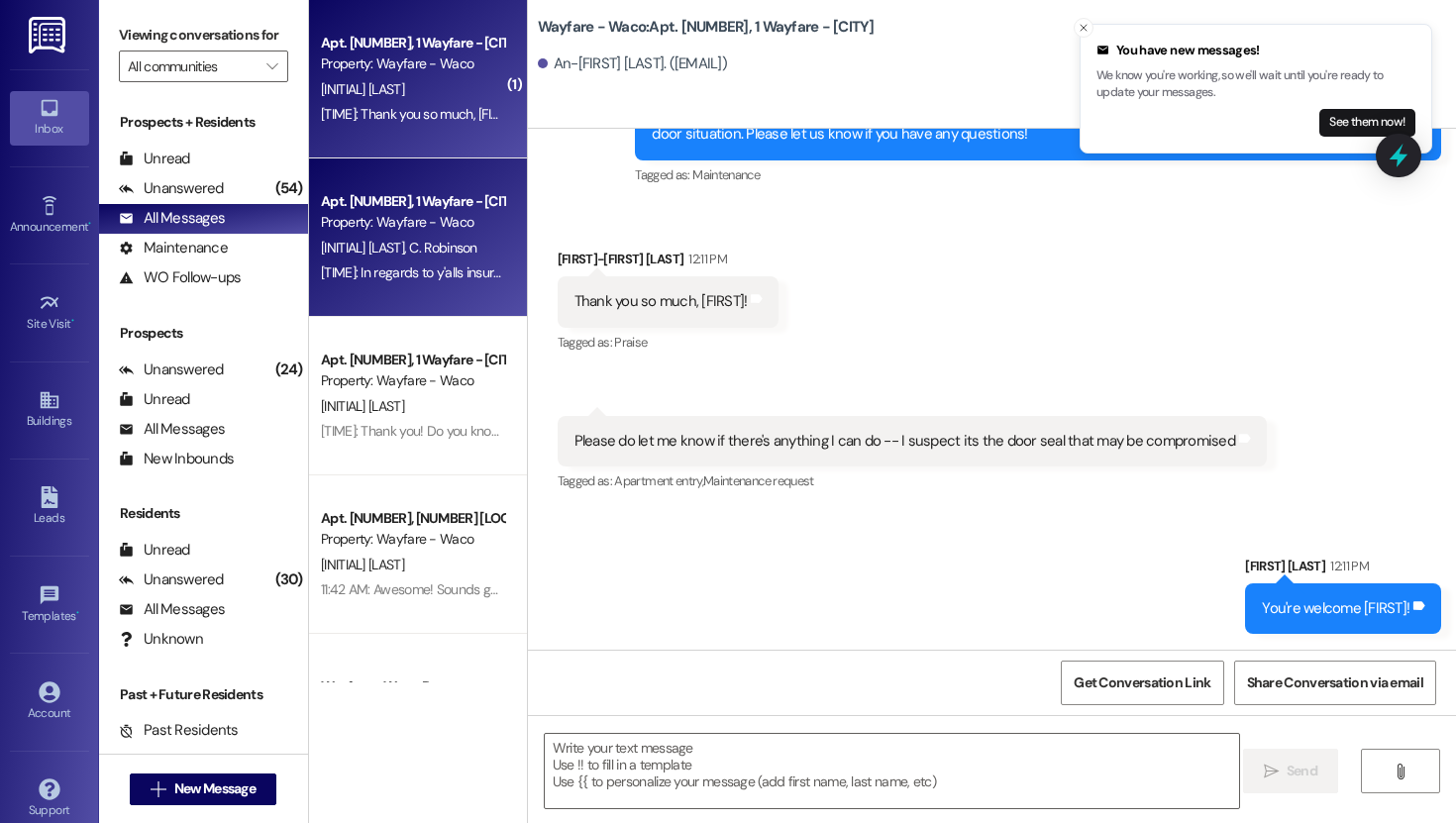click on "[TIME]: In regards to y'alls insurance fees, [FIRST] will need to add you on her [BRAND]. Once that is done, then we can take the fees off. Both residents have to be insured. Y'all will receive a credit since you already paid. [TIME]: In regards to y'alls insurance fees, [FIRST] will need to add you on her [BRAND]. Once that is done, then we can take the fees off. Both residents have to be insured. Y'all will receive a credit since you already paid." at bounding box center (941, 272) 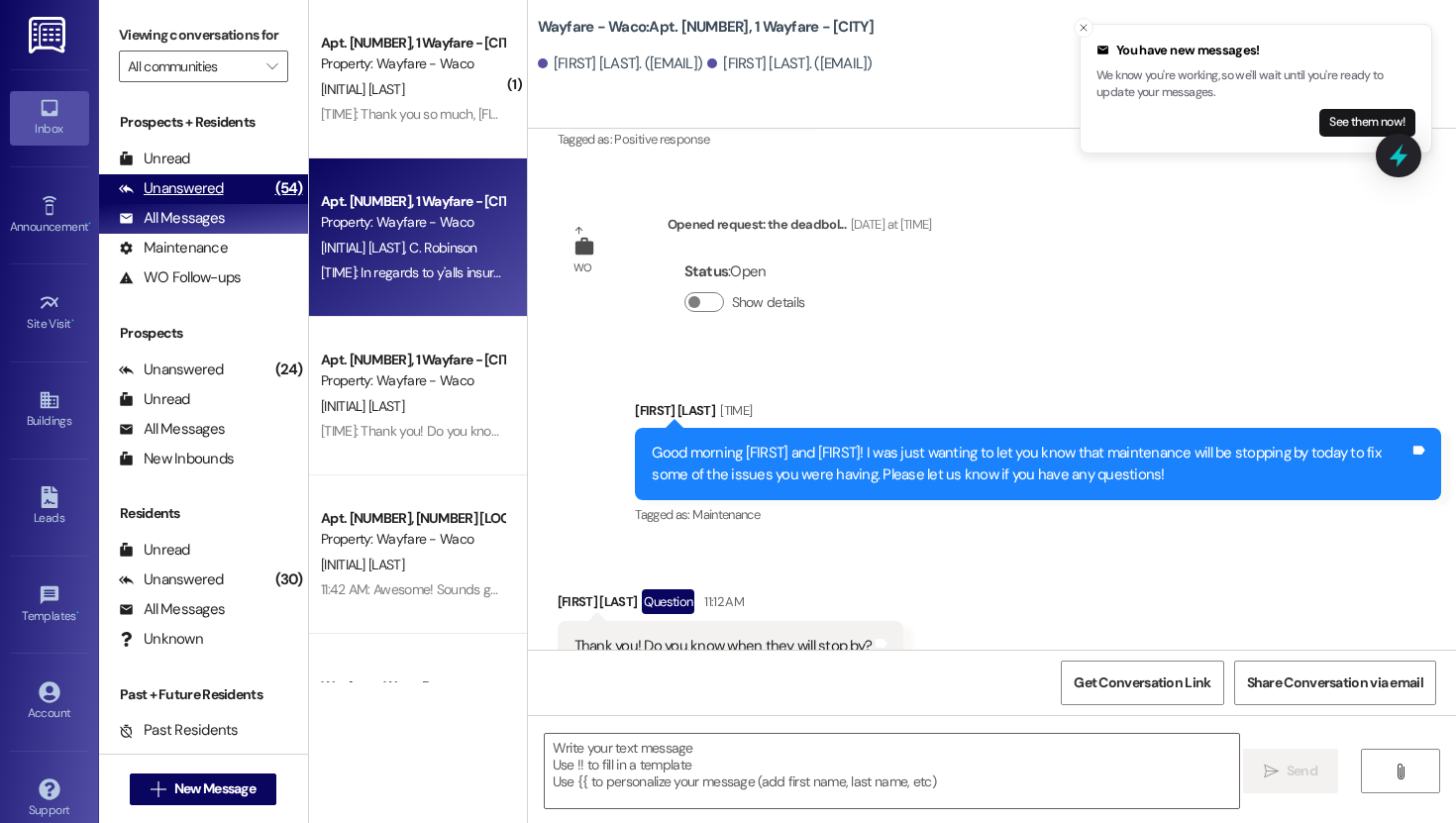scroll, scrollTop: 1269, scrollLeft: 0, axis: vertical 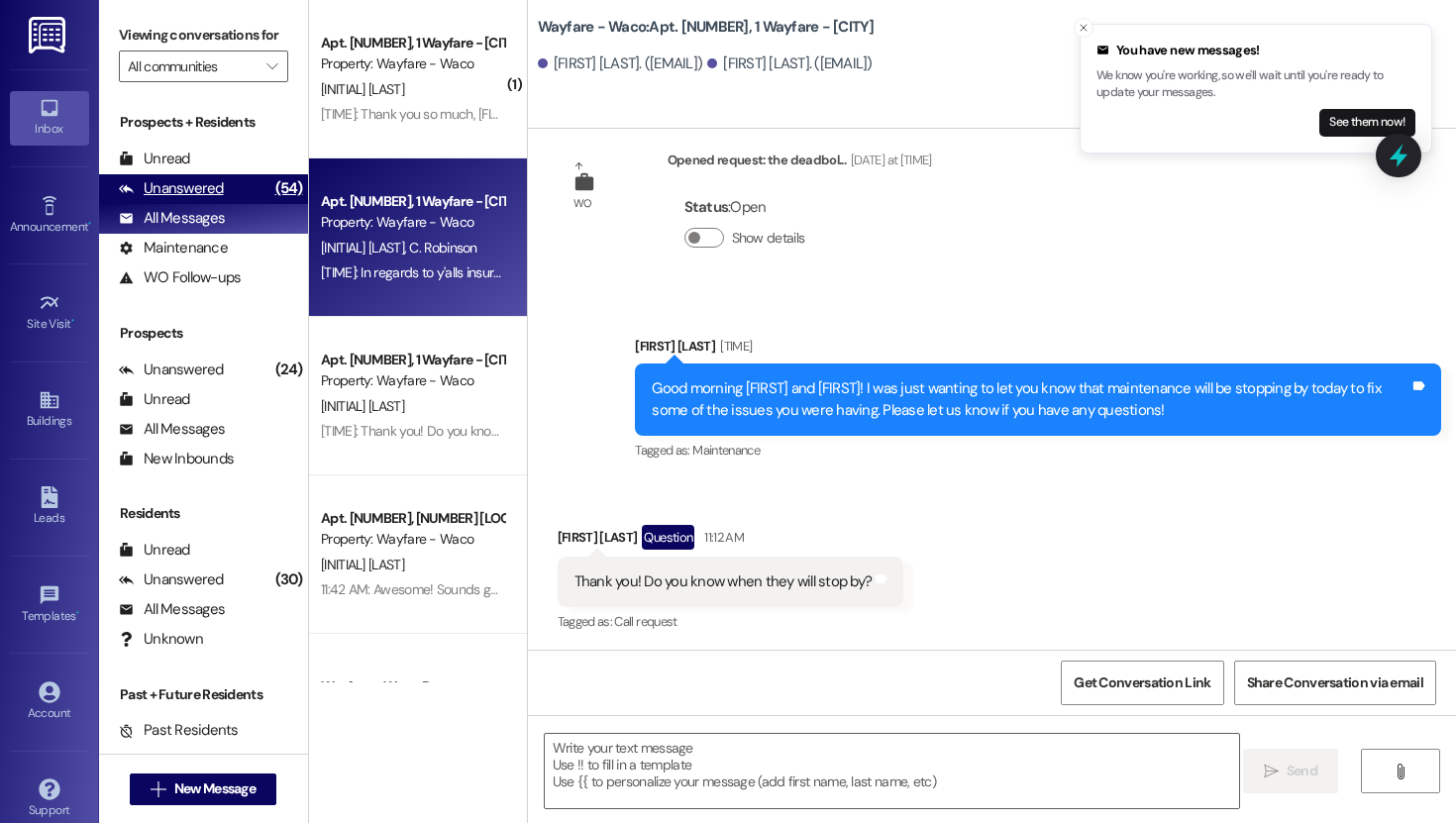 click on "Unanswered" at bounding box center [171, 188] 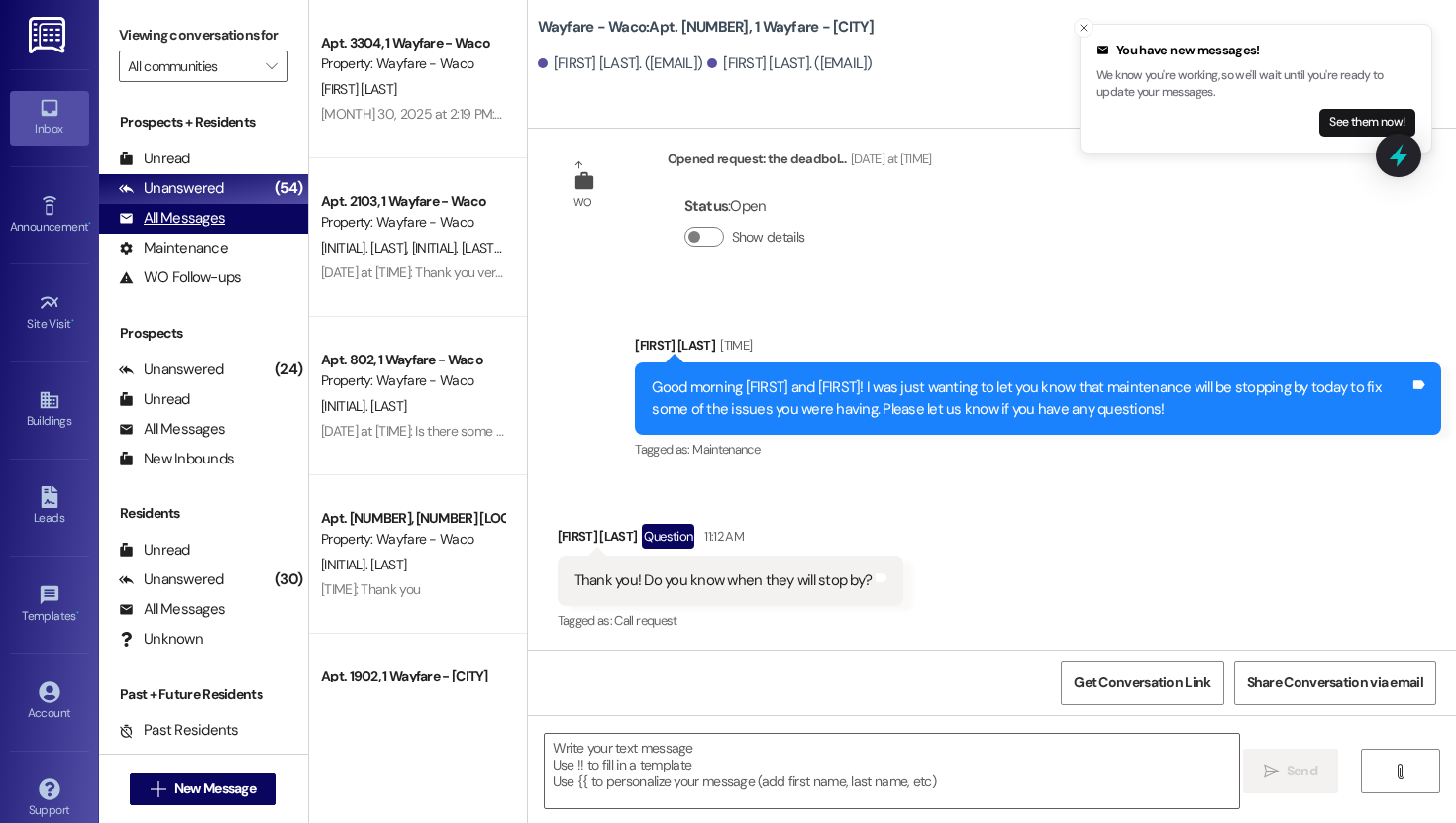 click on "All Messages" at bounding box center [171, 218] 